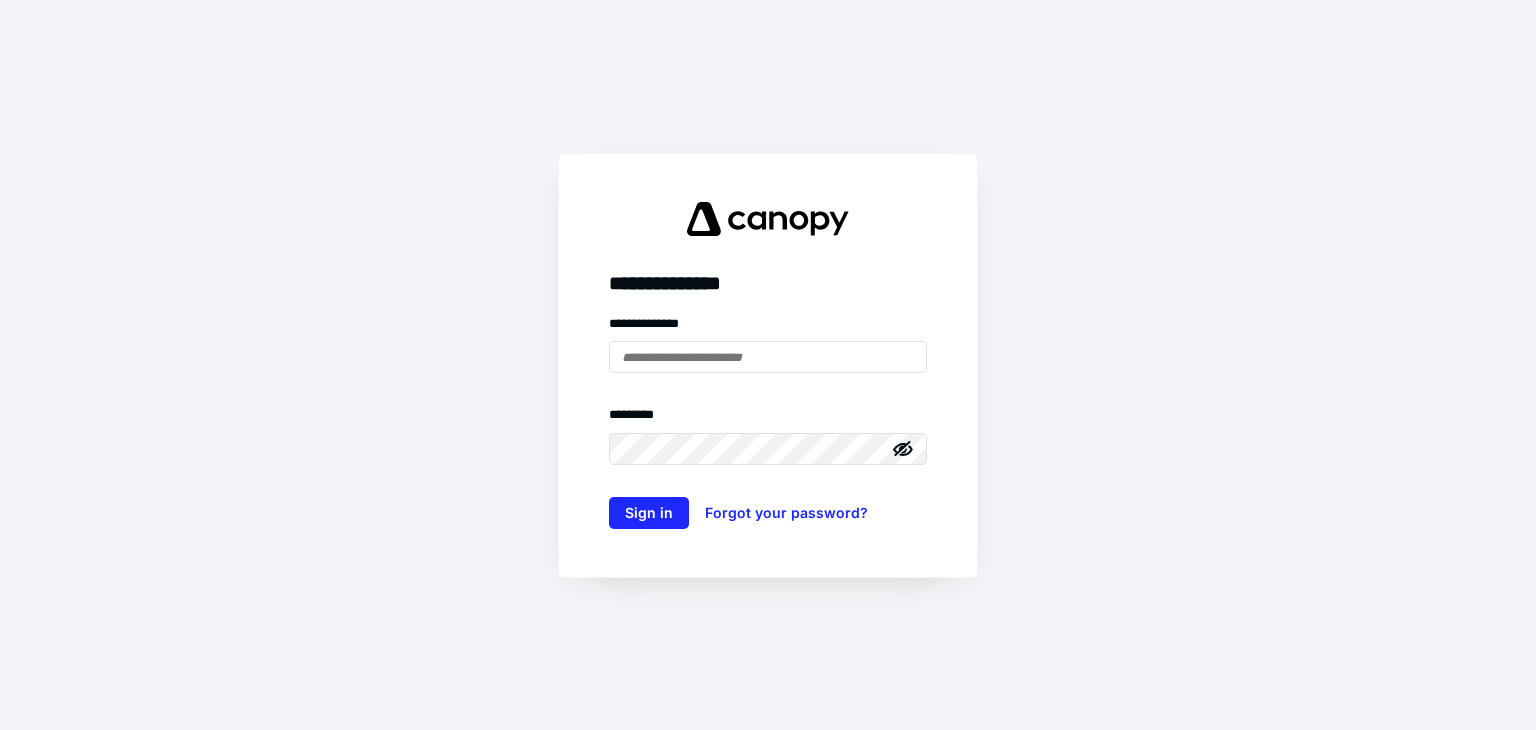 scroll, scrollTop: 0, scrollLeft: 0, axis: both 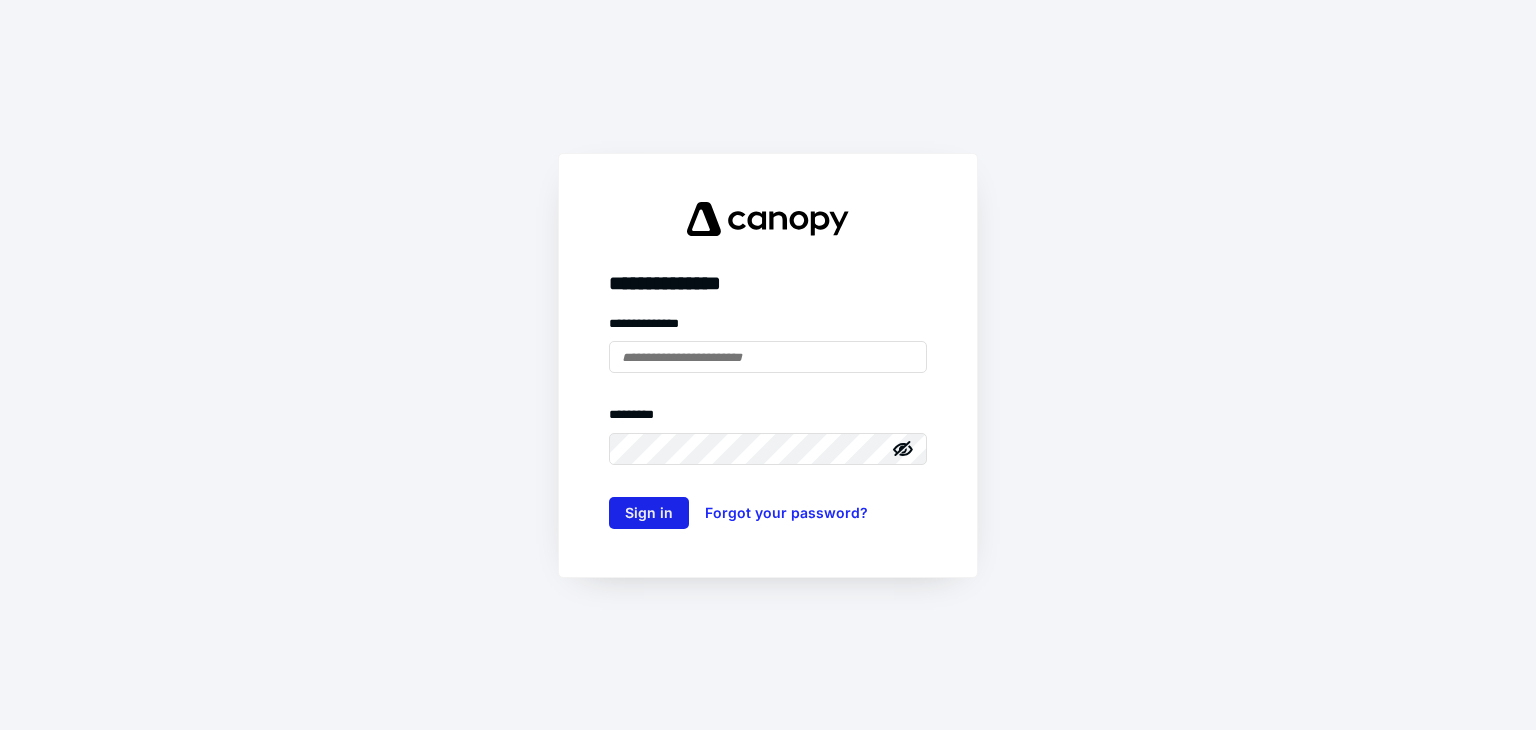 type on "**********" 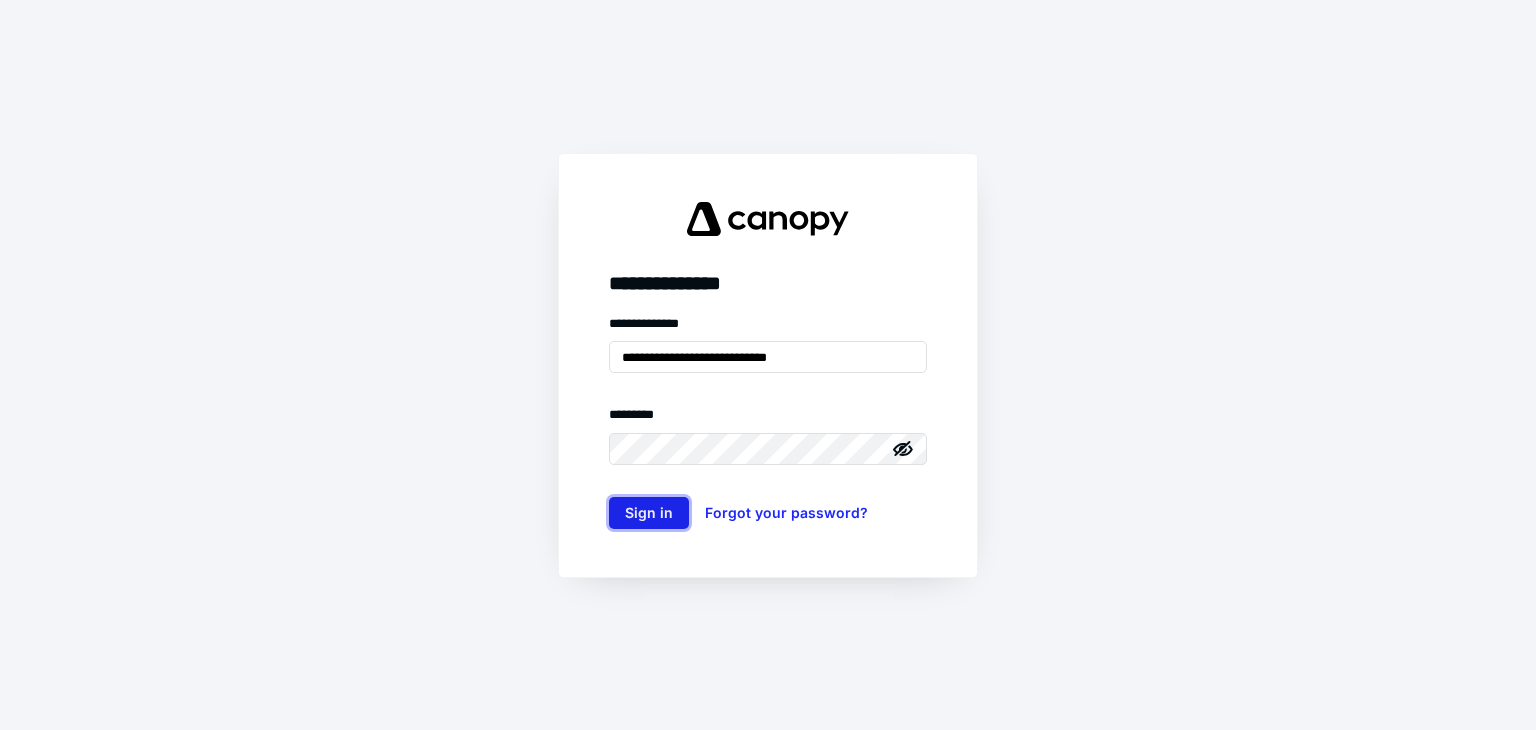 click on "Sign in" at bounding box center (649, 513) 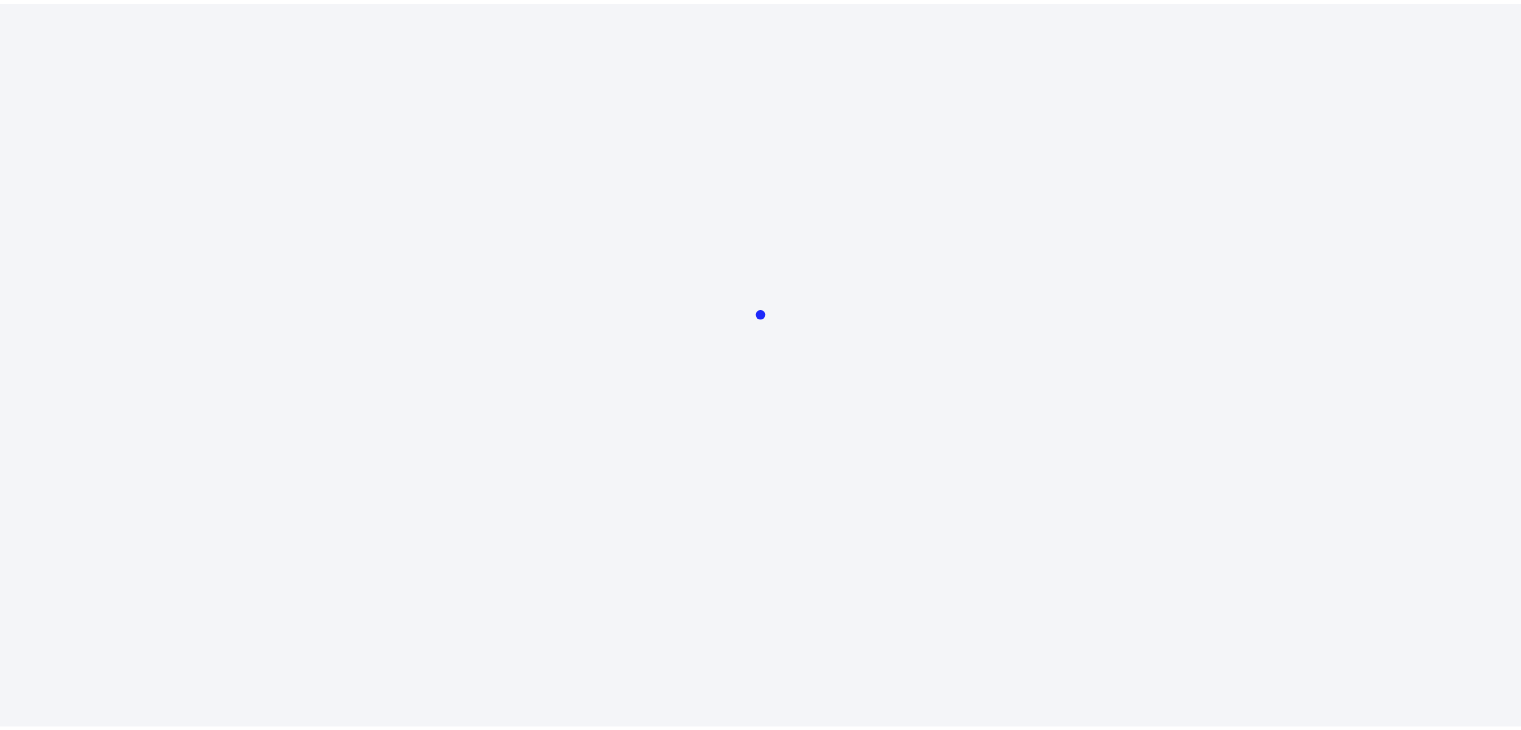 scroll, scrollTop: 0, scrollLeft: 0, axis: both 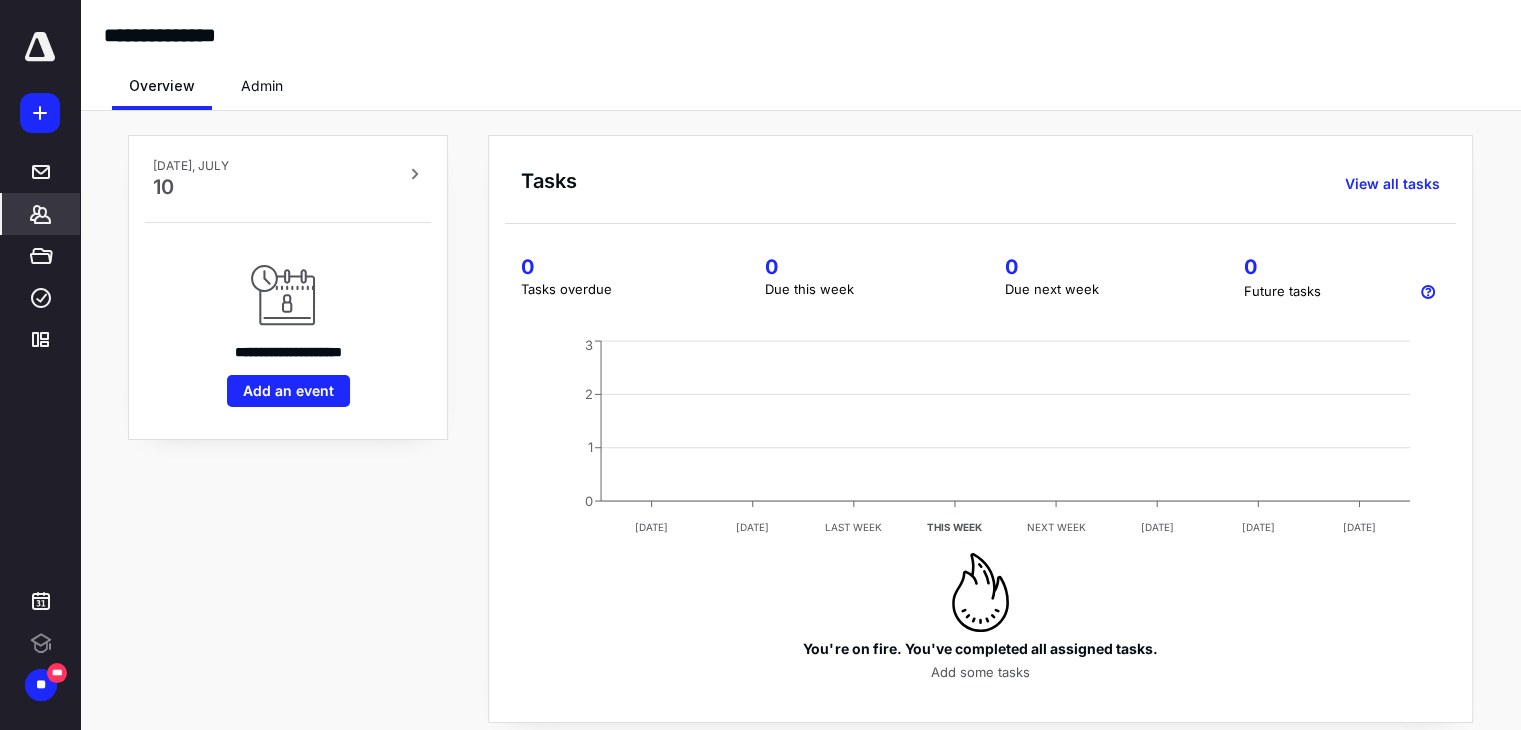 click on "*******" at bounding box center (41, 214) 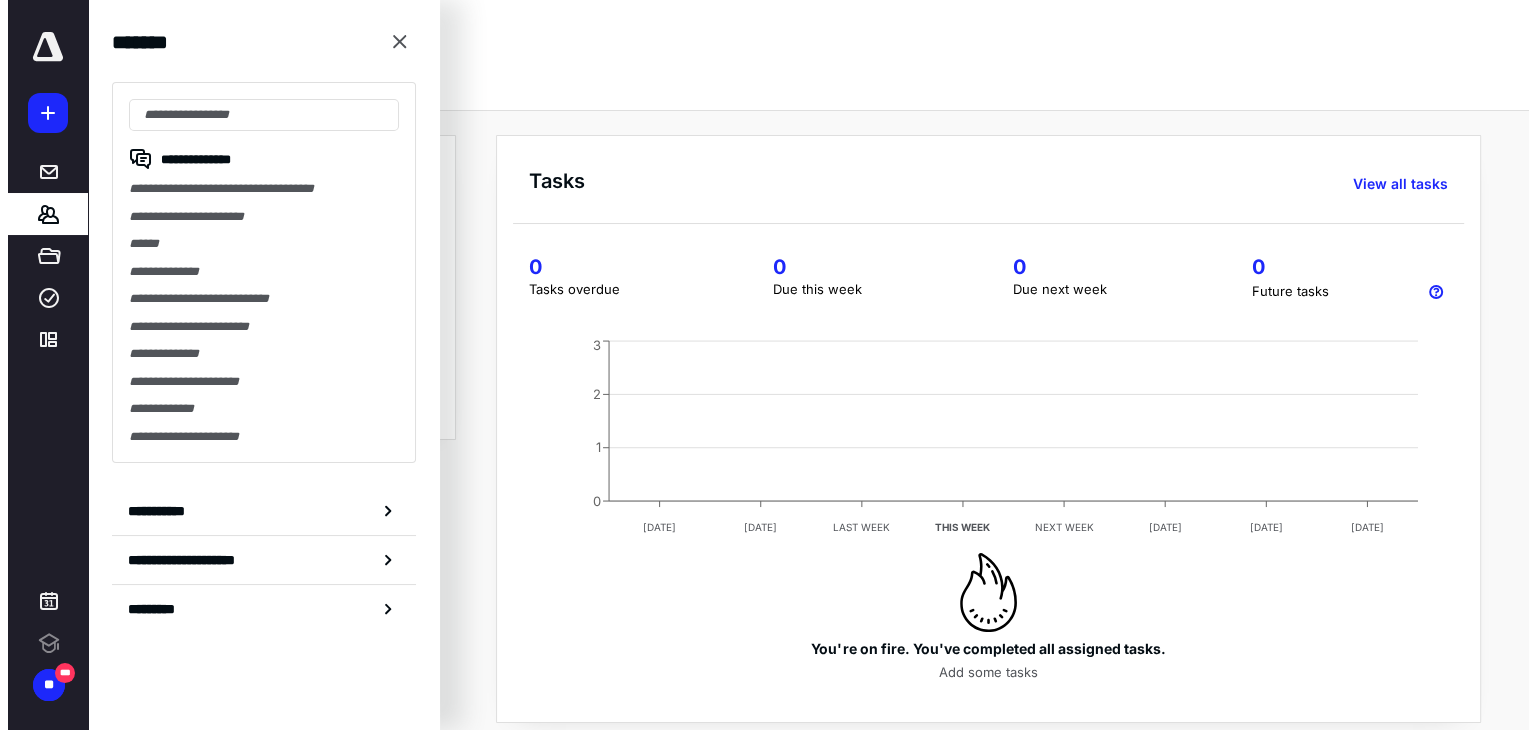 scroll, scrollTop: 0, scrollLeft: 0, axis: both 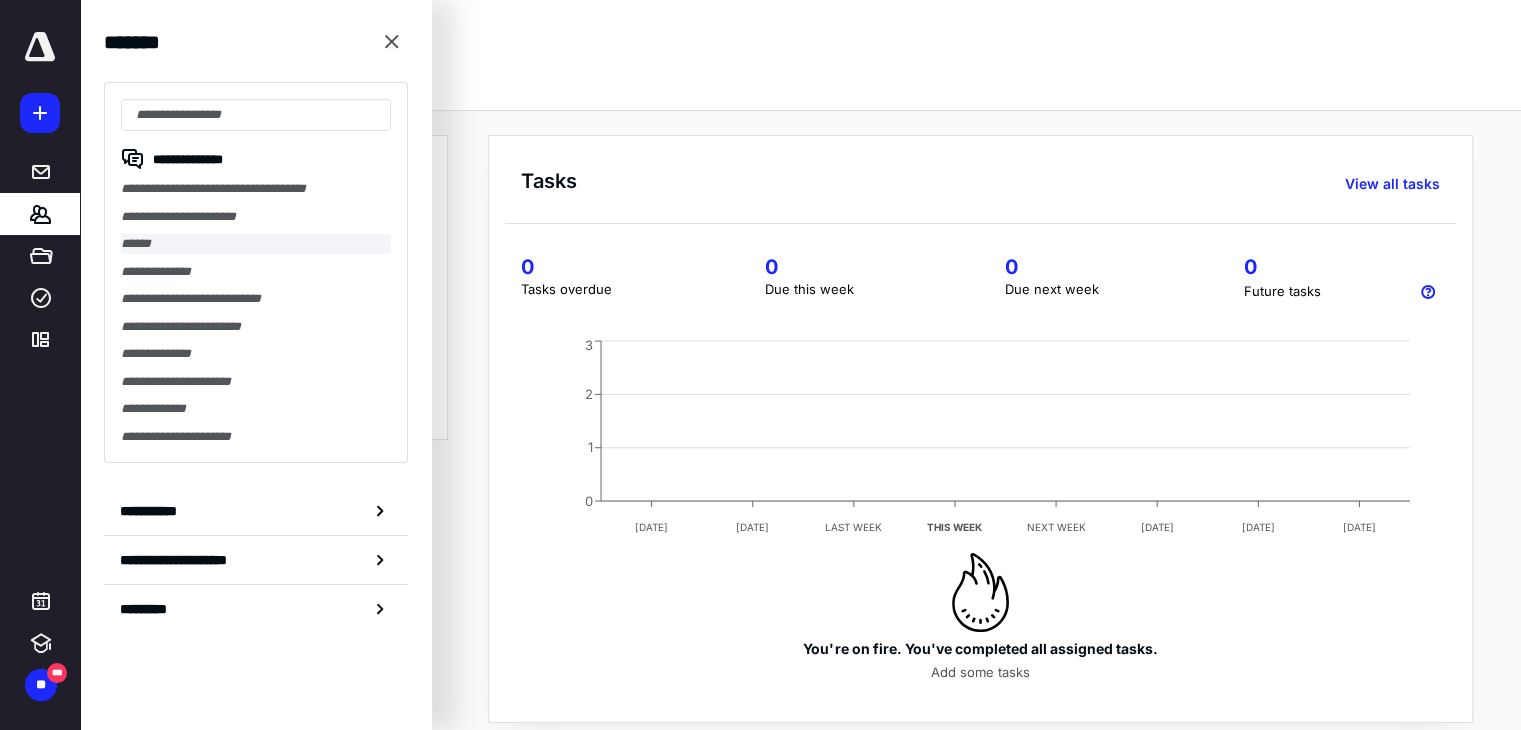 click on "******" at bounding box center [256, 244] 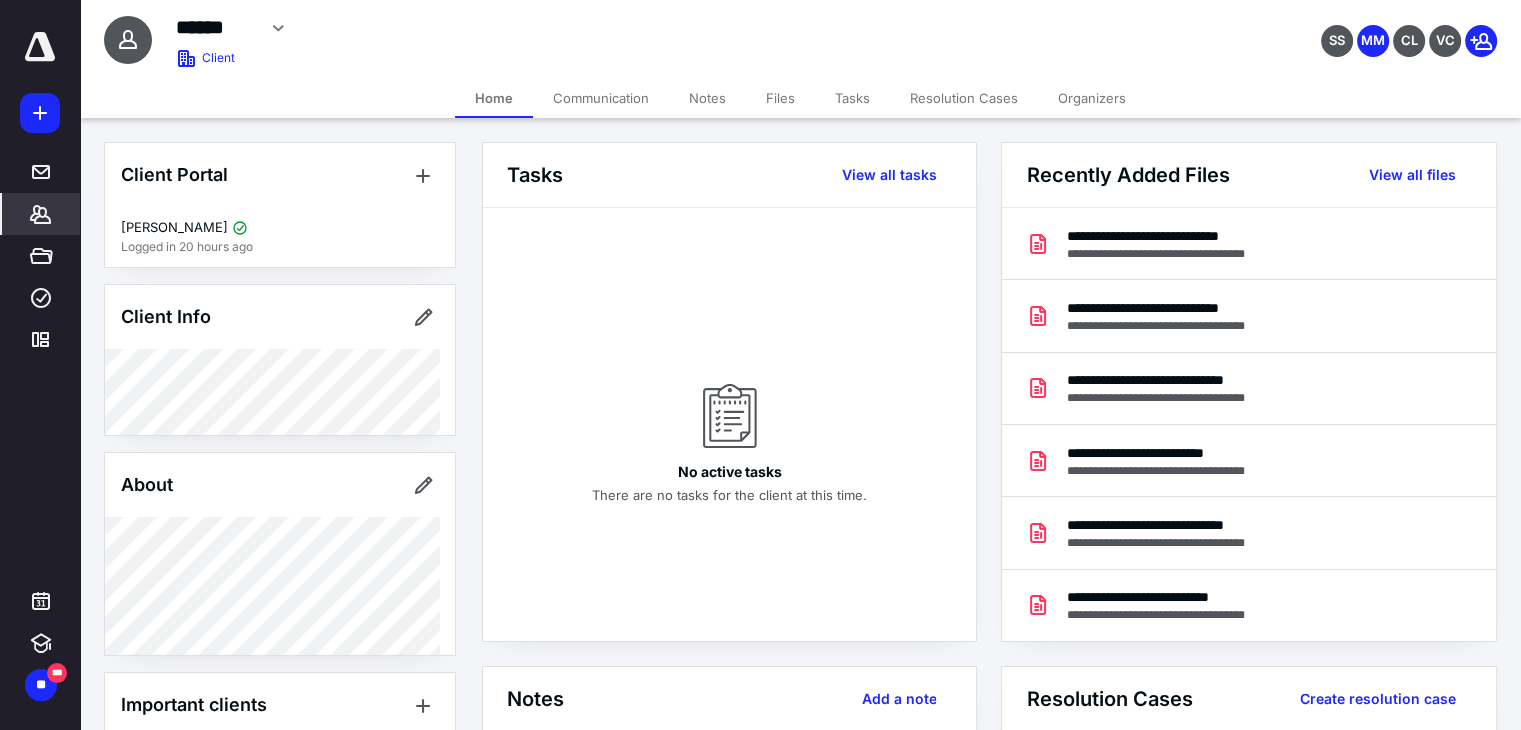 click on "Files" at bounding box center (780, 98) 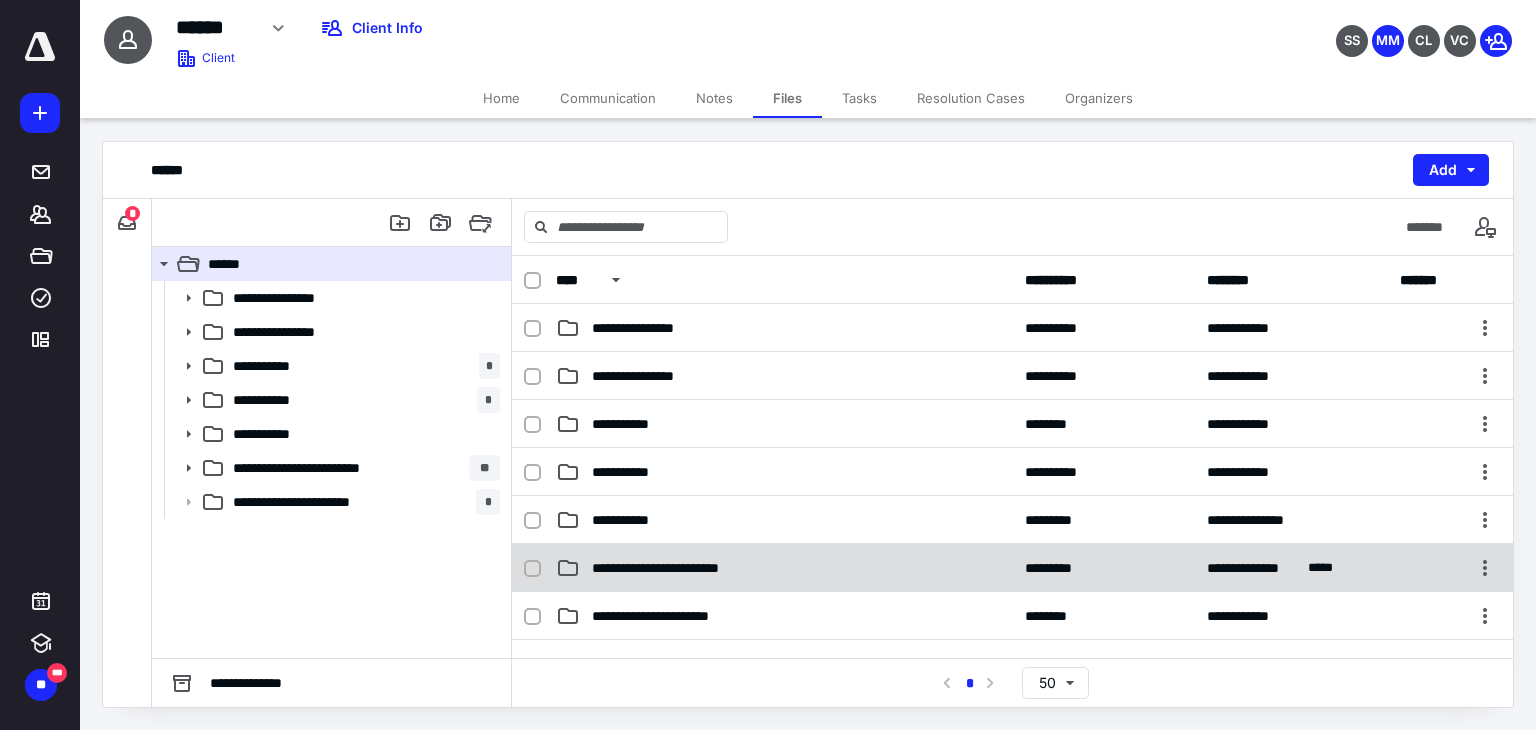 click on "**********" at bounding box center [784, 568] 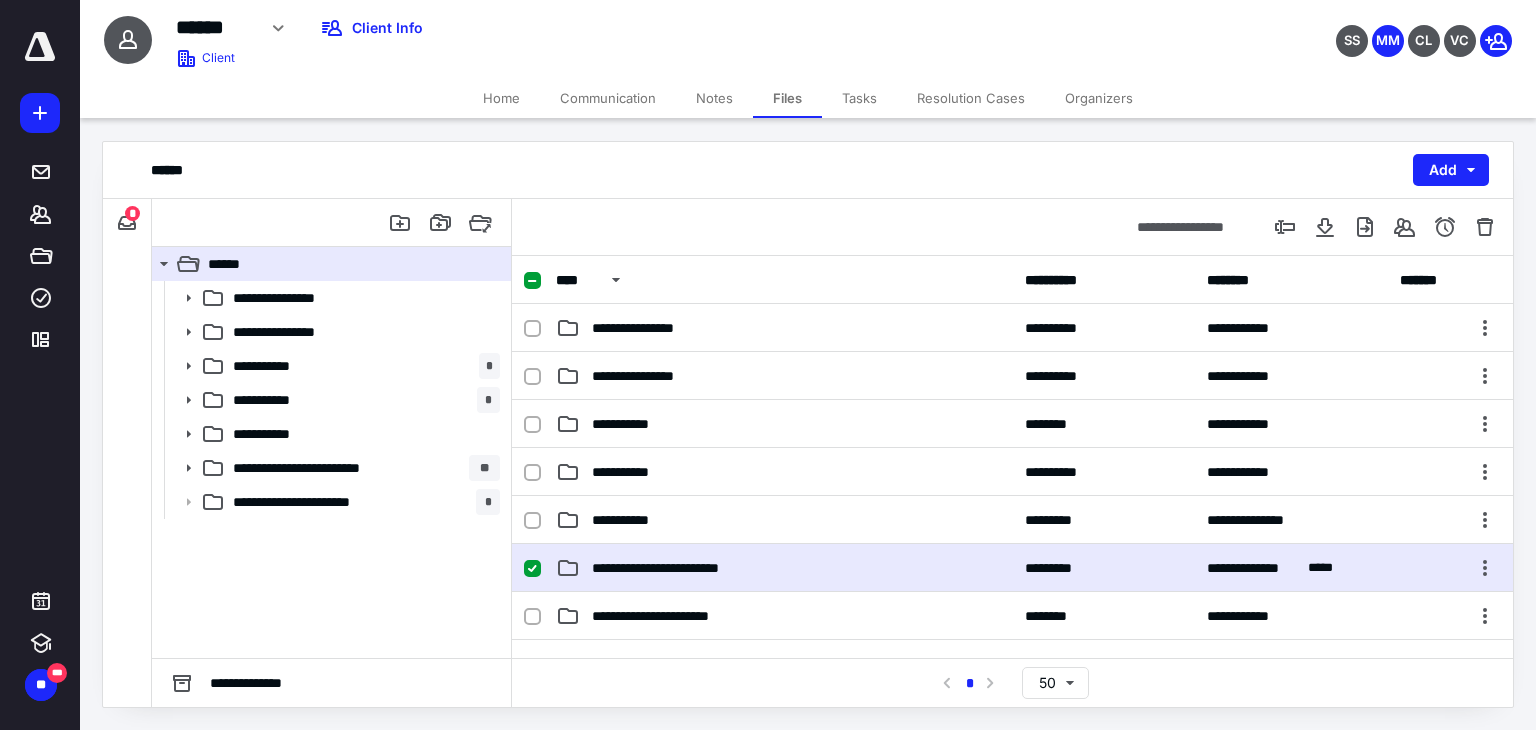 click on "**********" at bounding box center [685, 568] 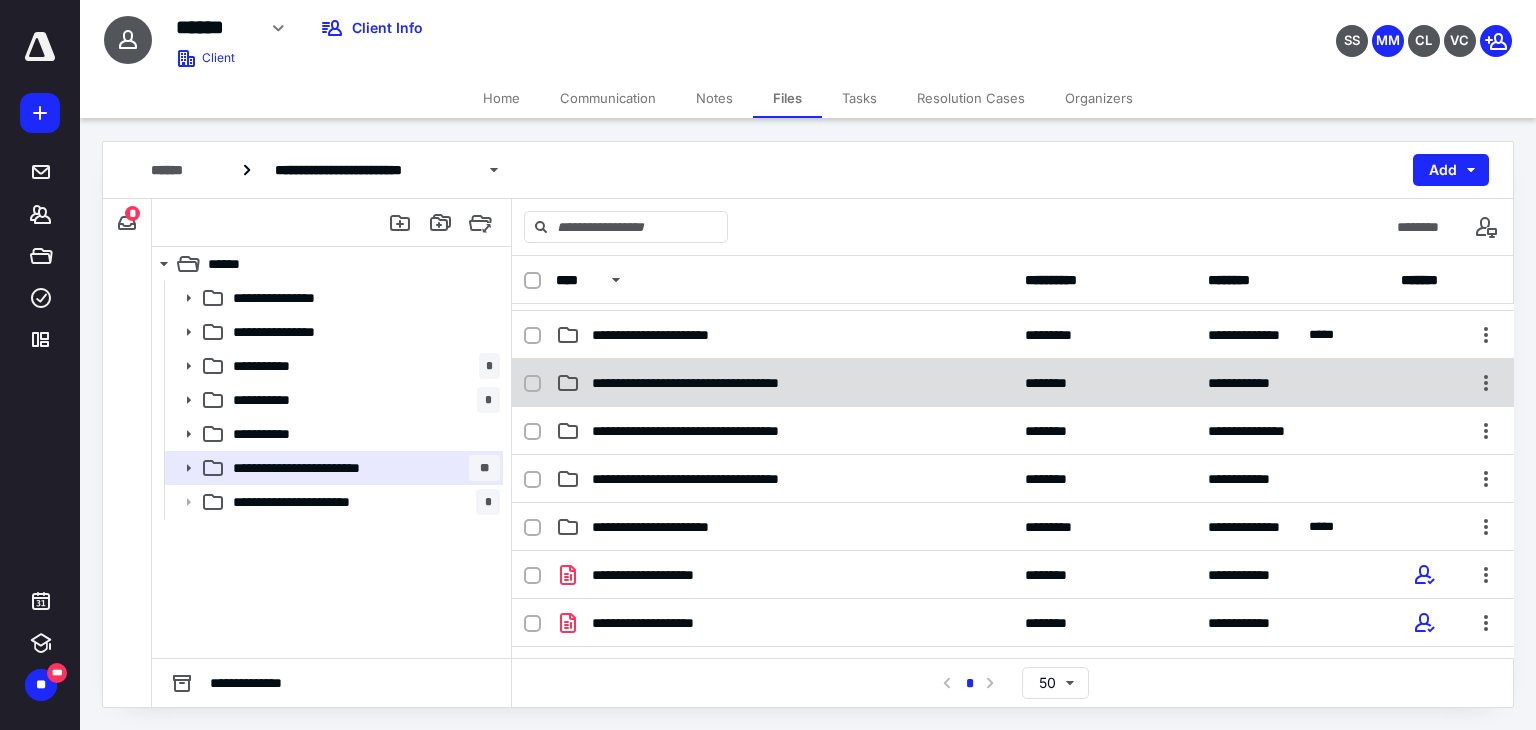 scroll, scrollTop: 300, scrollLeft: 0, axis: vertical 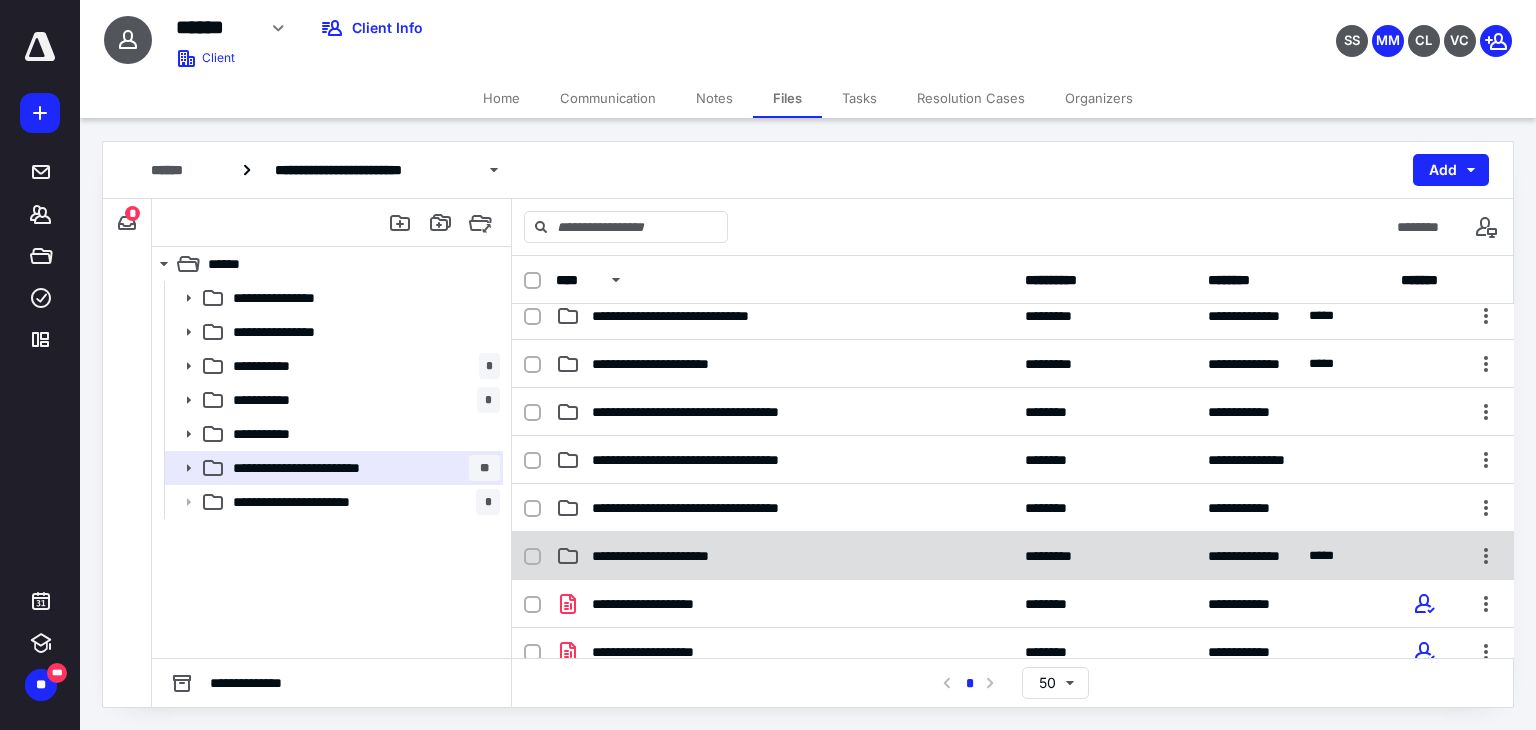 click on "**********" at bounding box center (1013, 556) 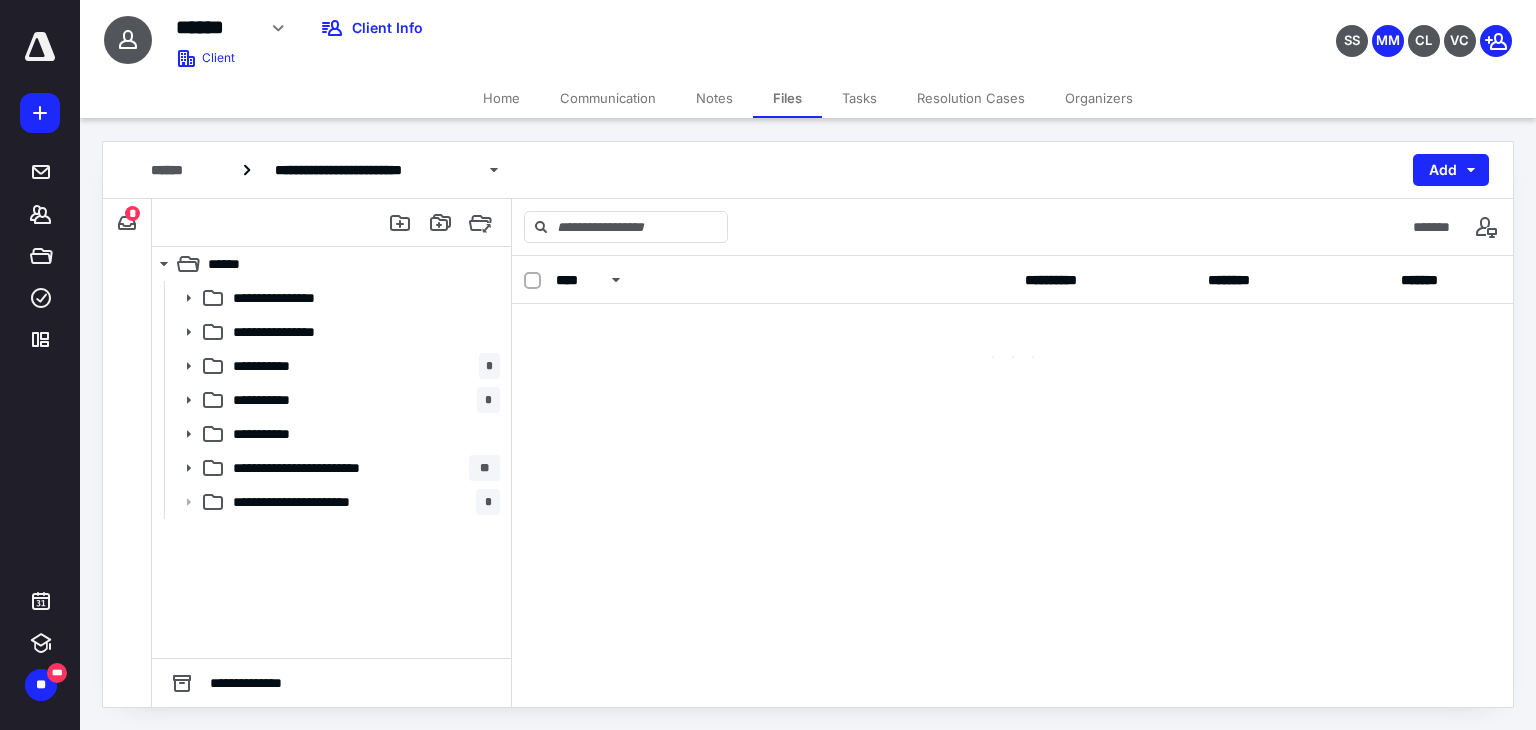 scroll, scrollTop: 0, scrollLeft: 0, axis: both 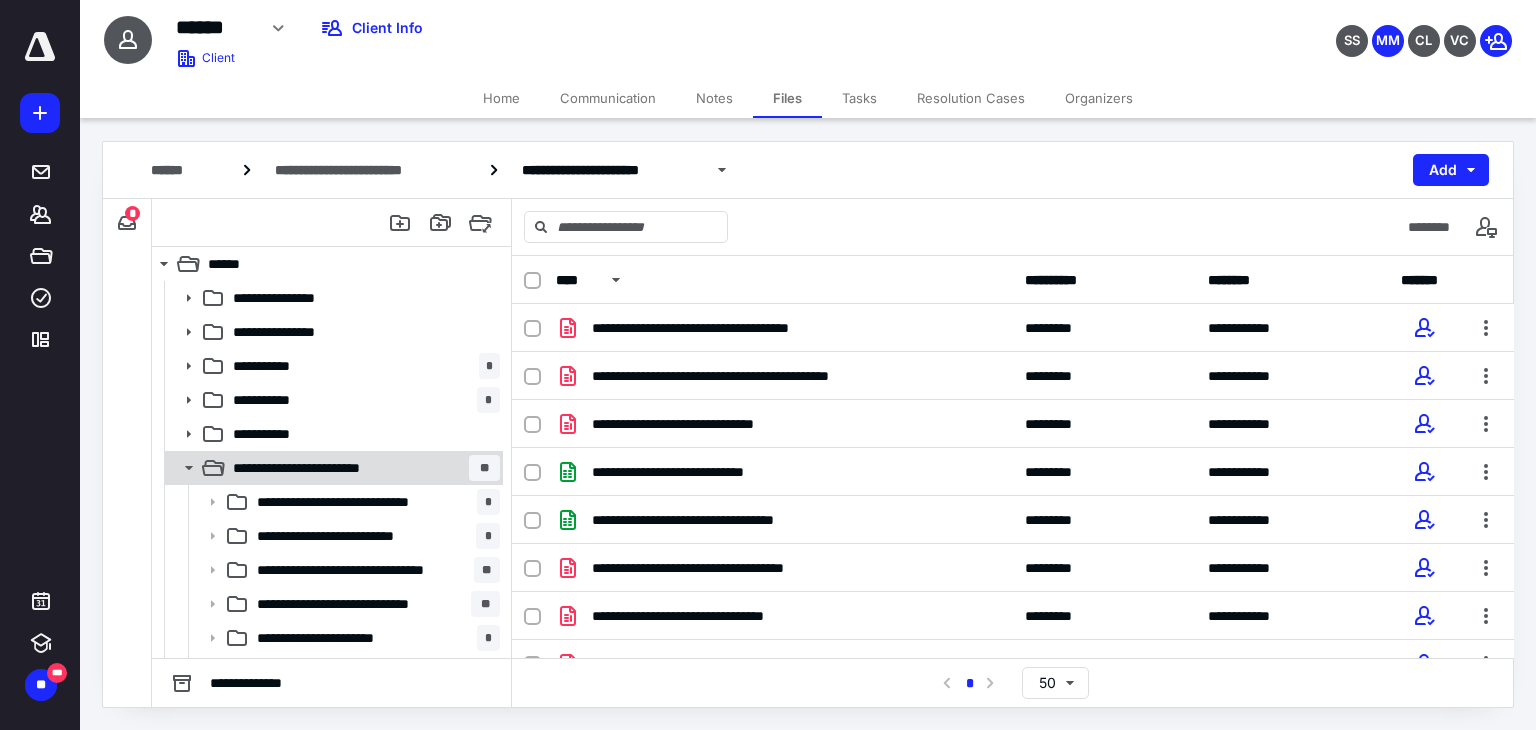 click on "**********" at bounding box center [326, 468] 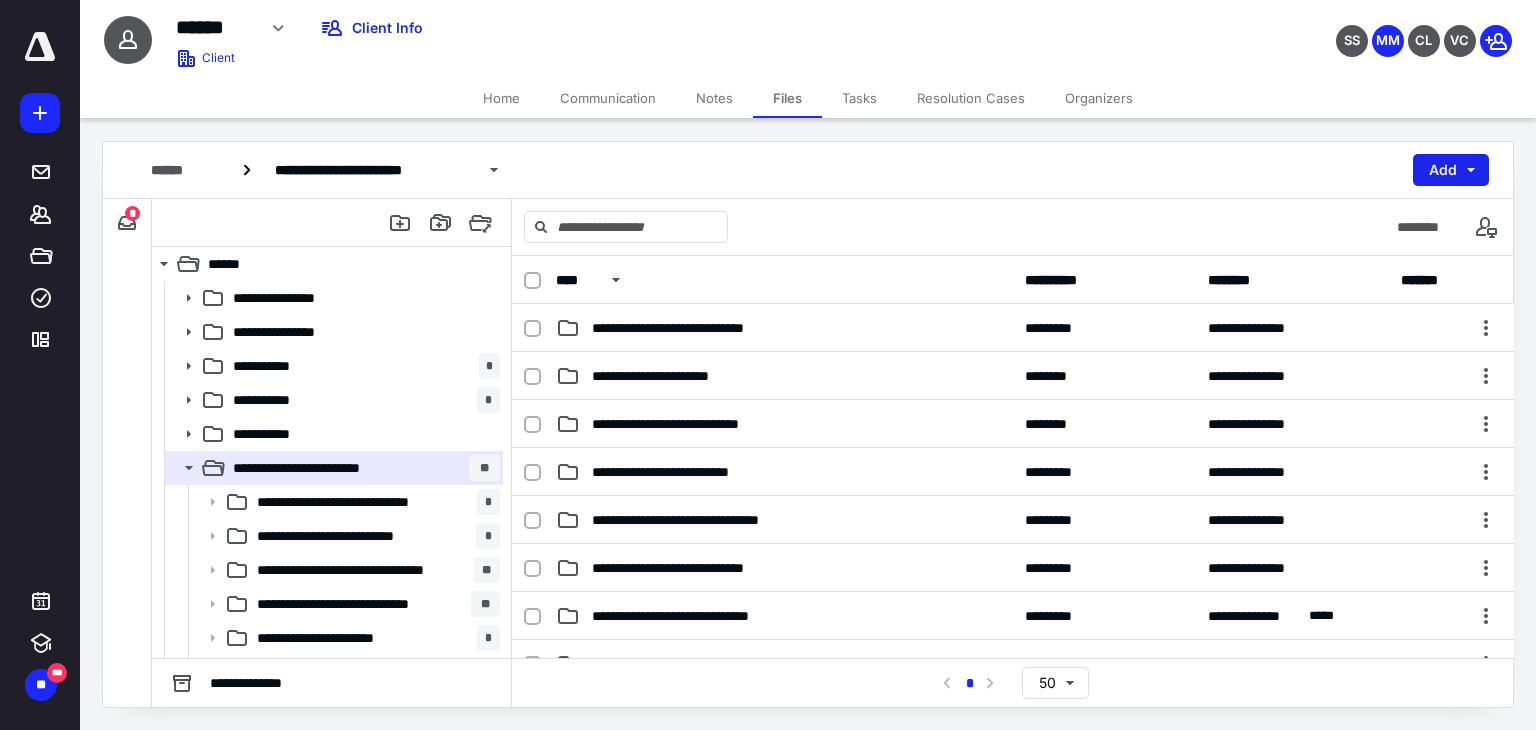 click on "Add" at bounding box center [1451, 170] 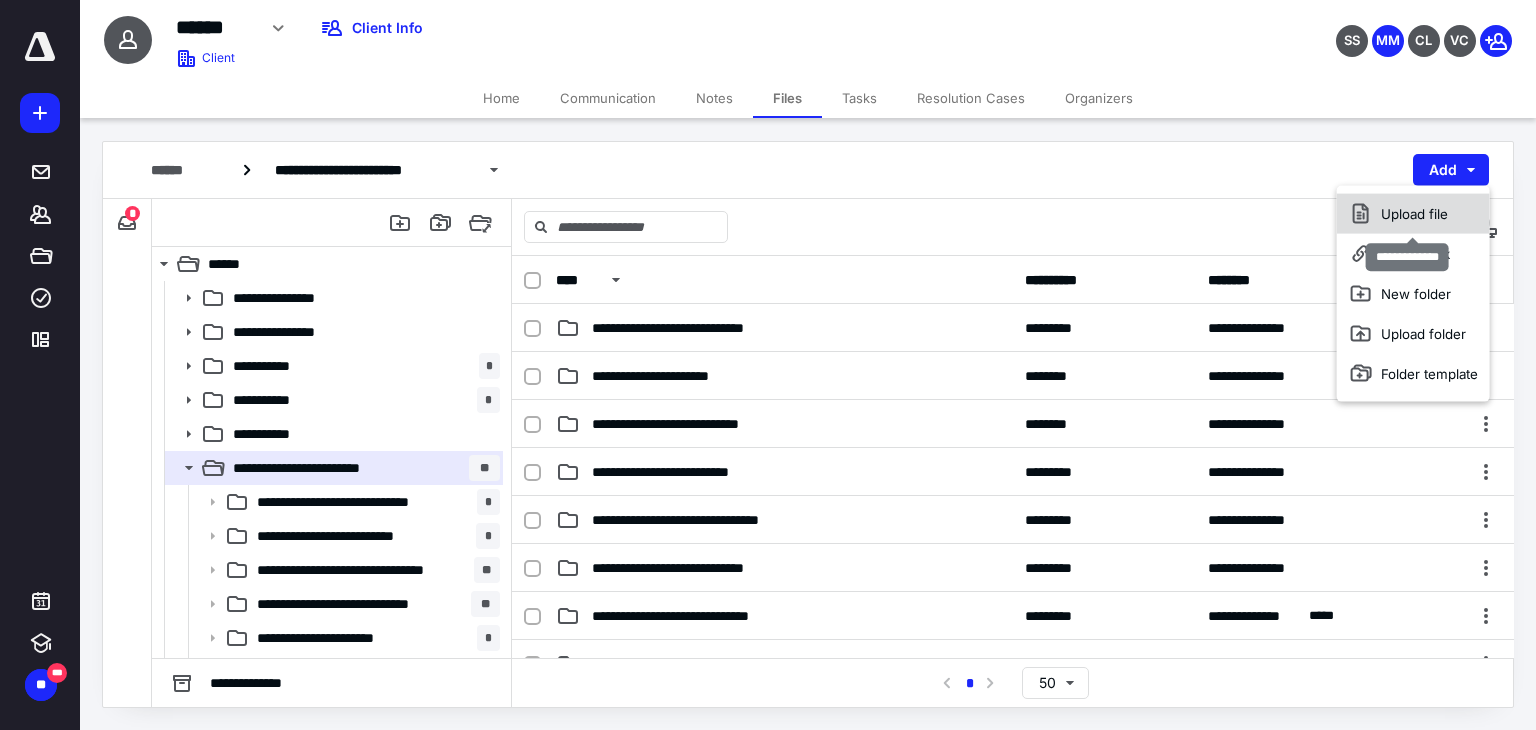 click 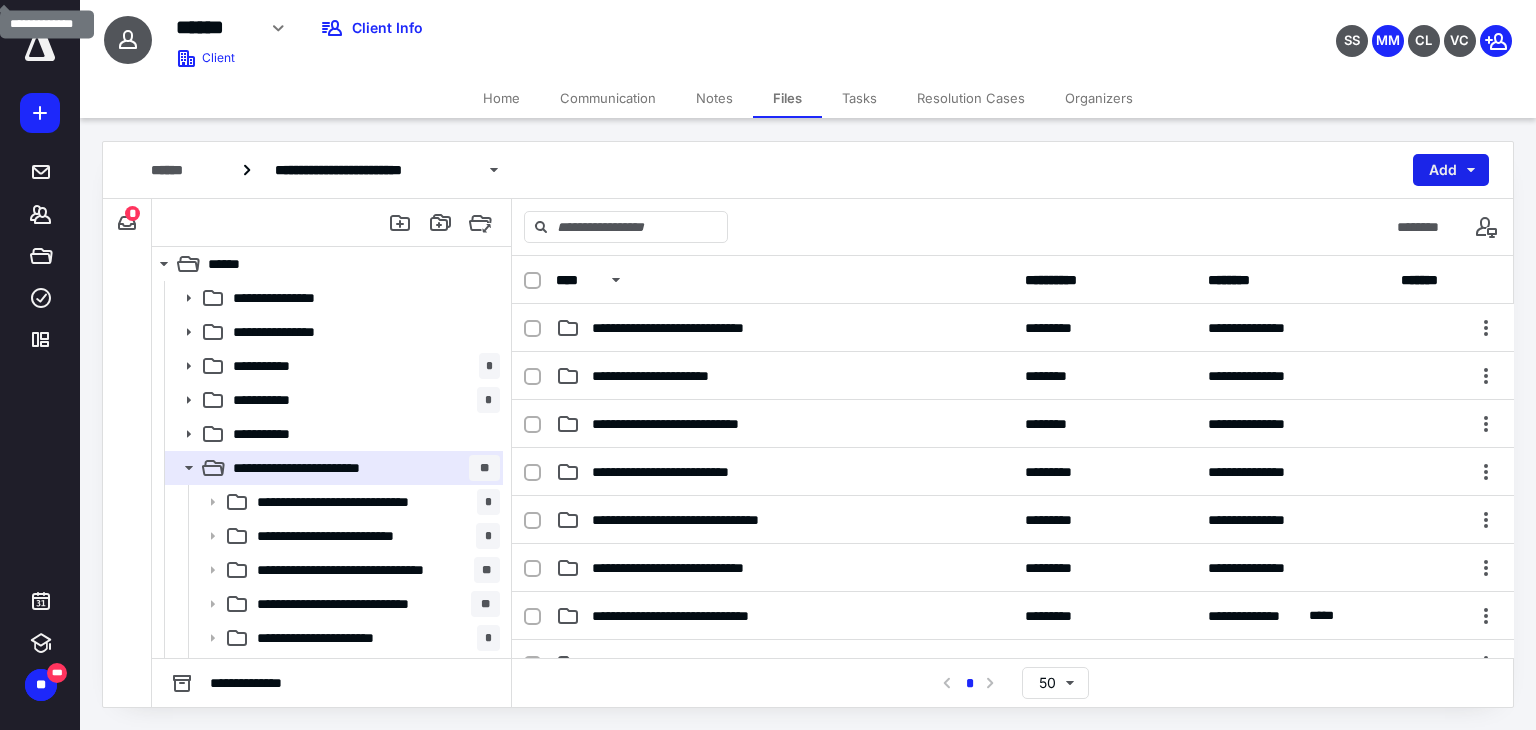 click on "Add" at bounding box center (1451, 170) 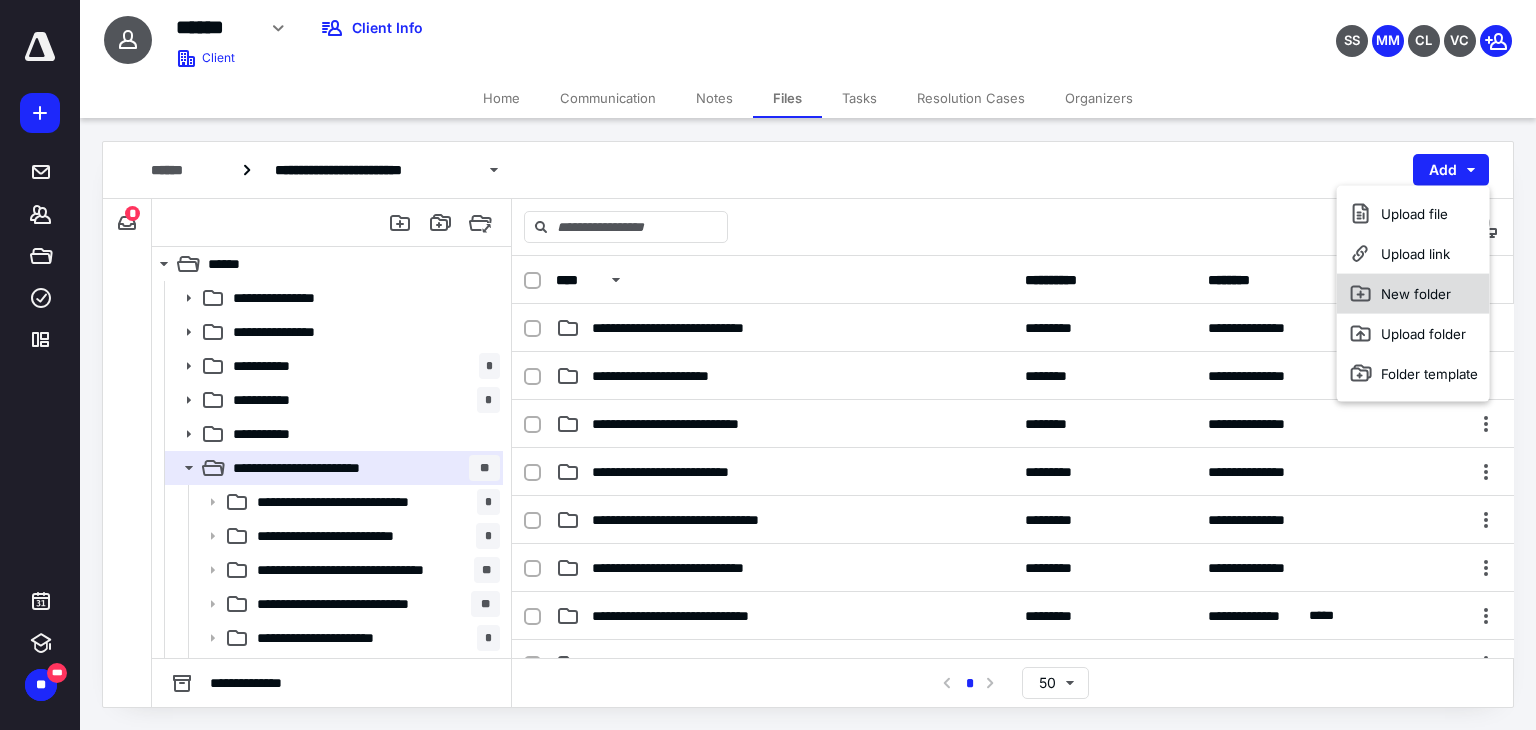 click on "New folder" at bounding box center [1413, 294] 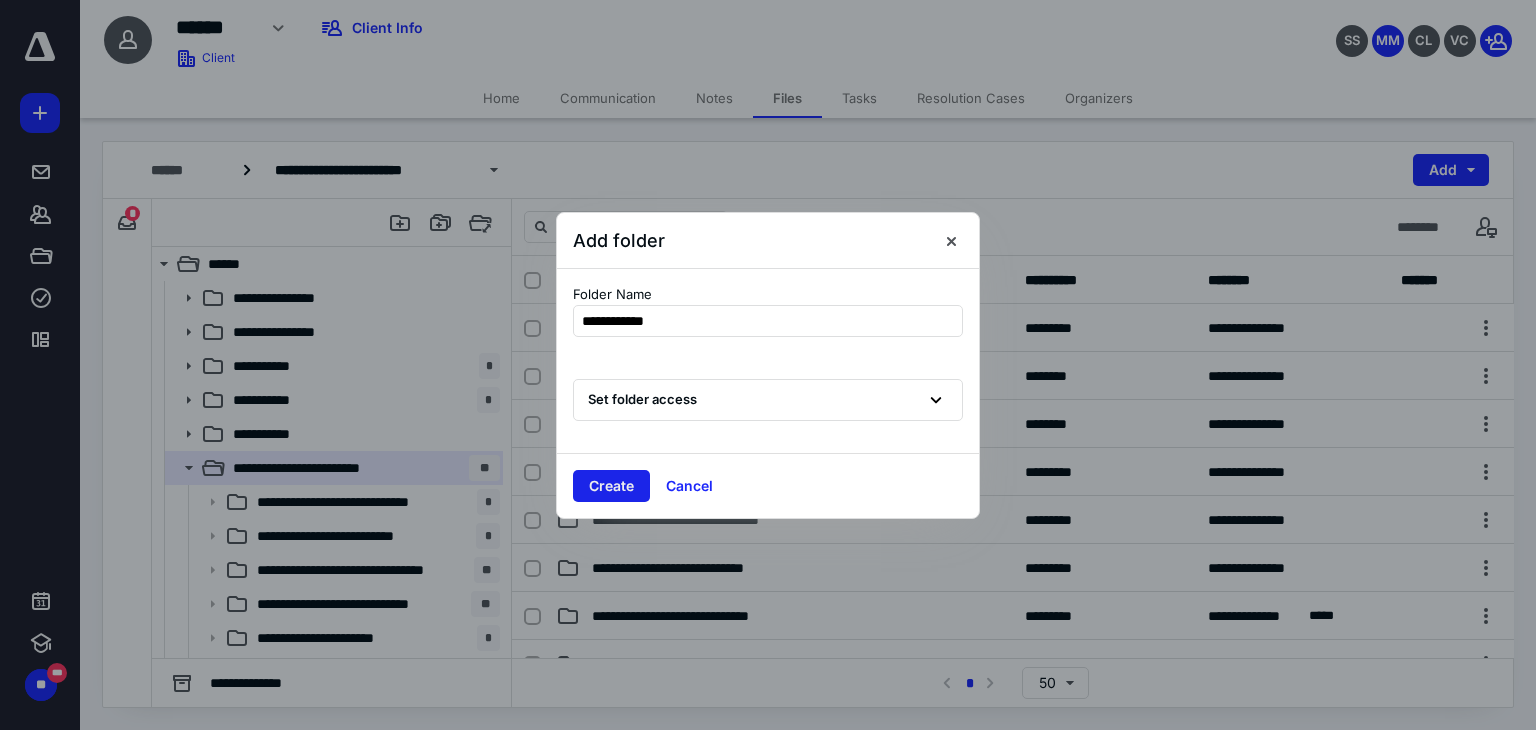 type on "**********" 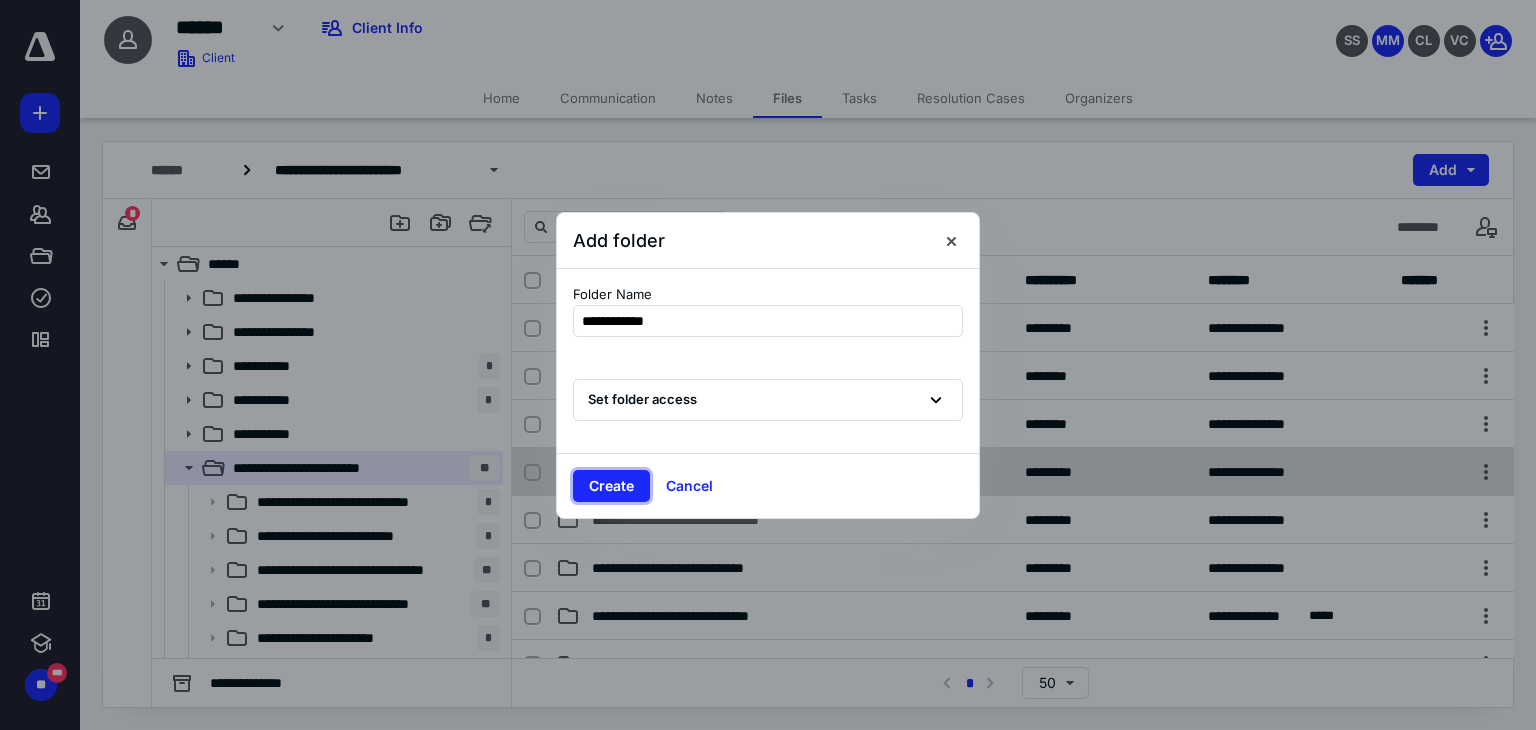 click on "Create" at bounding box center [611, 486] 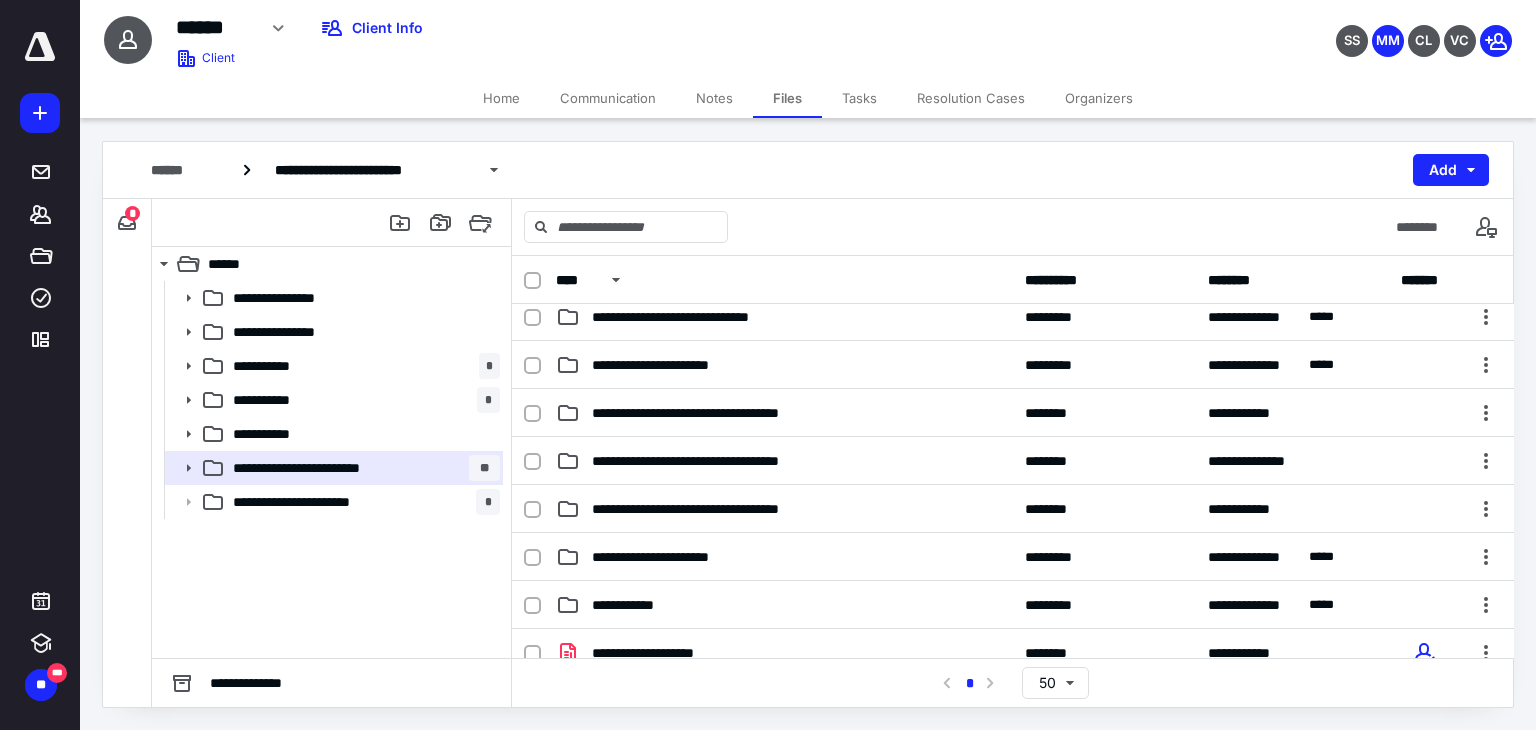 scroll, scrollTop: 400, scrollLeft: 0, axis: vertical 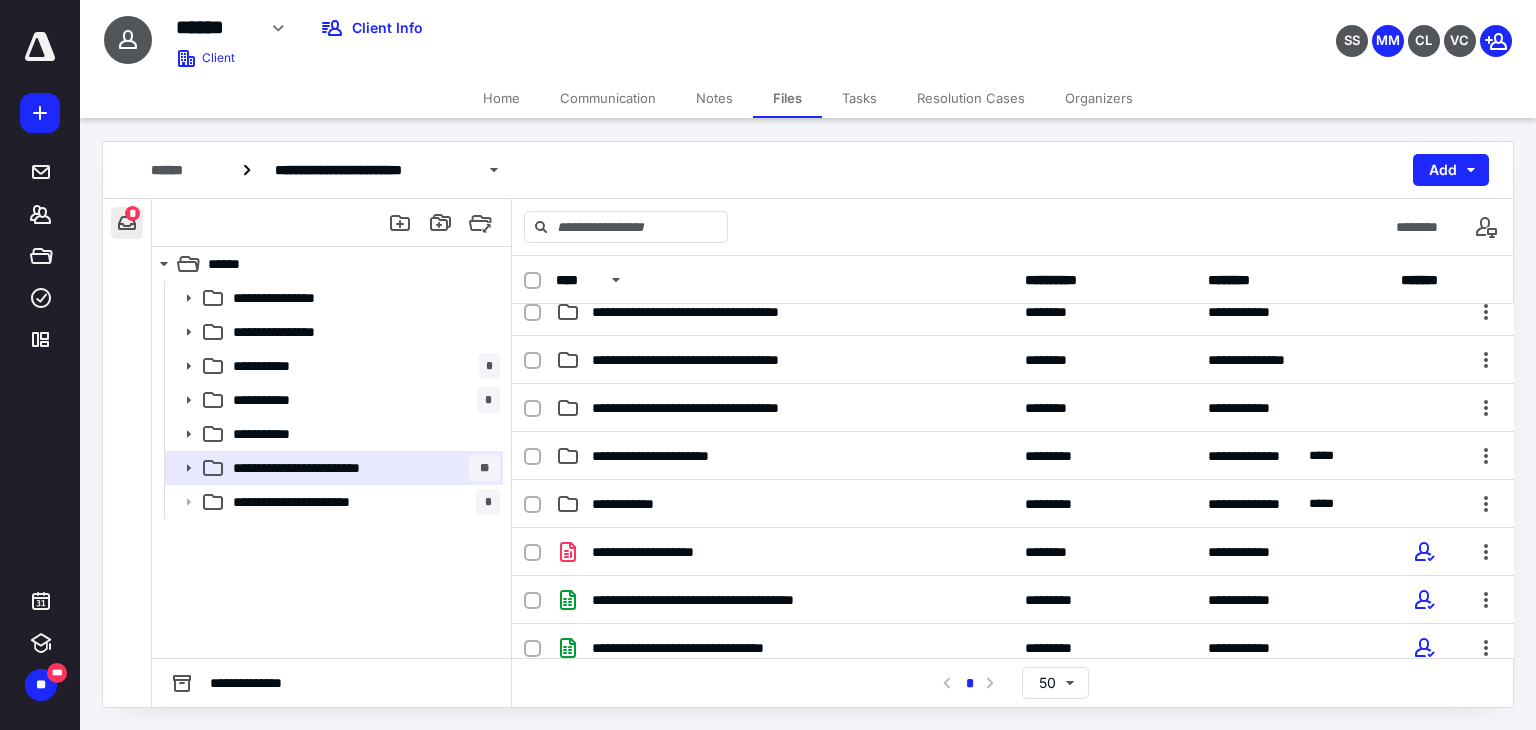 click at bounding box center [127, 223] 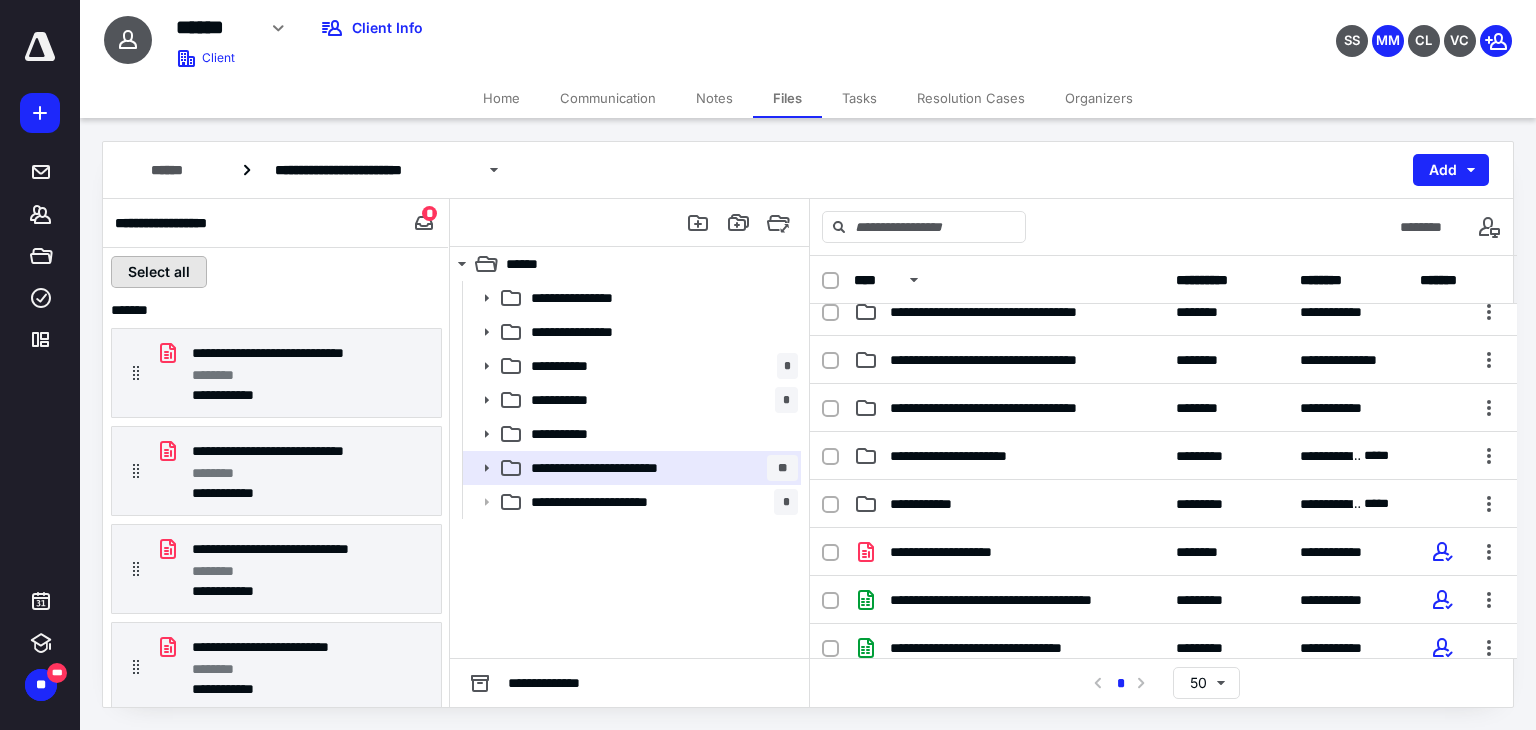 click on "Select all" at bounding box center (159, 272) 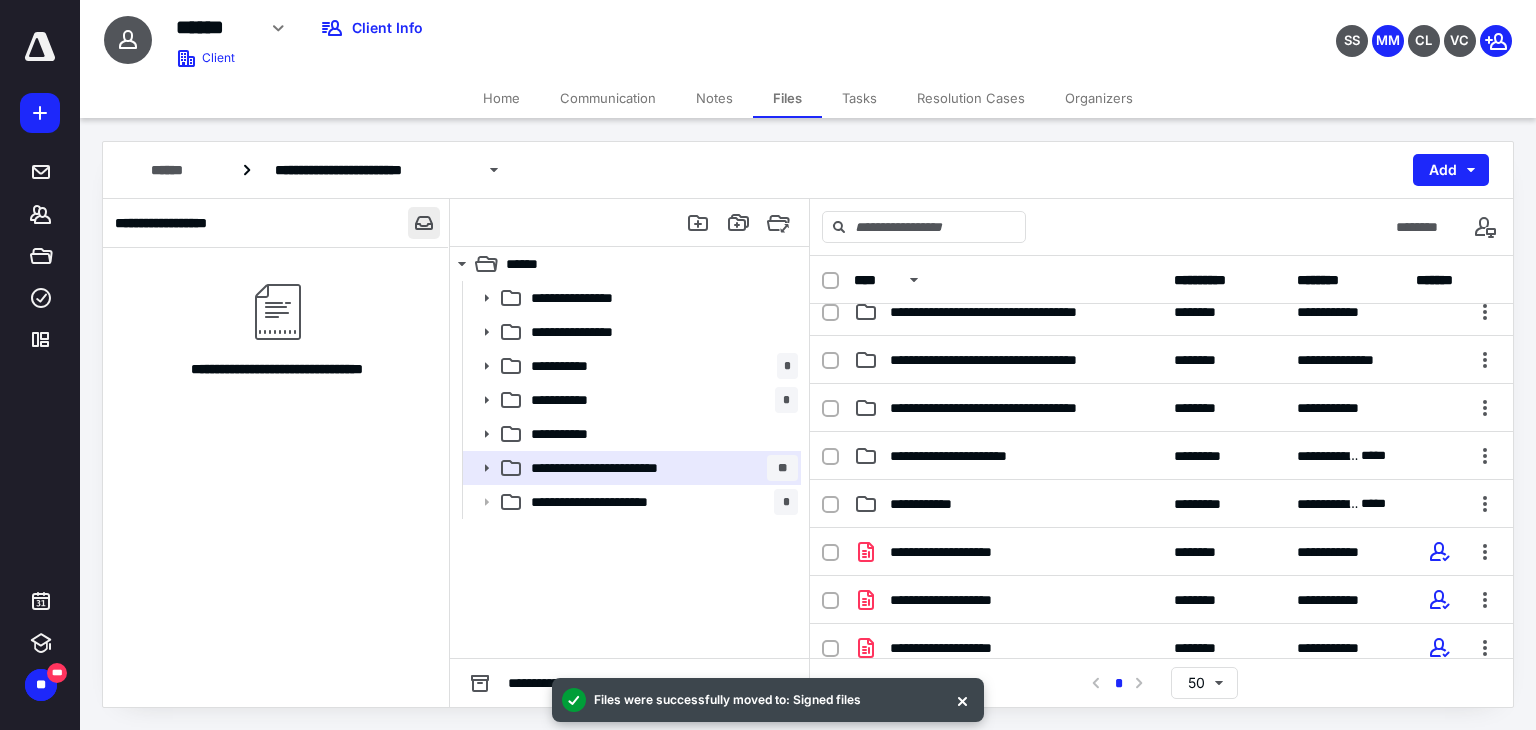 click at bounding box center (424, 223) 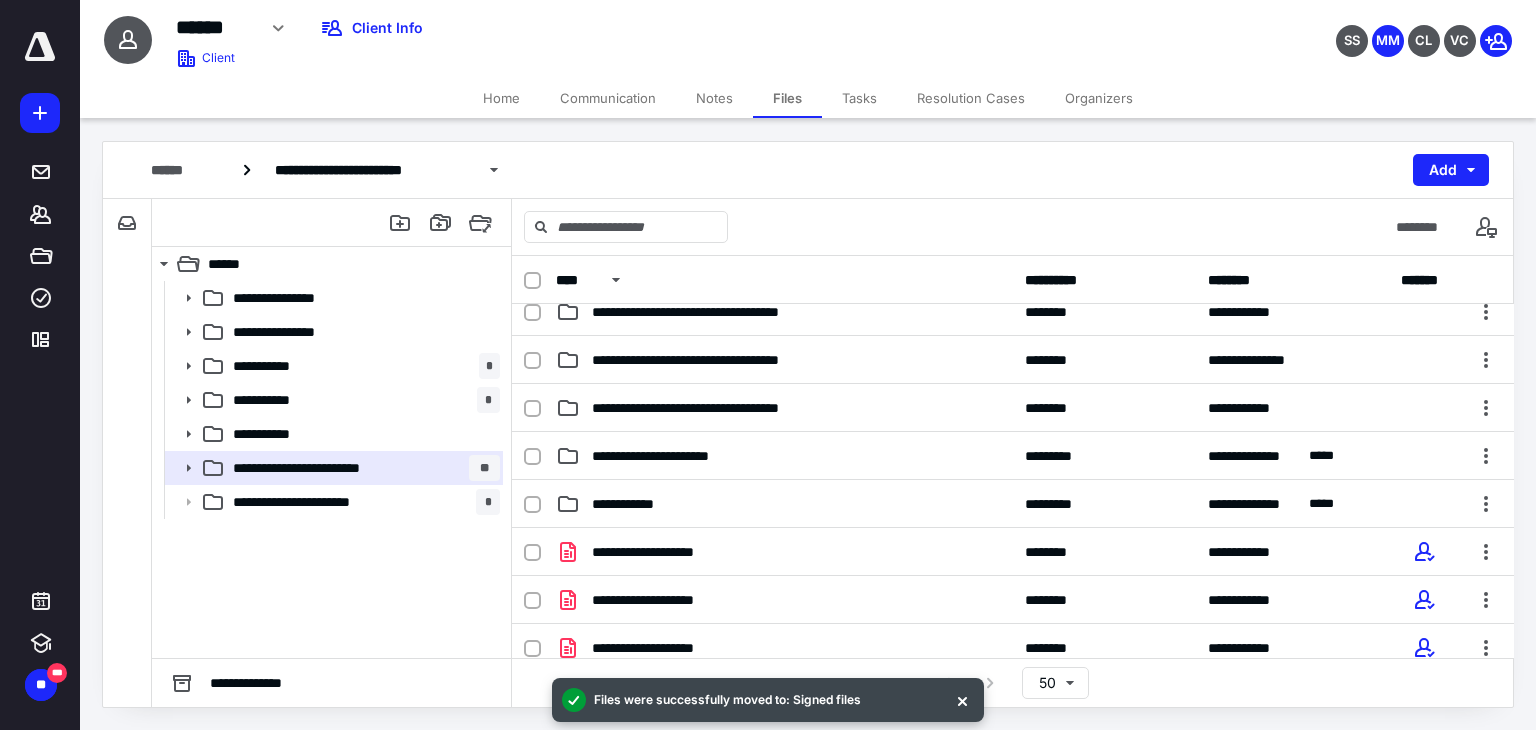 click on "**********" at bounding box center [808, 170] 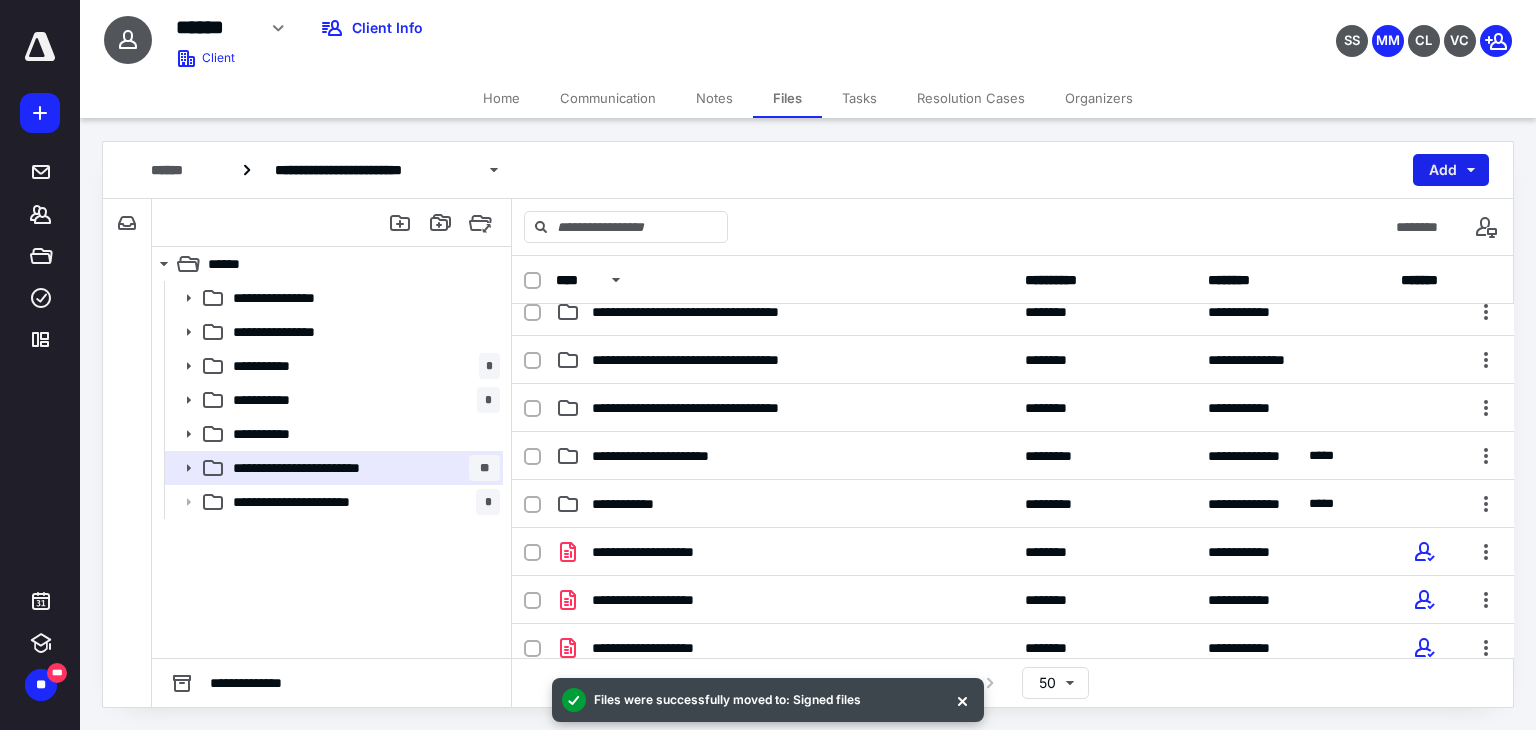 click on "Add" at bounding box center (1451, 170) 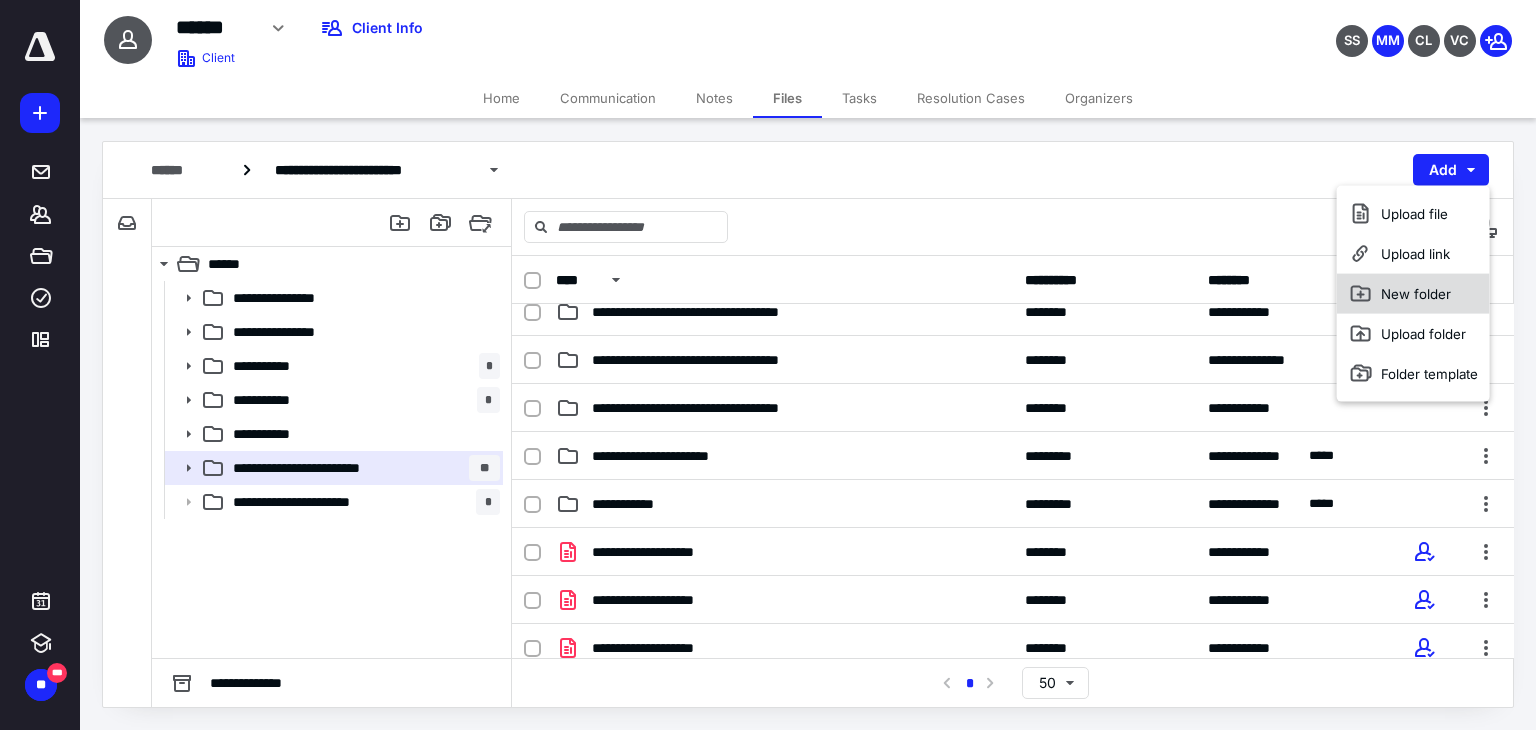 click on "New folder" at bounding box center [1413, 294] 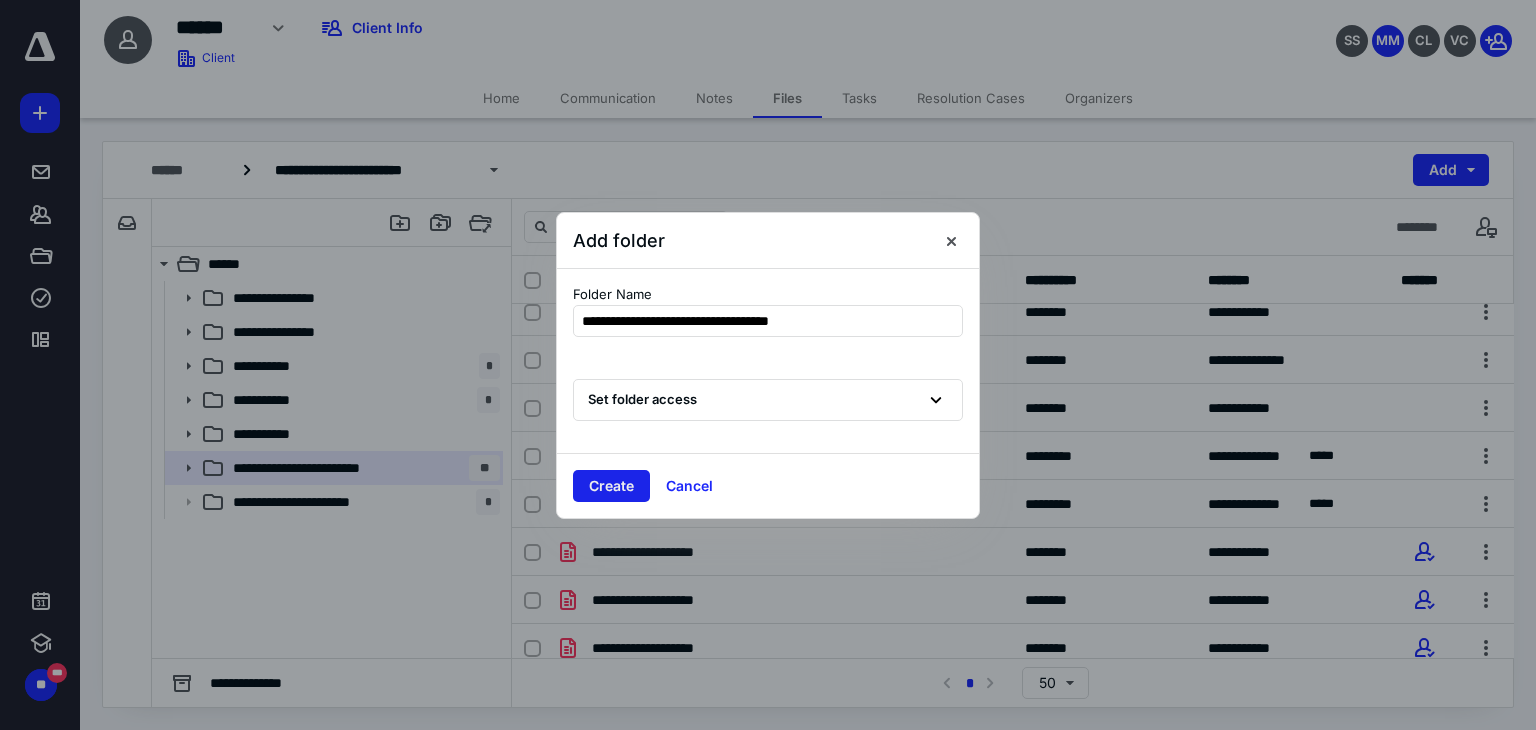 type on "**********" 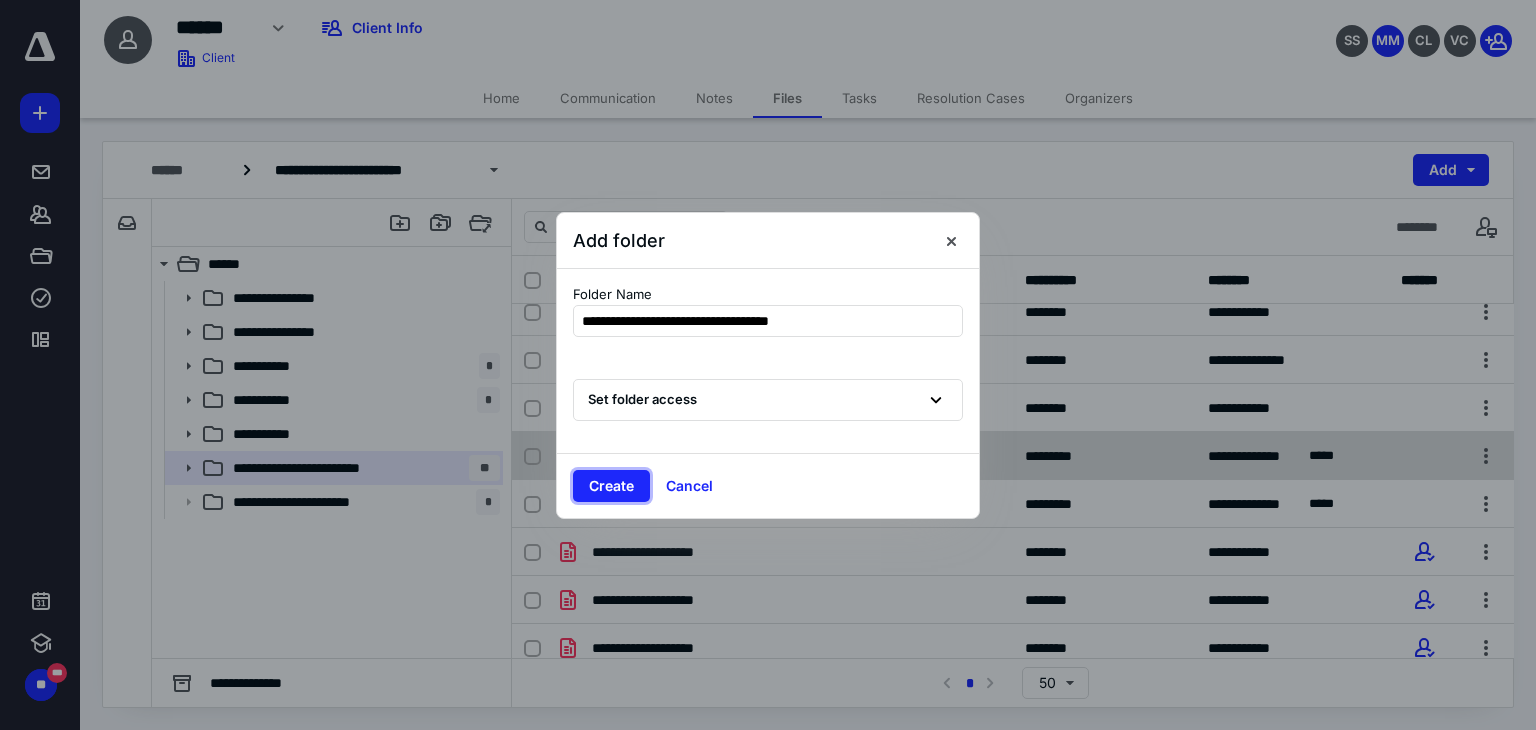 drag, startPoint x: 616, startPoint y: 485, endPoint x: 632, endPoint y: 493, distance: 17.888544 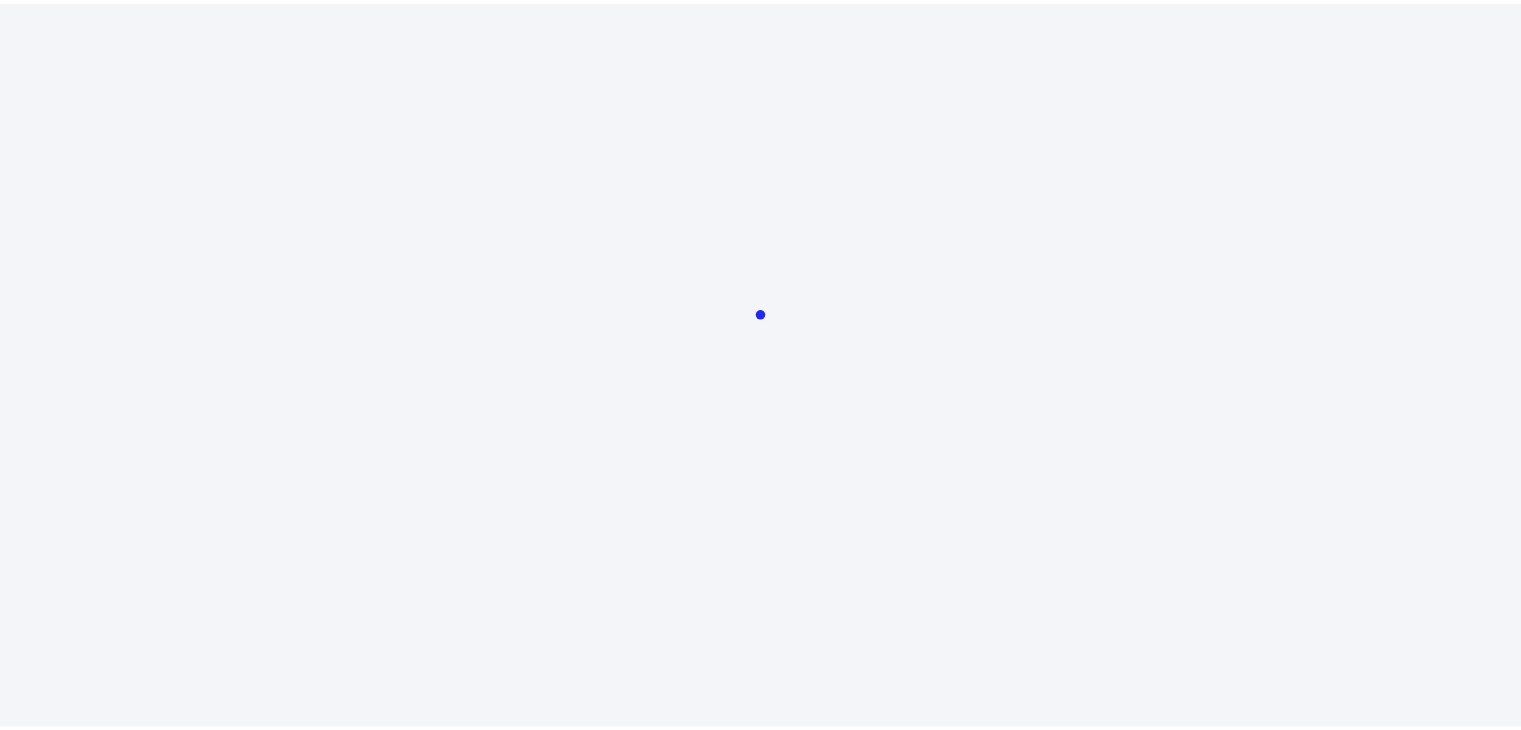 scroll, scrollTop: 0, scrollLeft: 0, axis: both 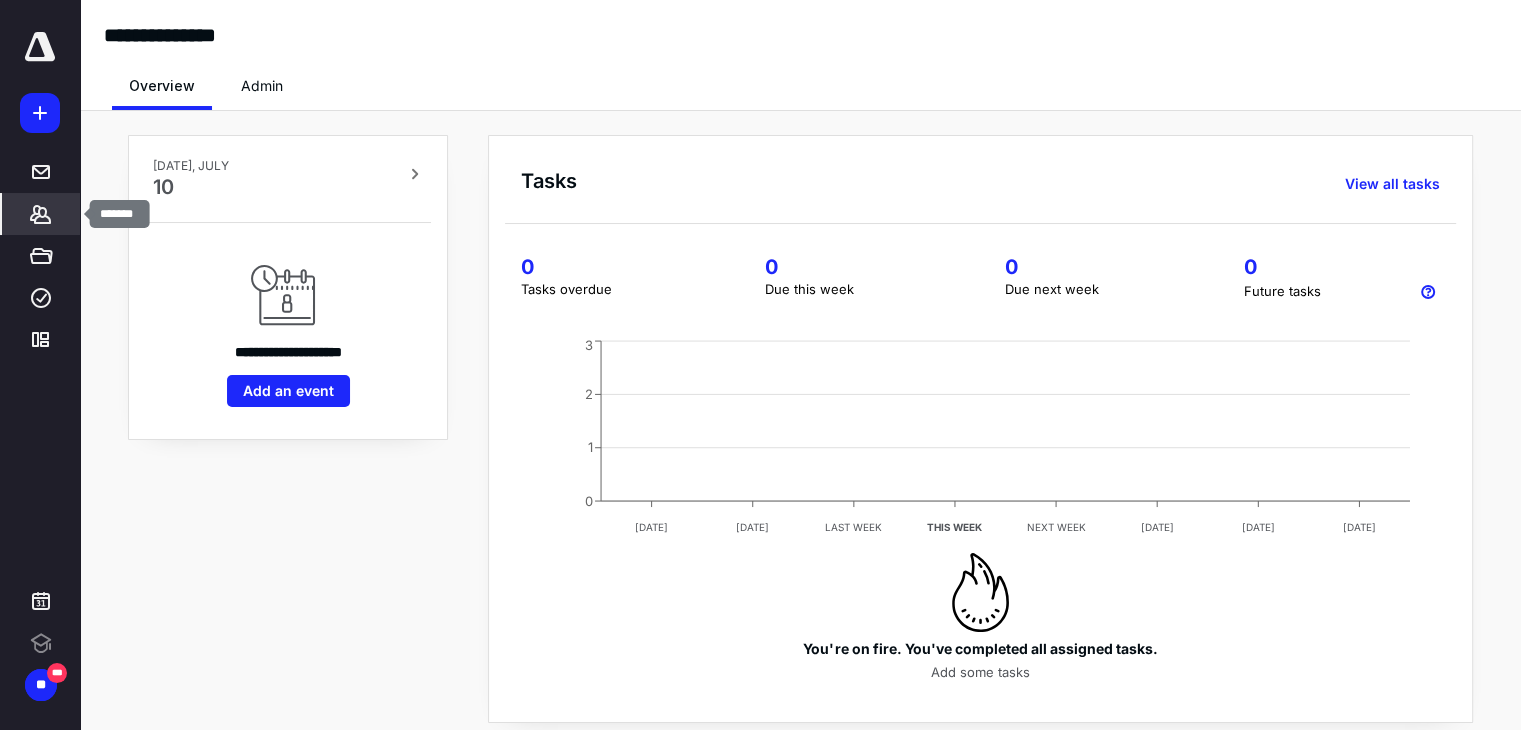 click on "*******" at bounding box center (41, 214) 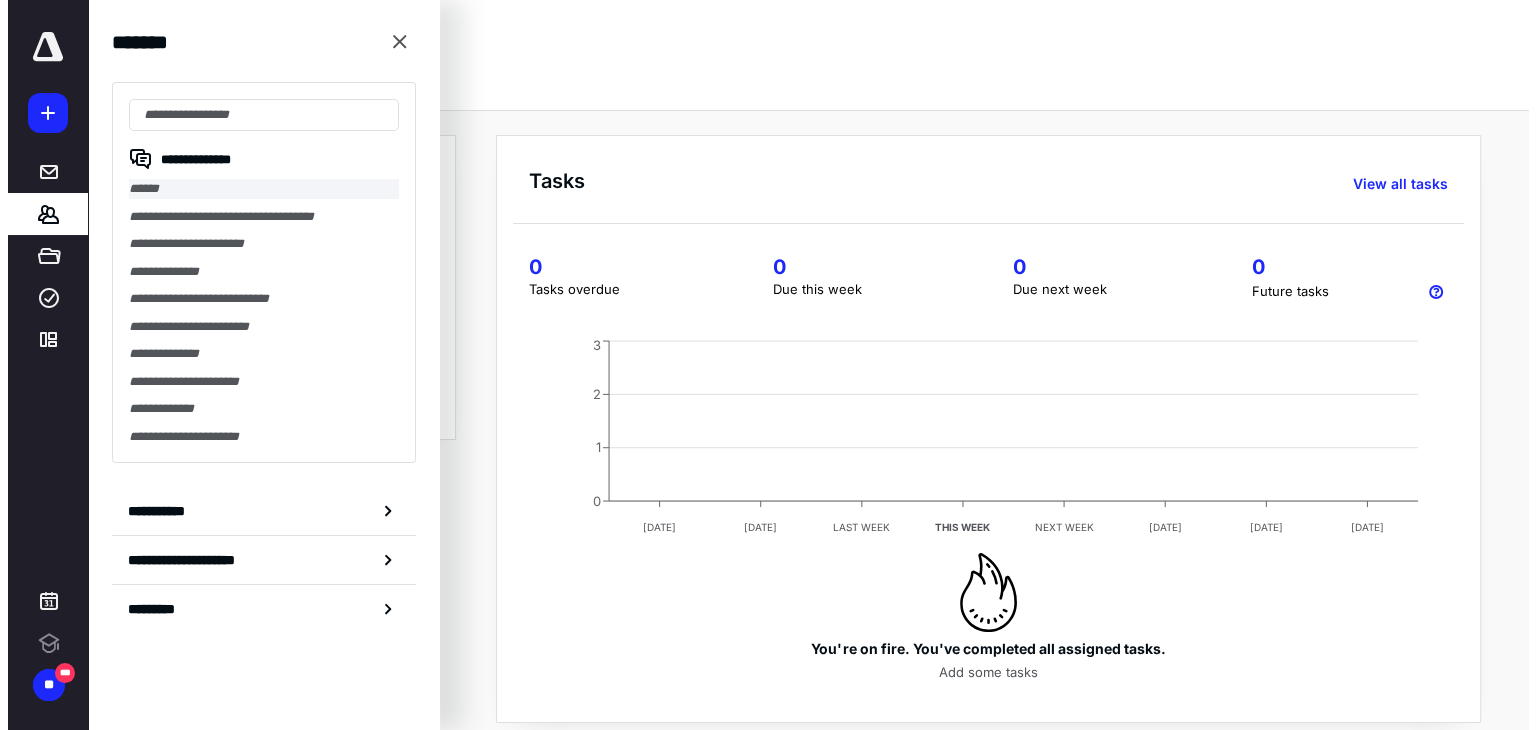 scroll, scrollTop: 0, scrollLeft: 0, axis: both 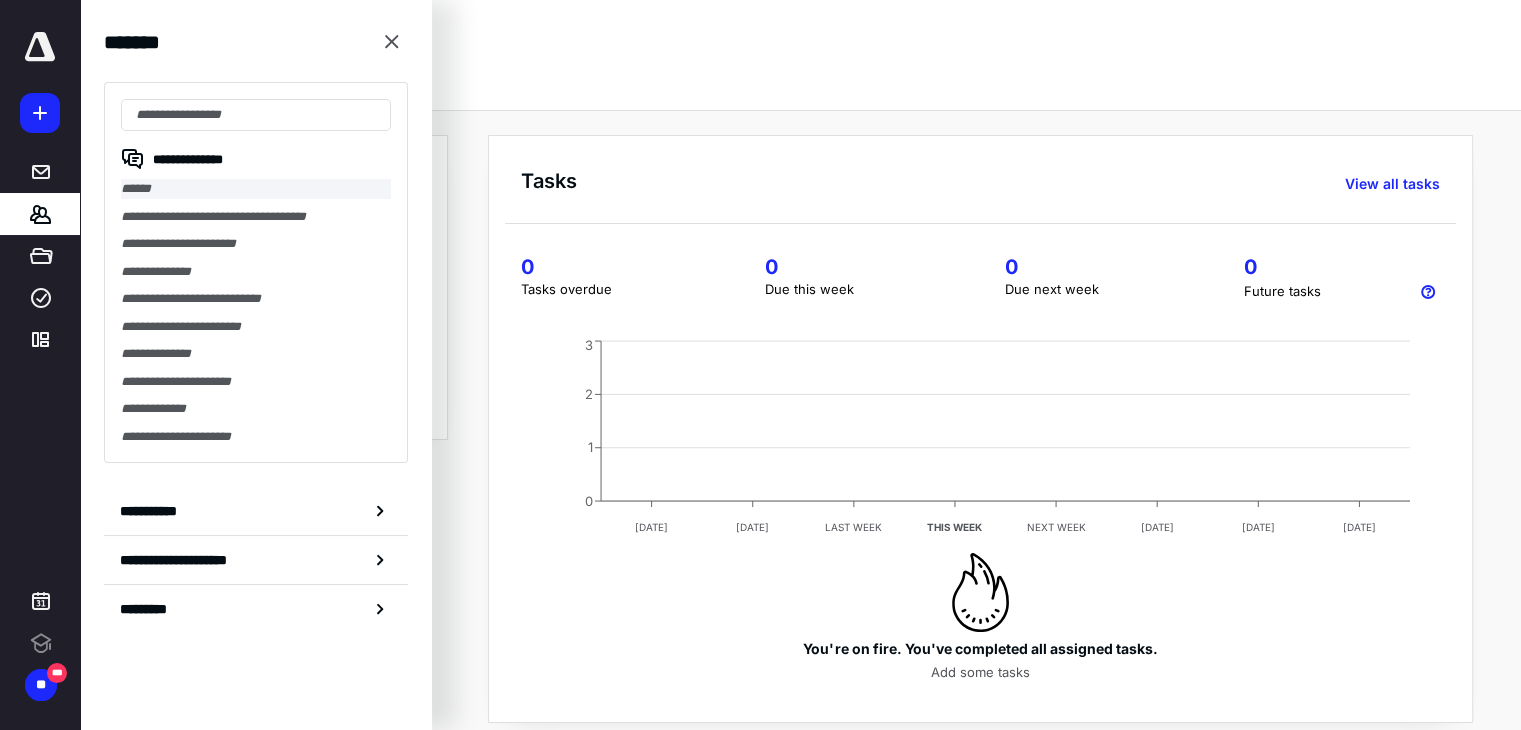 click on "******" at bounding box center [256, 189] 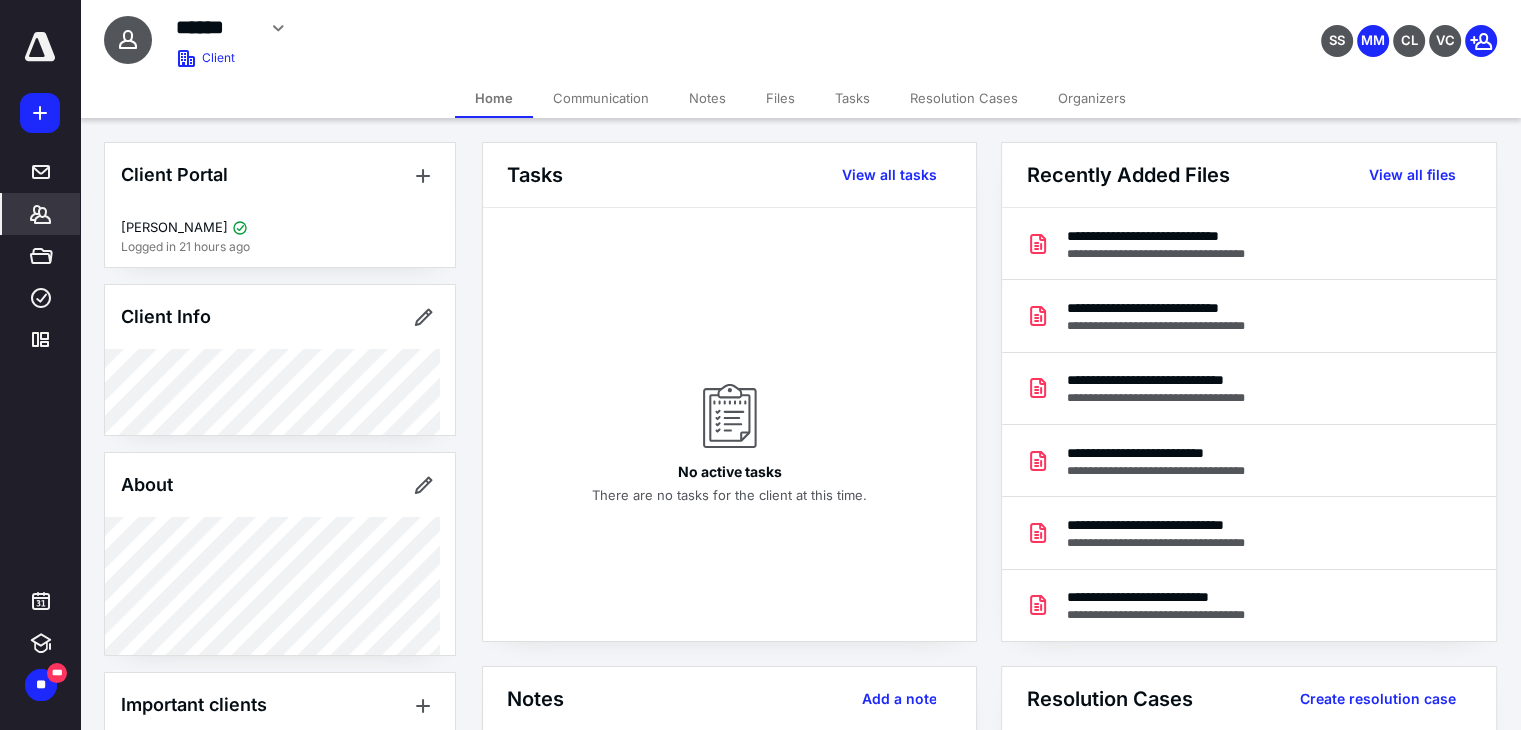 click on "Files" at bounding box center (780, 98) 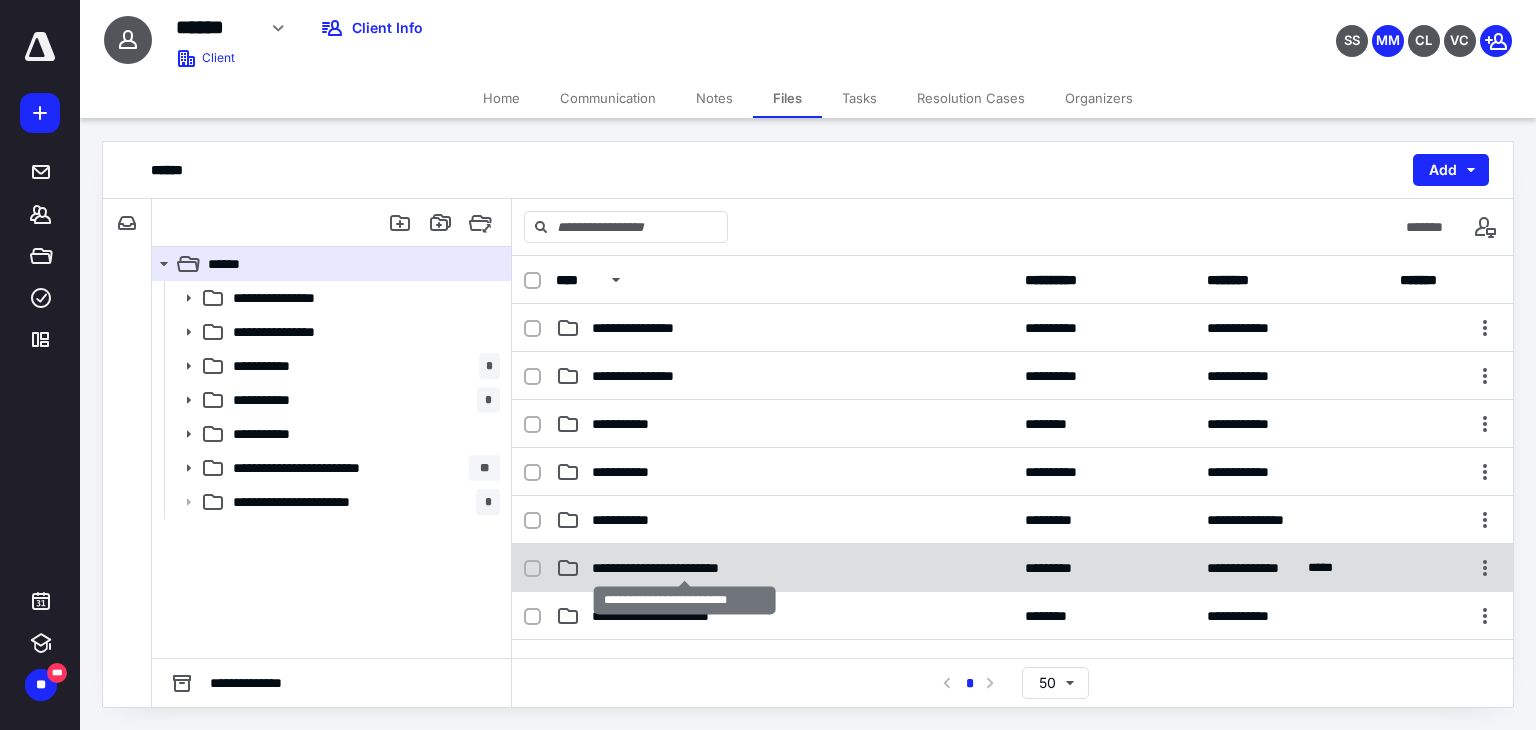 click on "**********" at bounding box center [685, 568] 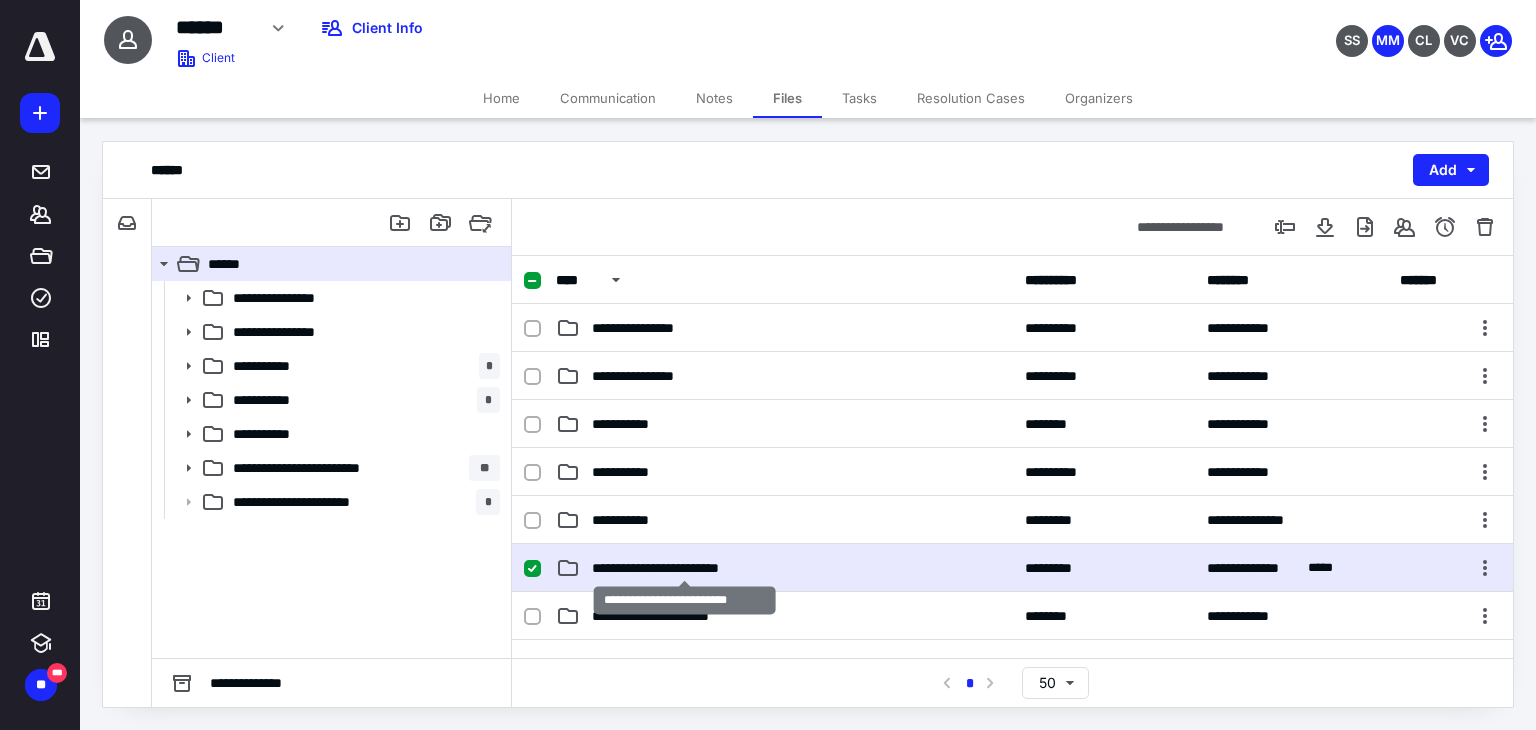 click on "**********" at bounding box center [685, 568] 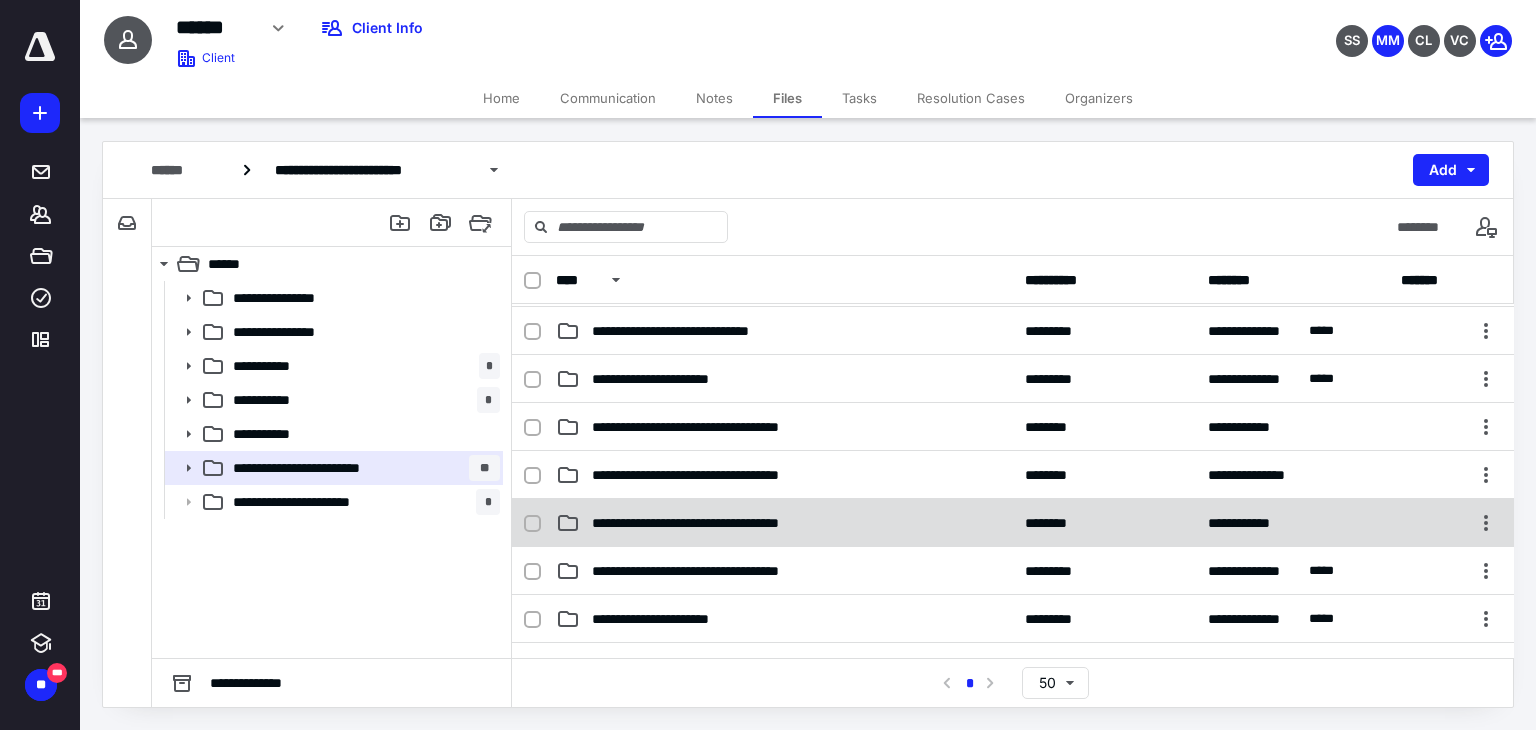 scroll, scrollTop: 400, scrollLeft: 0, axis: vertical 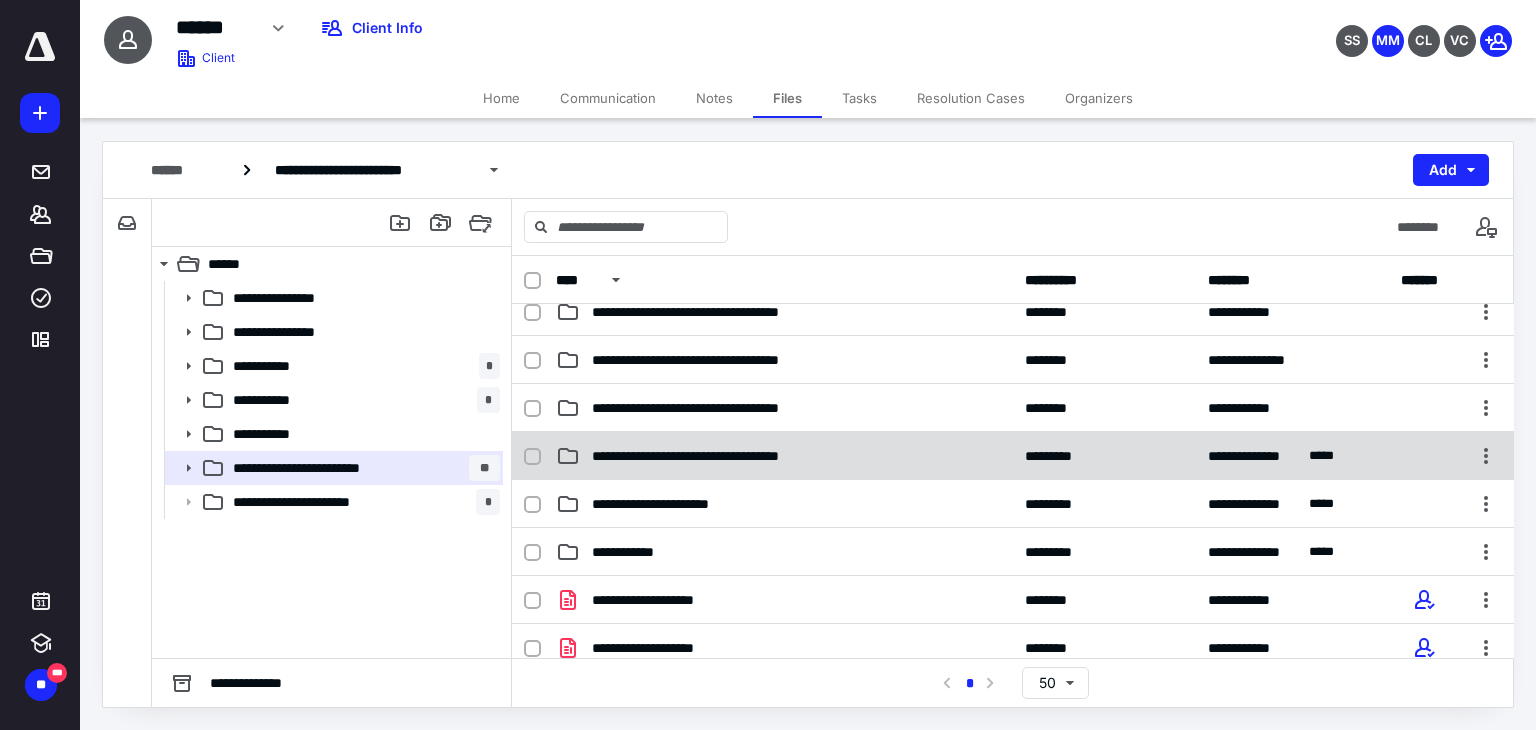 click on "**********" at bounding box center (718, 456) 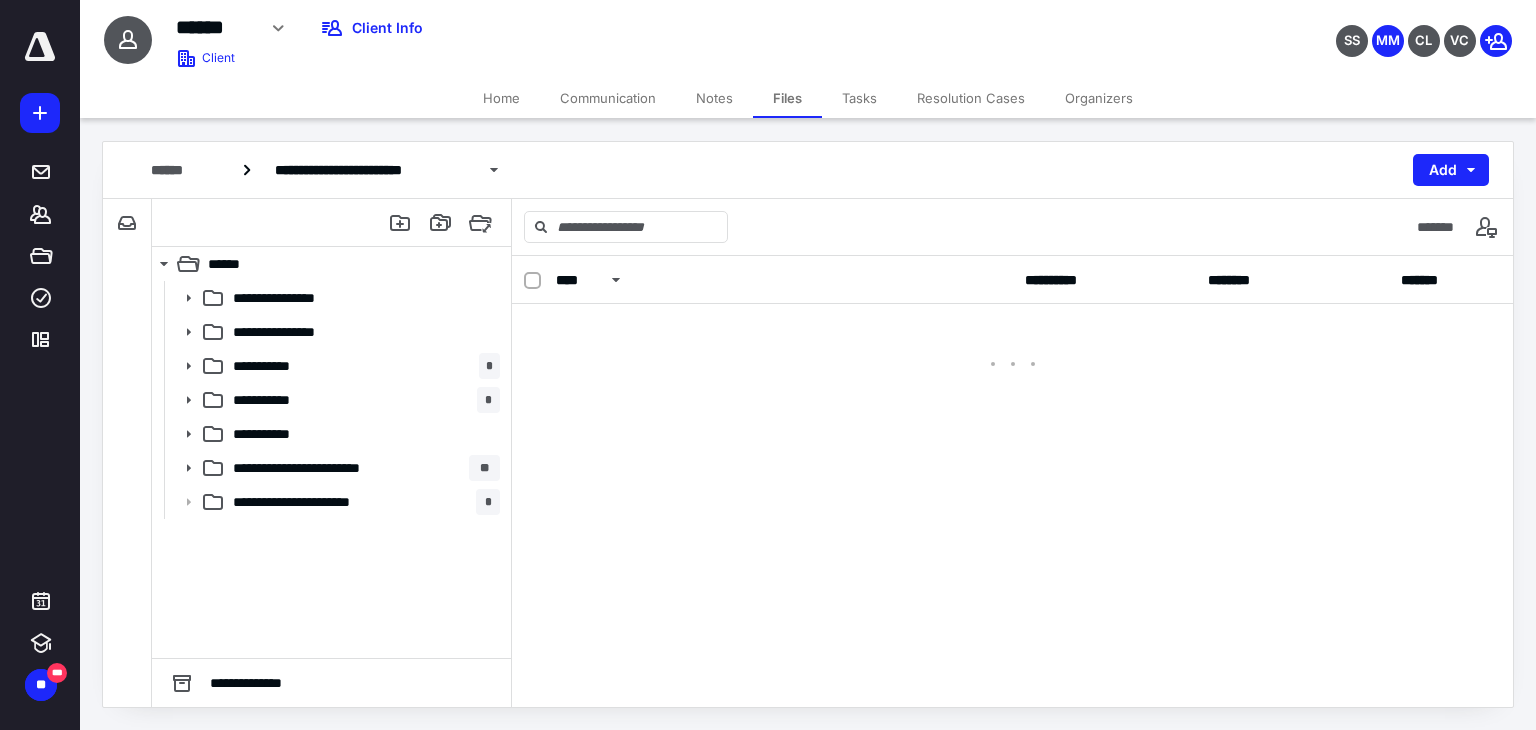 scroll, scrollTop: 0, scrollLeft: 0, axis: both 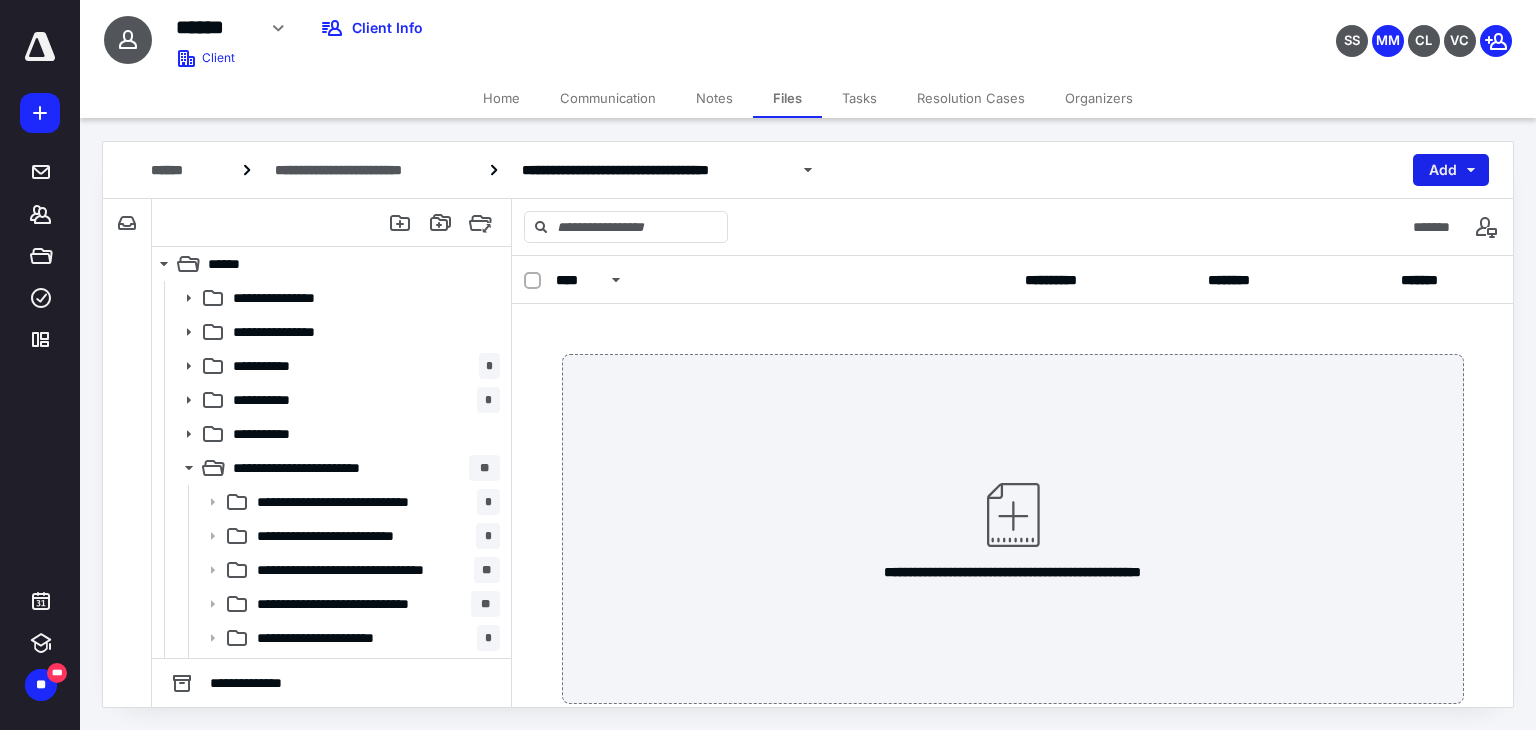 click on "Add" at bounding box center [1451, 170] 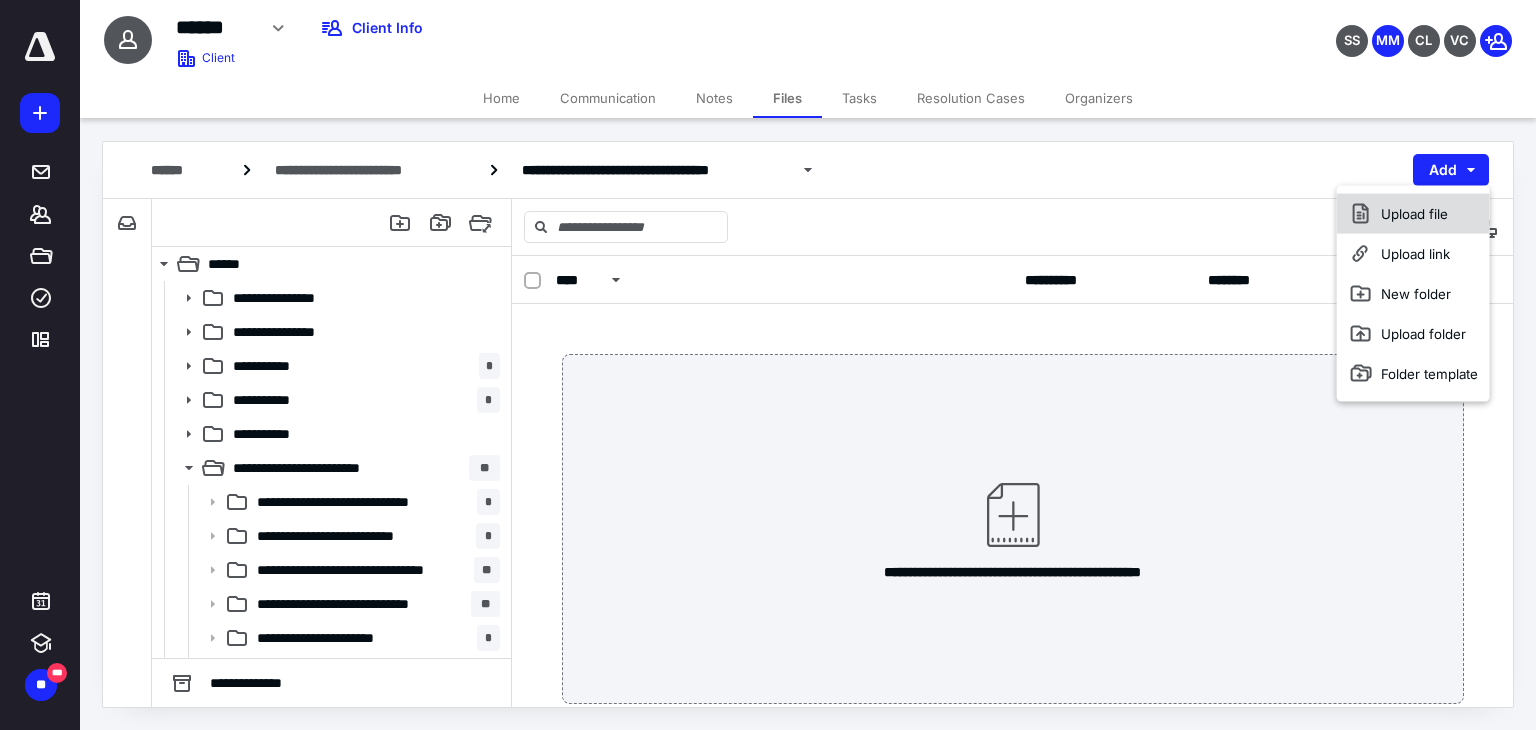 click on "Upload file" at bounding box center [1413, 214] 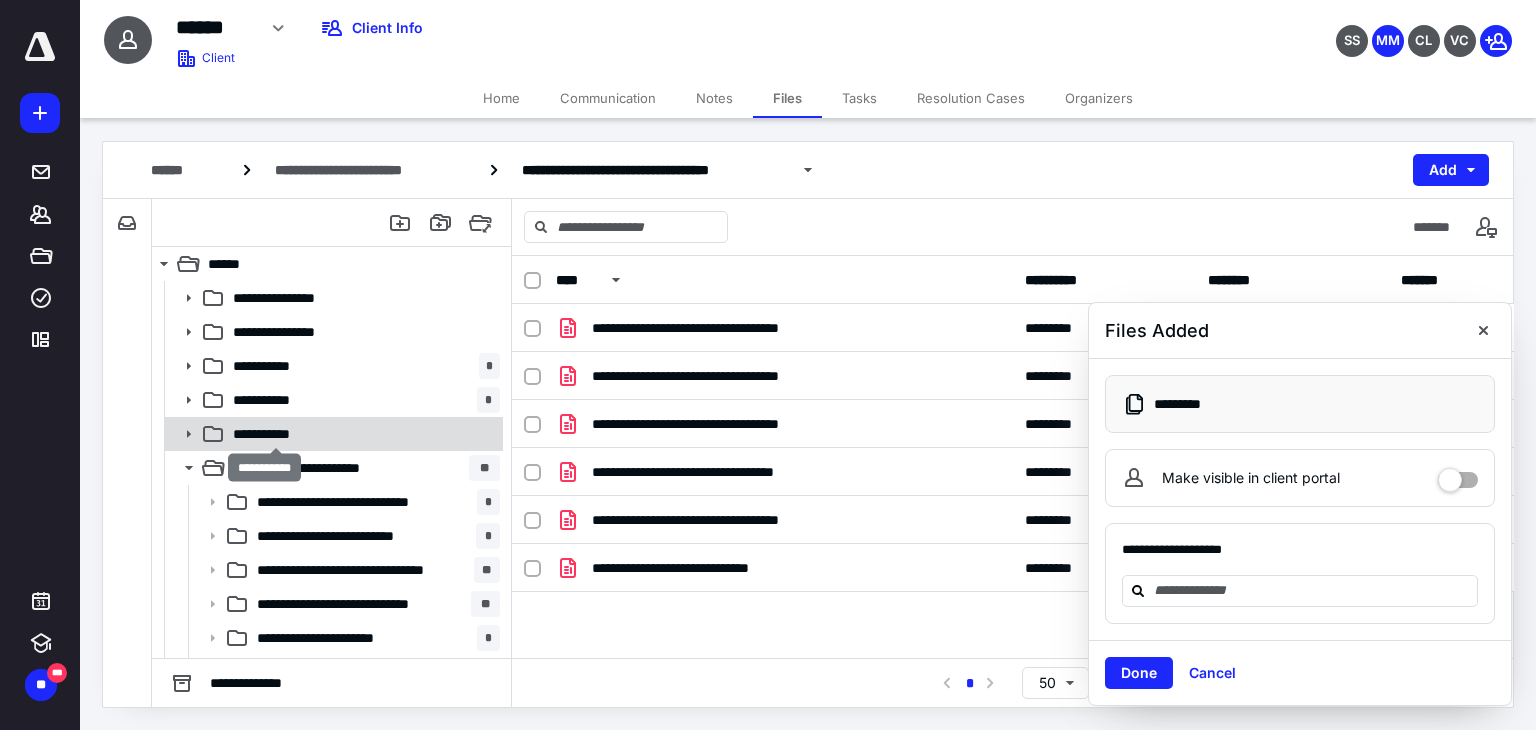 click on "**********" at bounding box center [276, 434] 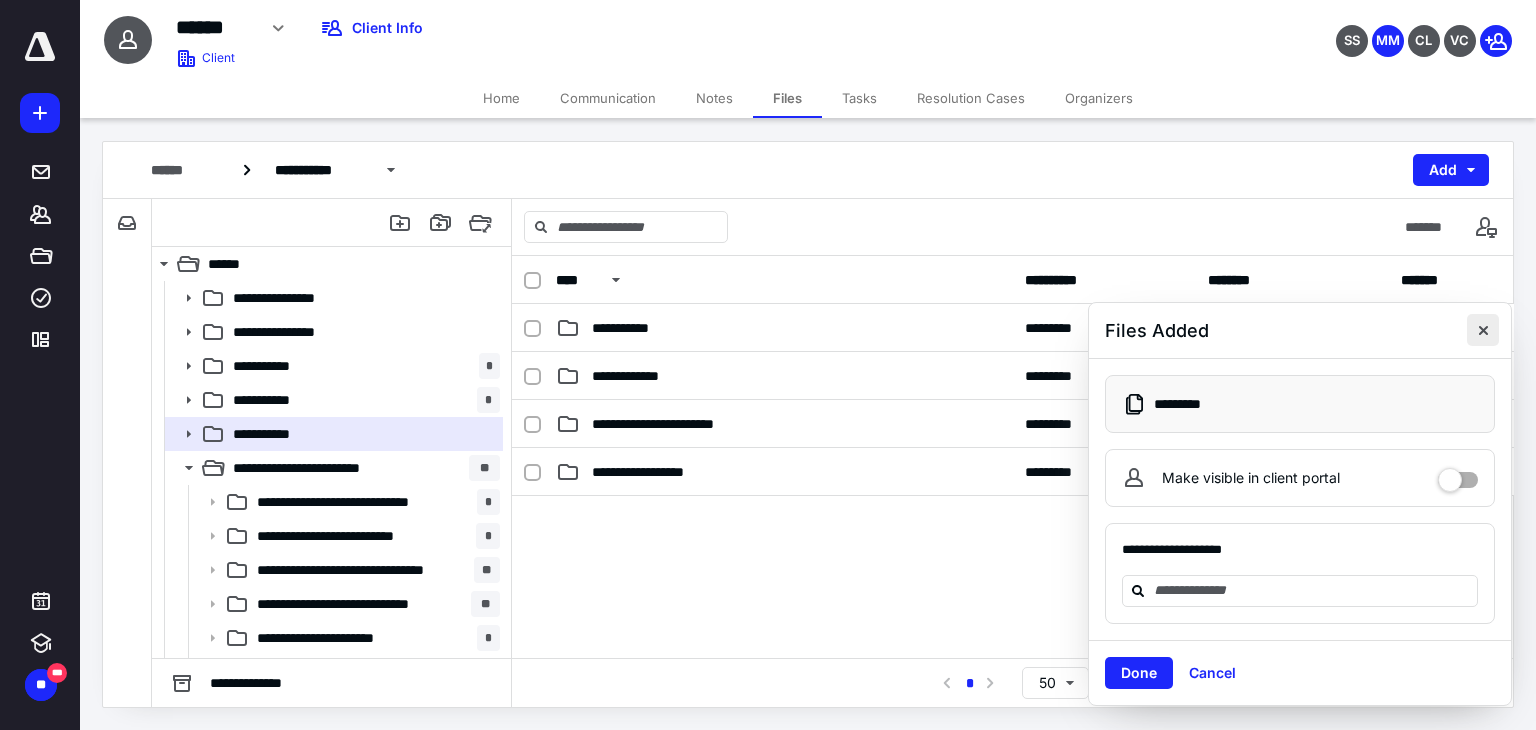 click at bounding box center (1483, 330) 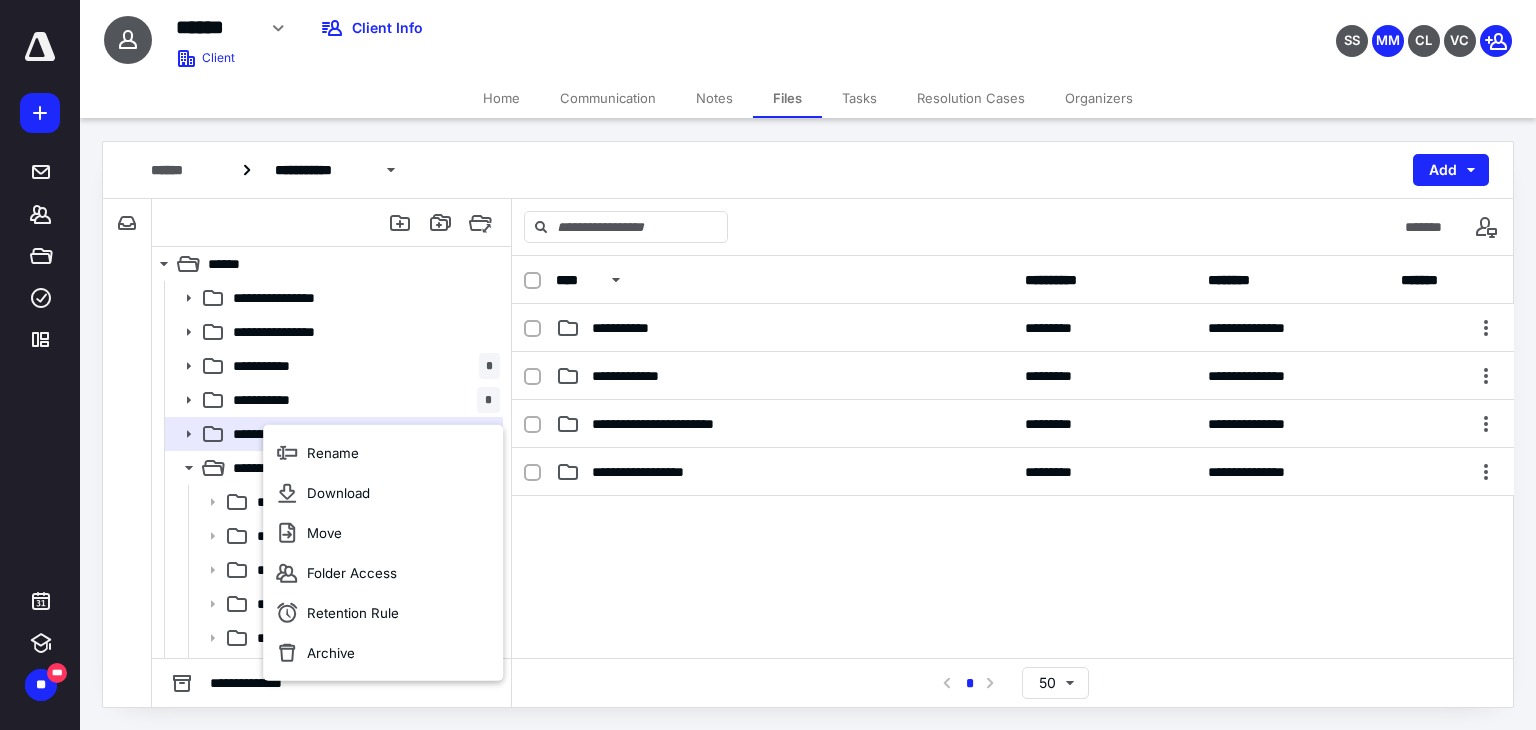 click at bounding box center [1013, 646] 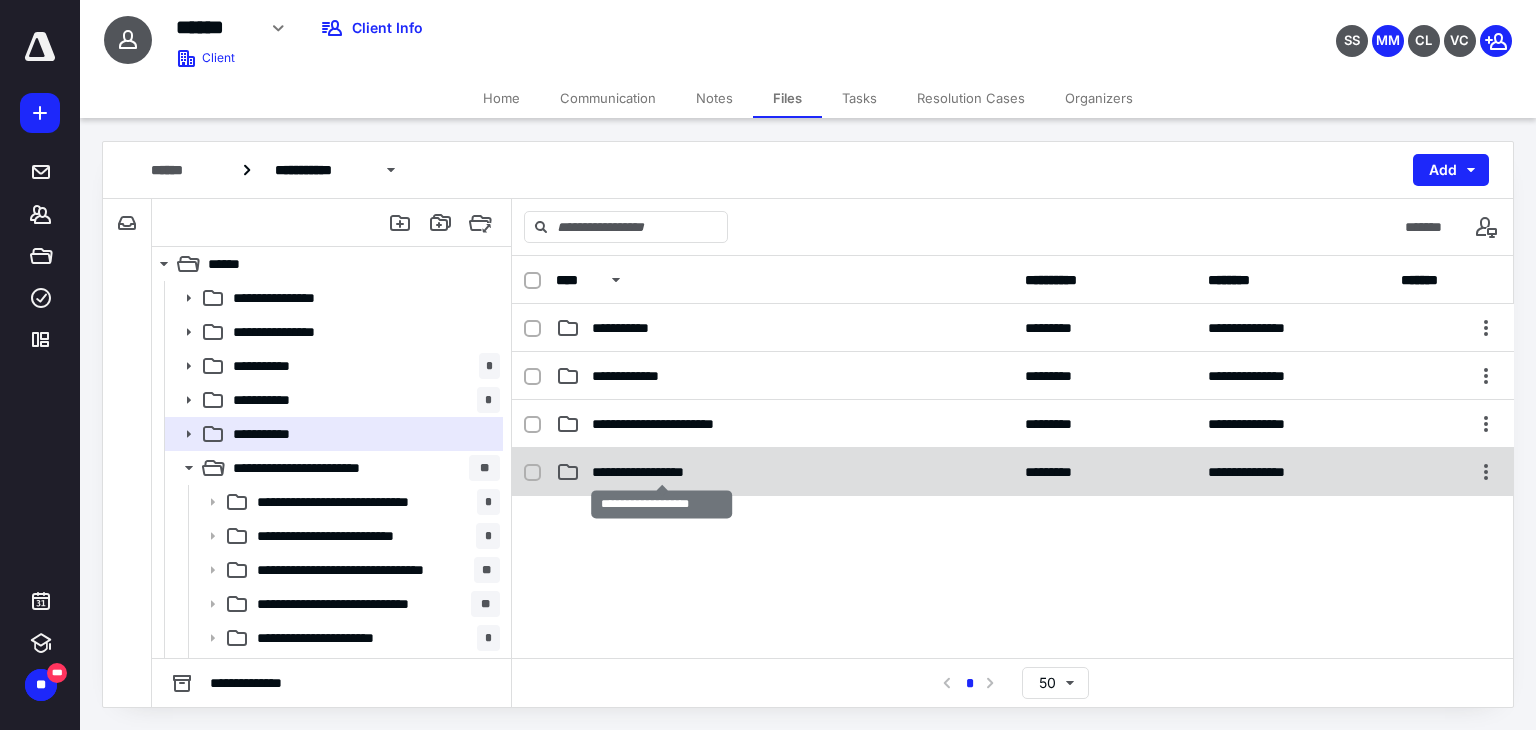 click on "**********" at bounding box center (661, 472) 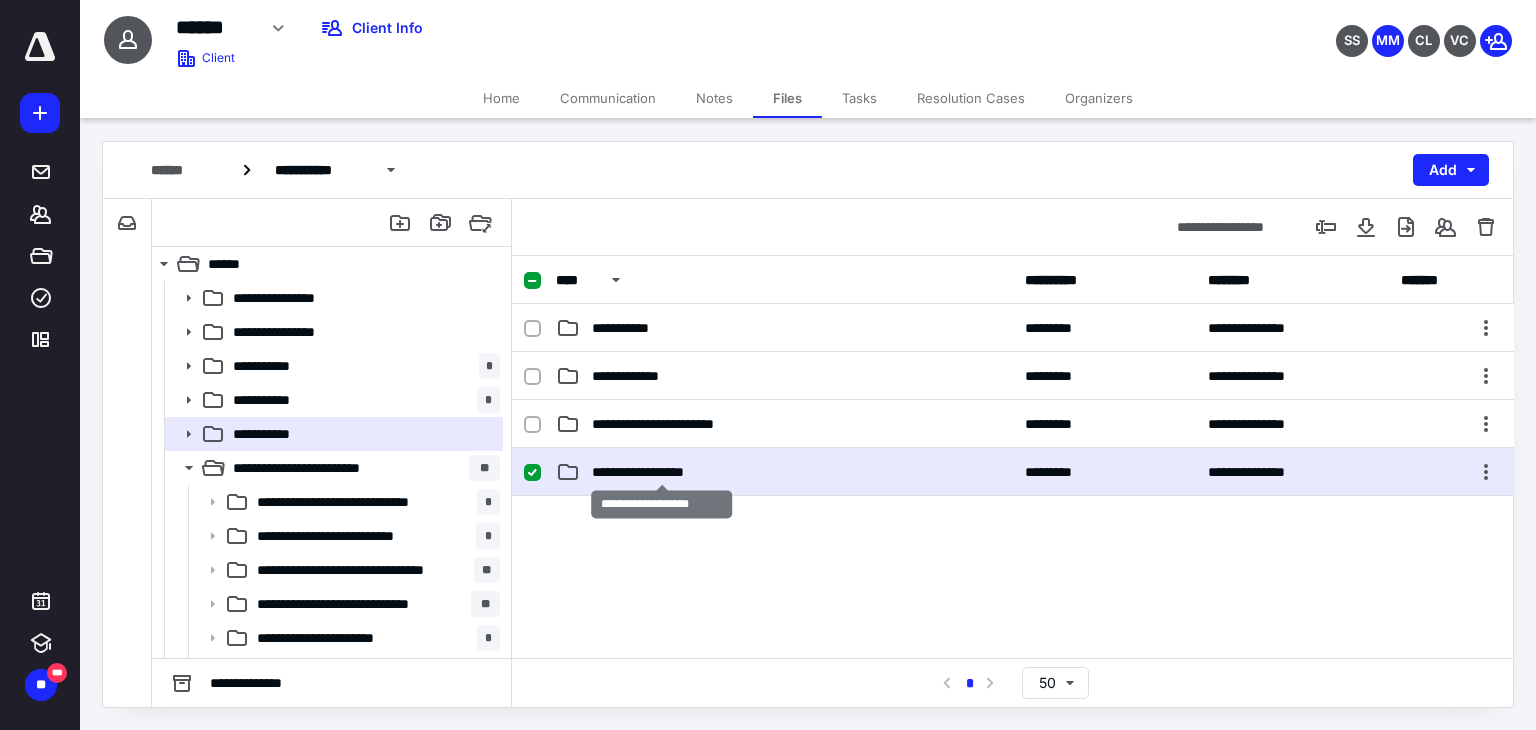click on "**********" at bounding box center [661, 472] 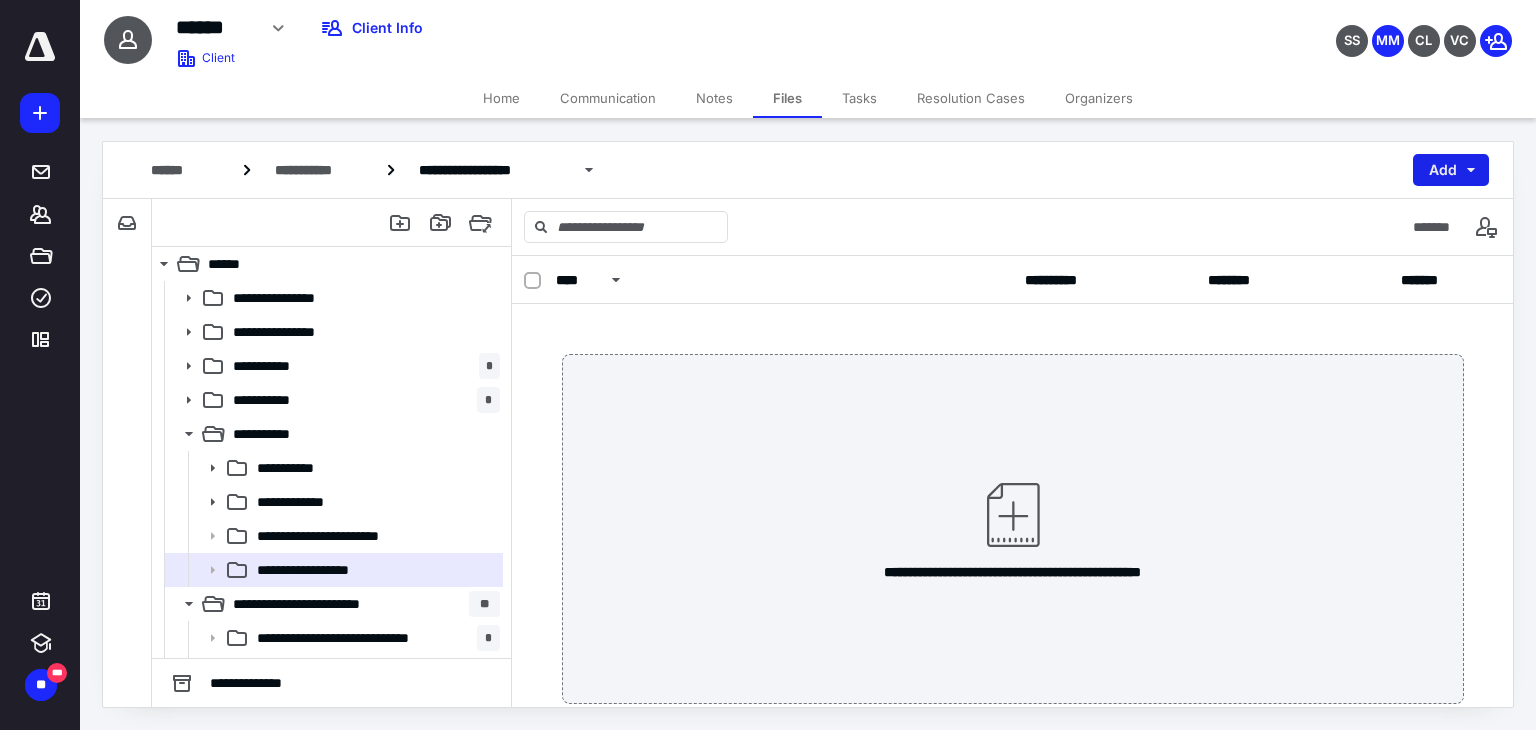 click on "Add" at bounding box center (1451, 170) 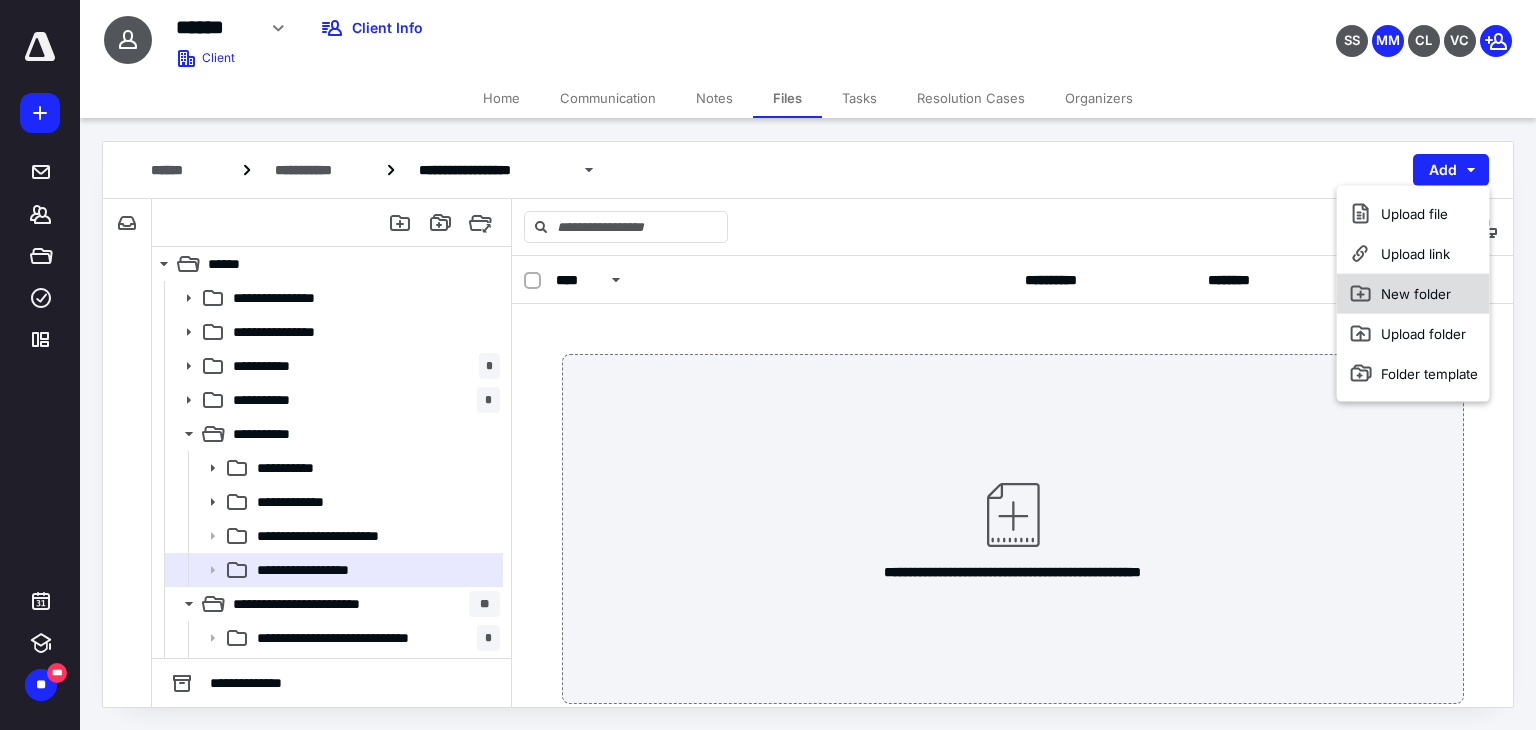 click on "New folder" at bounding box center [1413, 294] 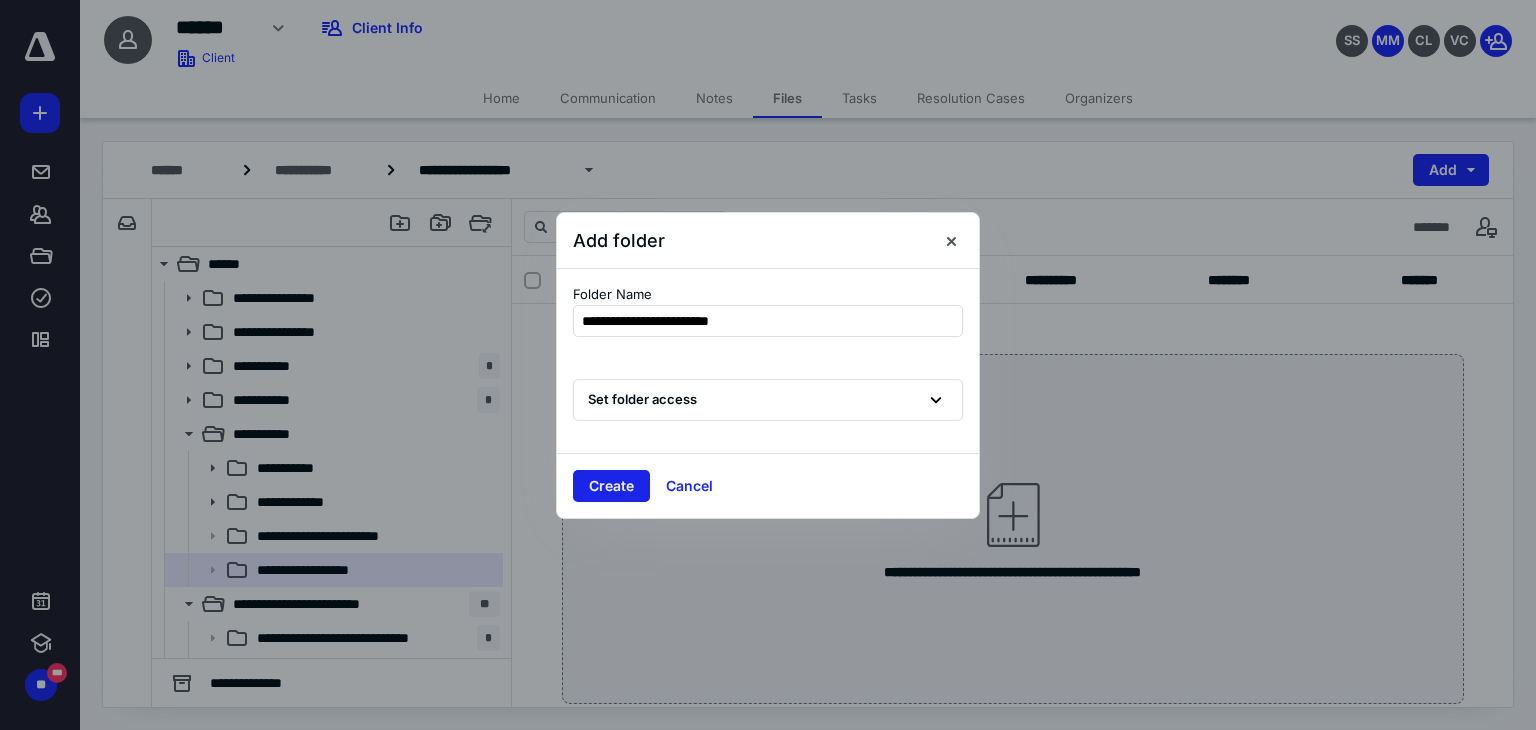 type on "**********" 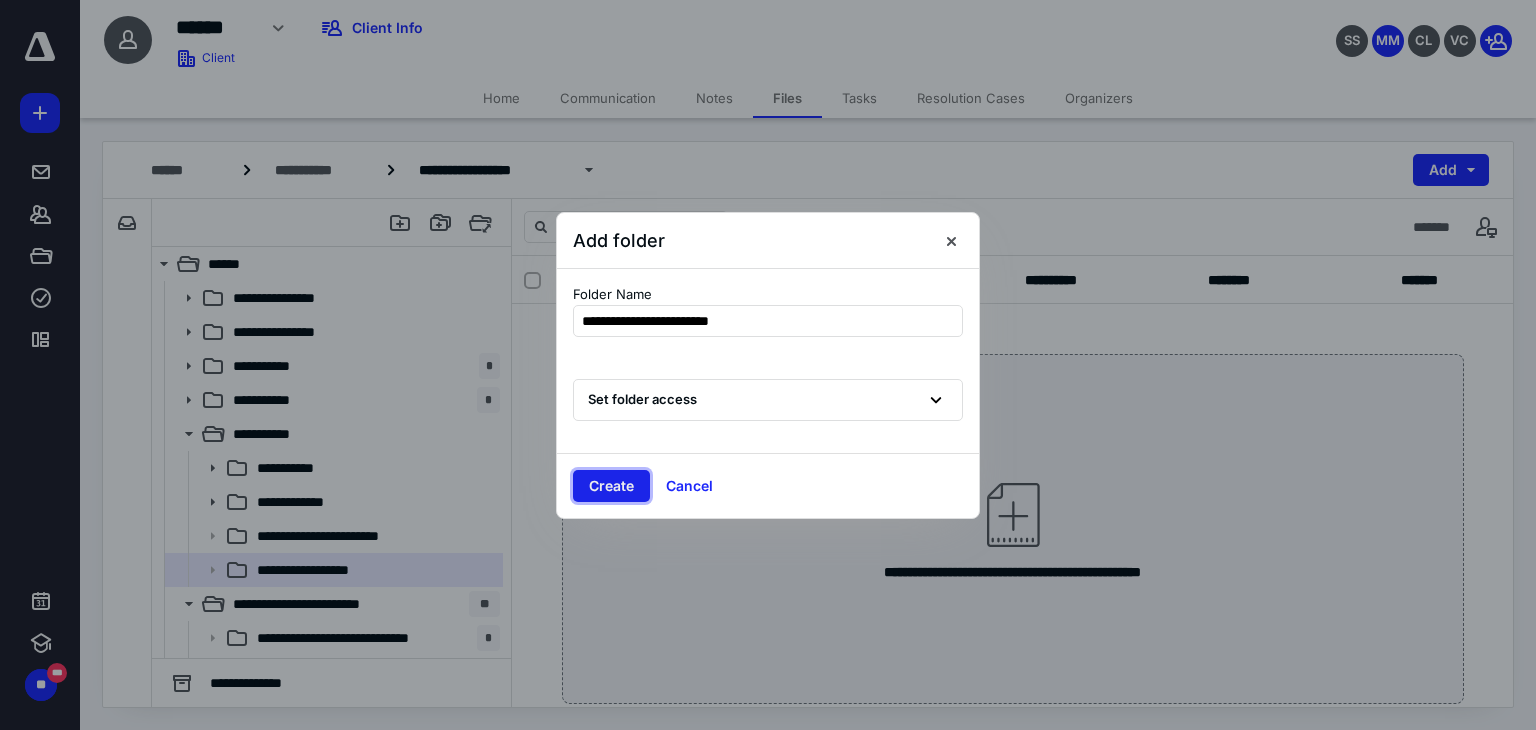 click on "Create" at bounding box center [611, 486] 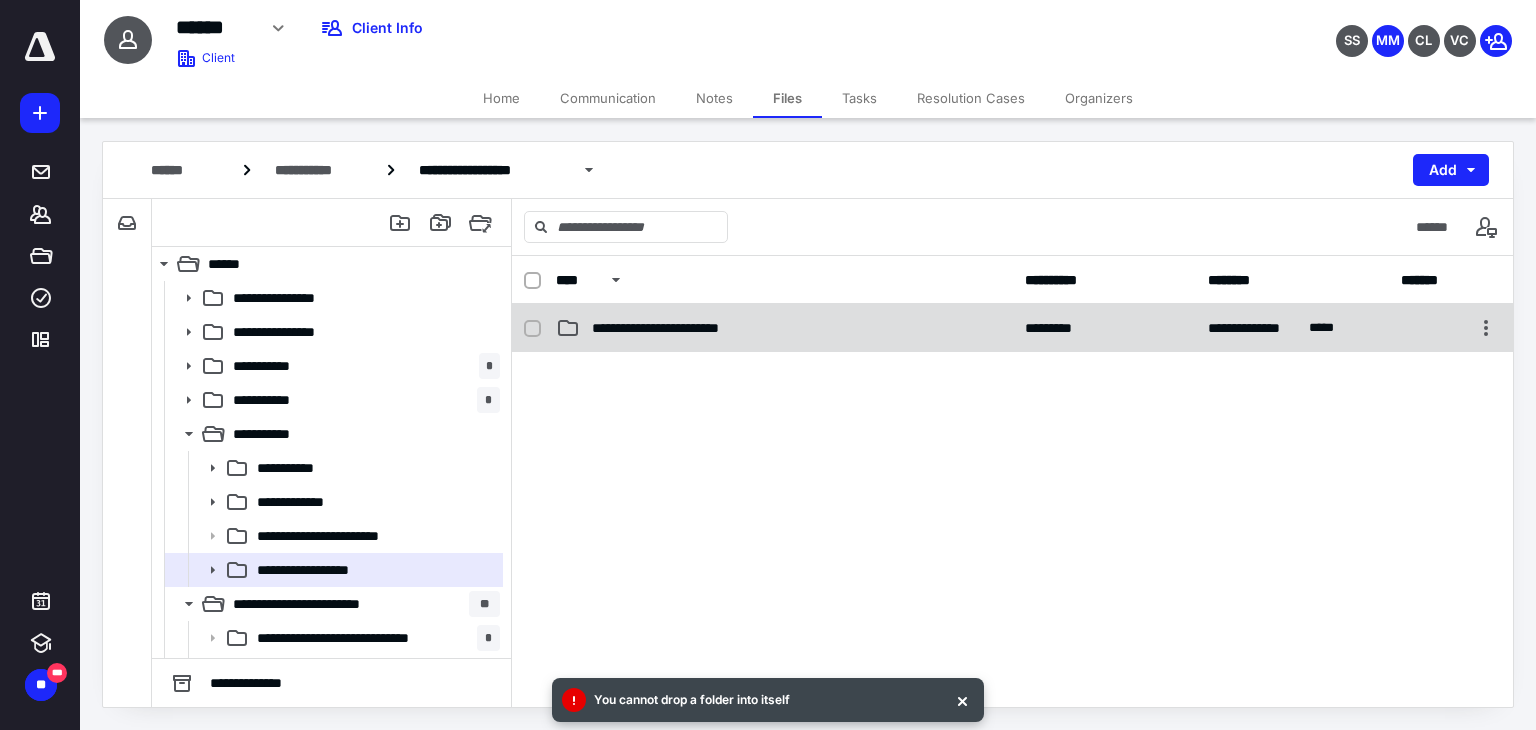 click on "**********" at bounding box center (687, 328) 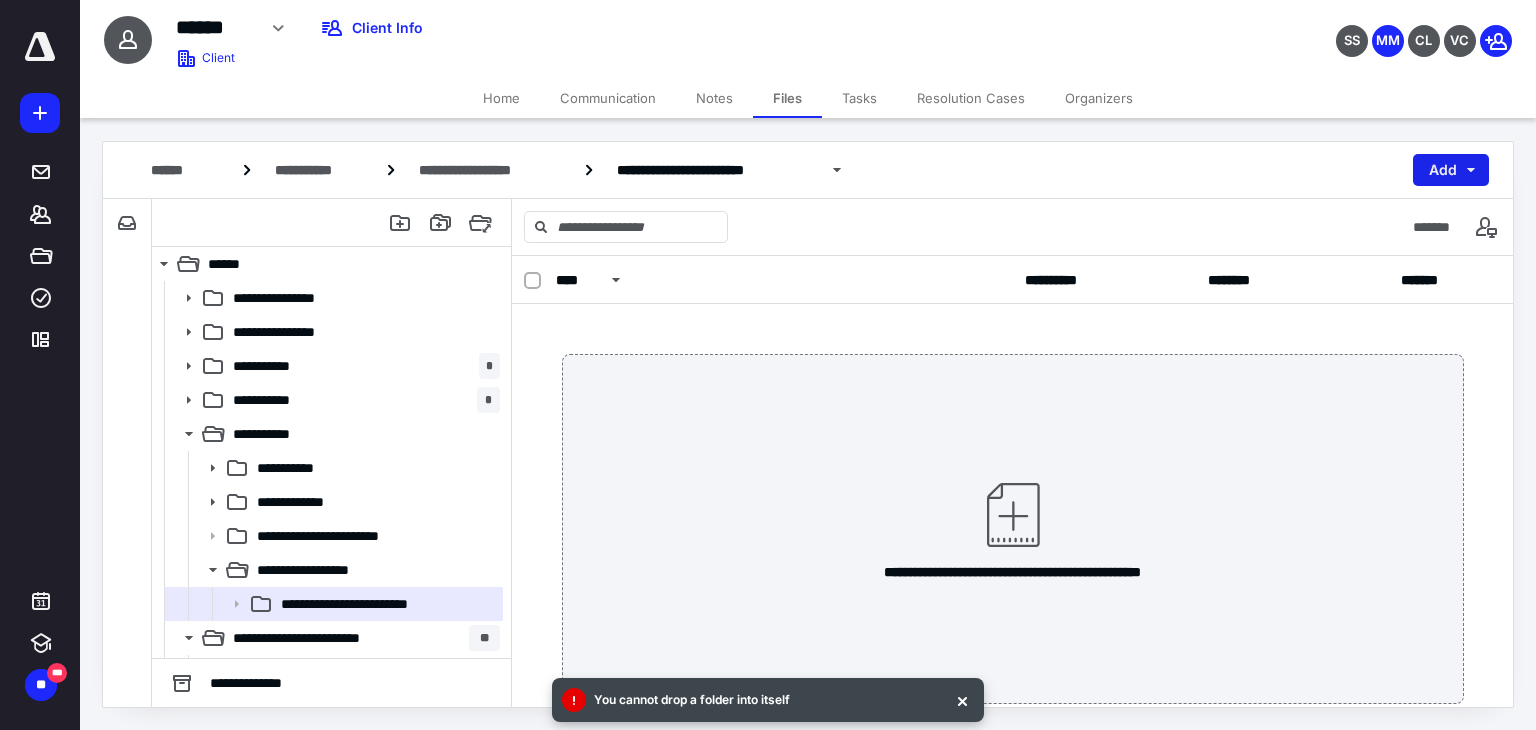 click on "Add" at bounding box center (1451, 170) 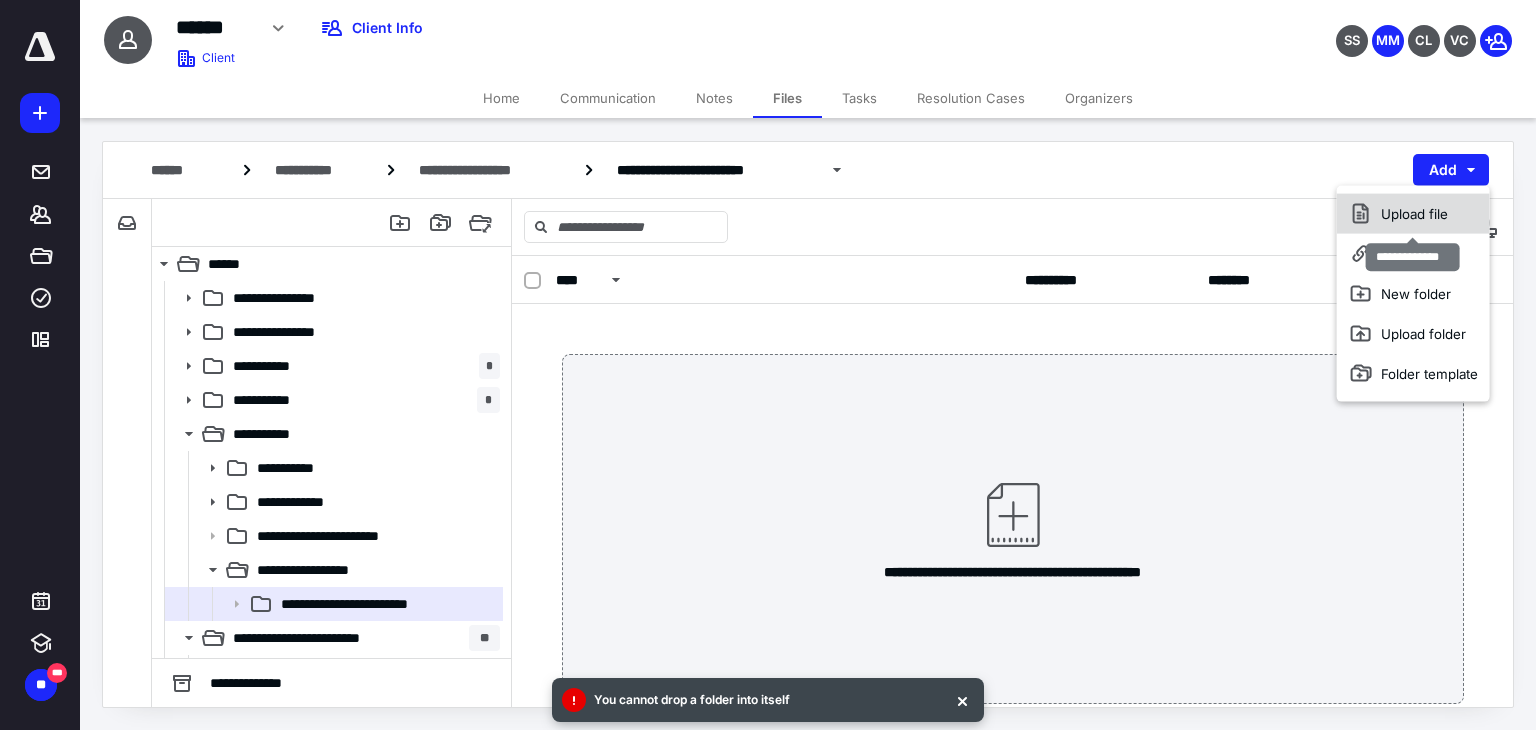 click on "Upload file" at bounding box center [1413, 214] 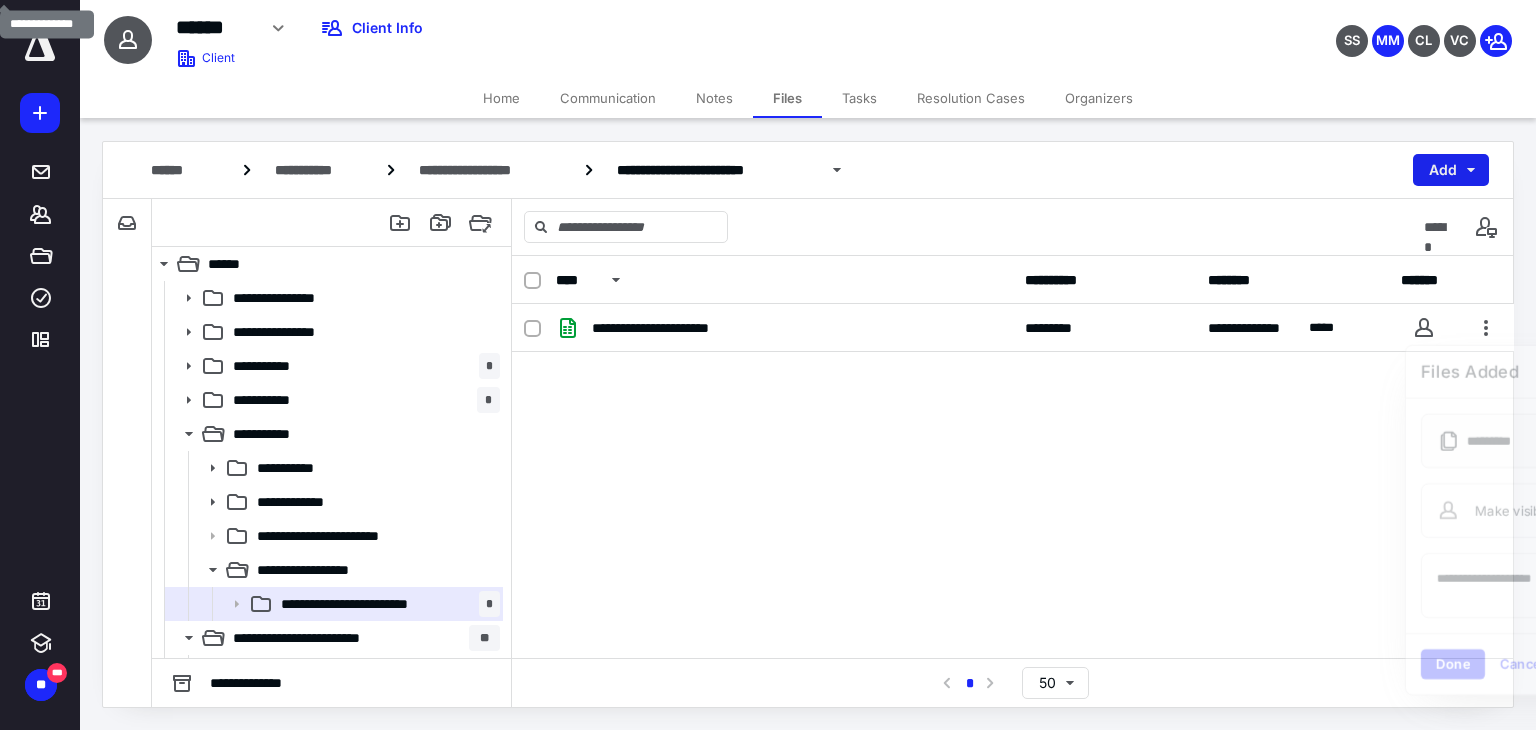 click on "Add" at bounding box center [1451, 170] 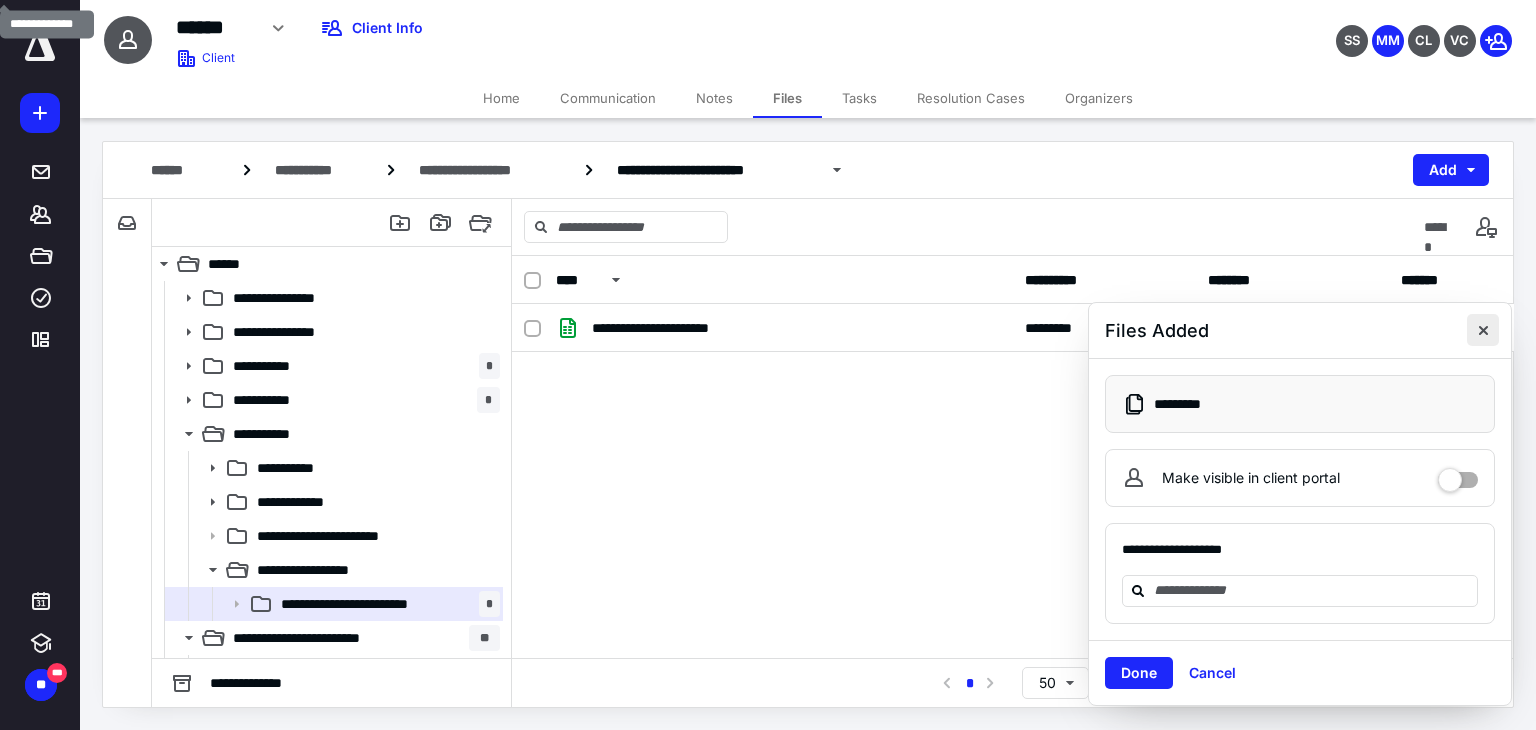 click at bounding box center [1483, 330] 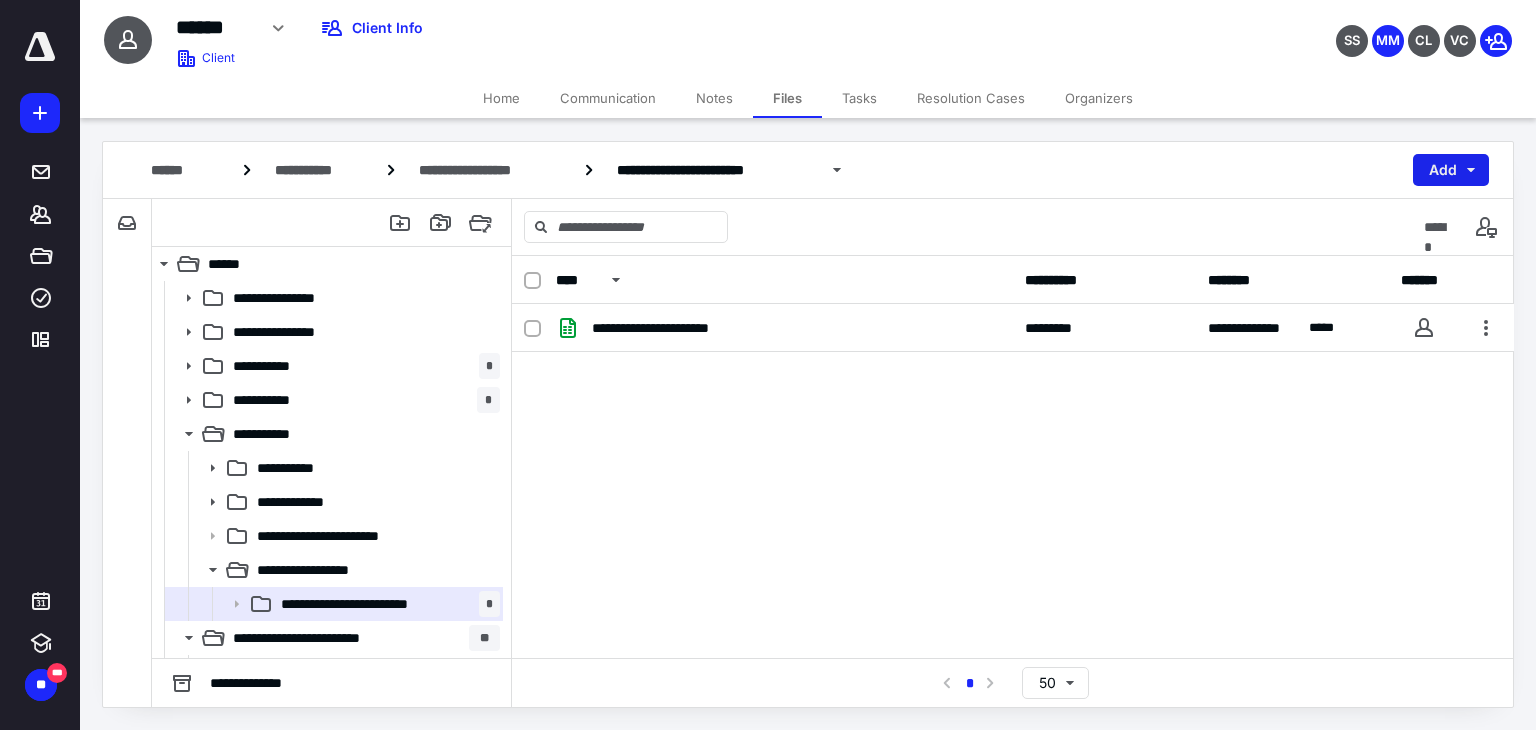 click on "Add" at bounding box center [1451, 170] 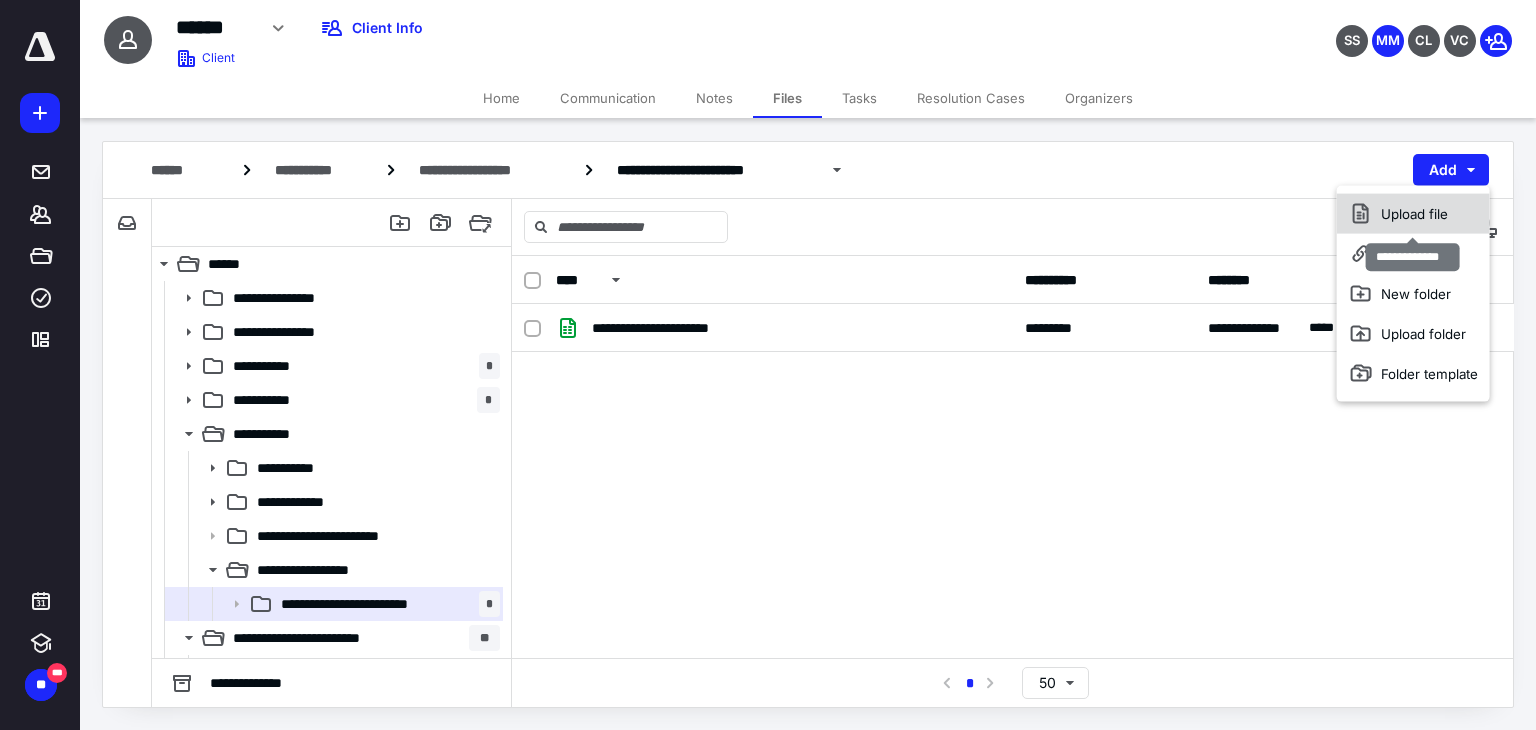 click on "Upload file" at bounding box center [1413, 214] 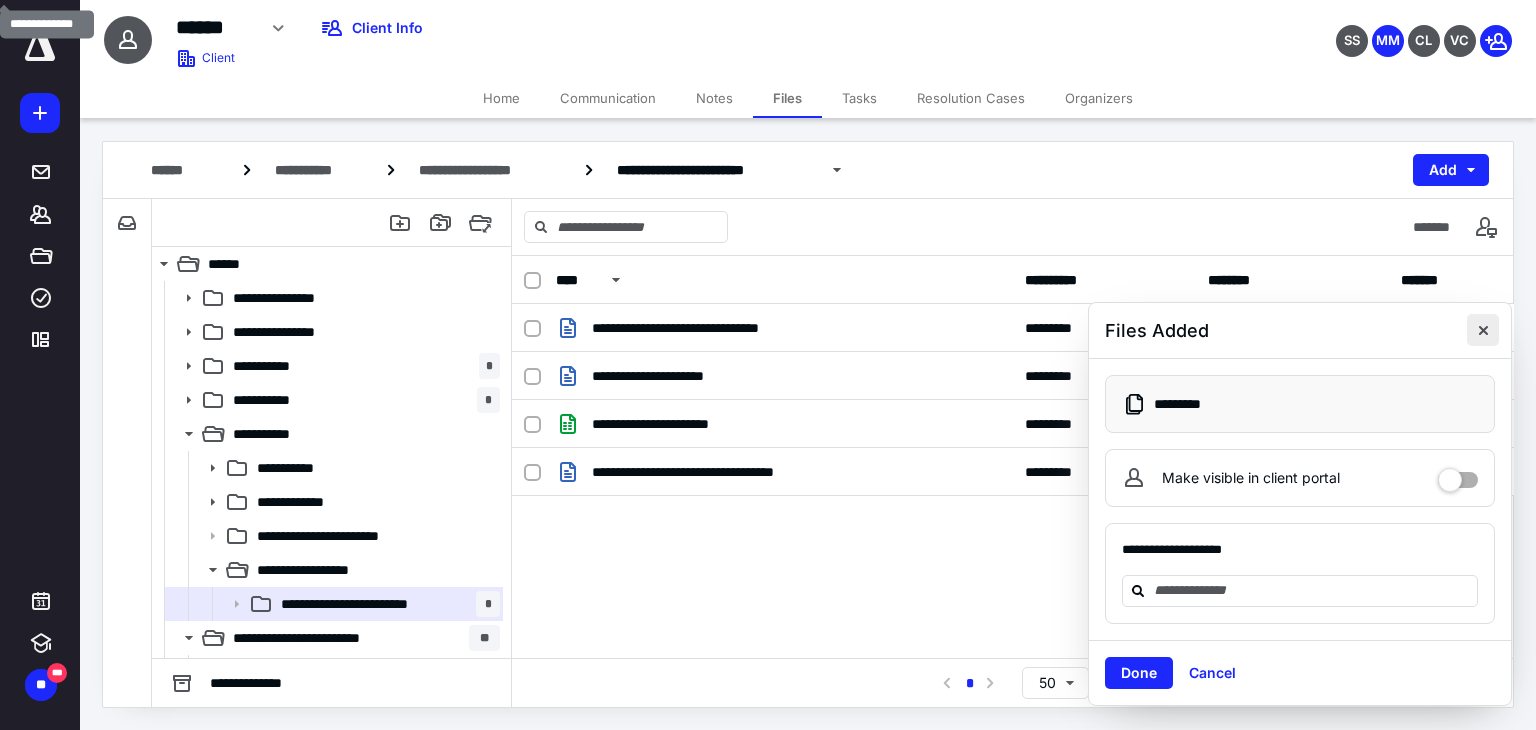 click at bounding box center (1483, 330) 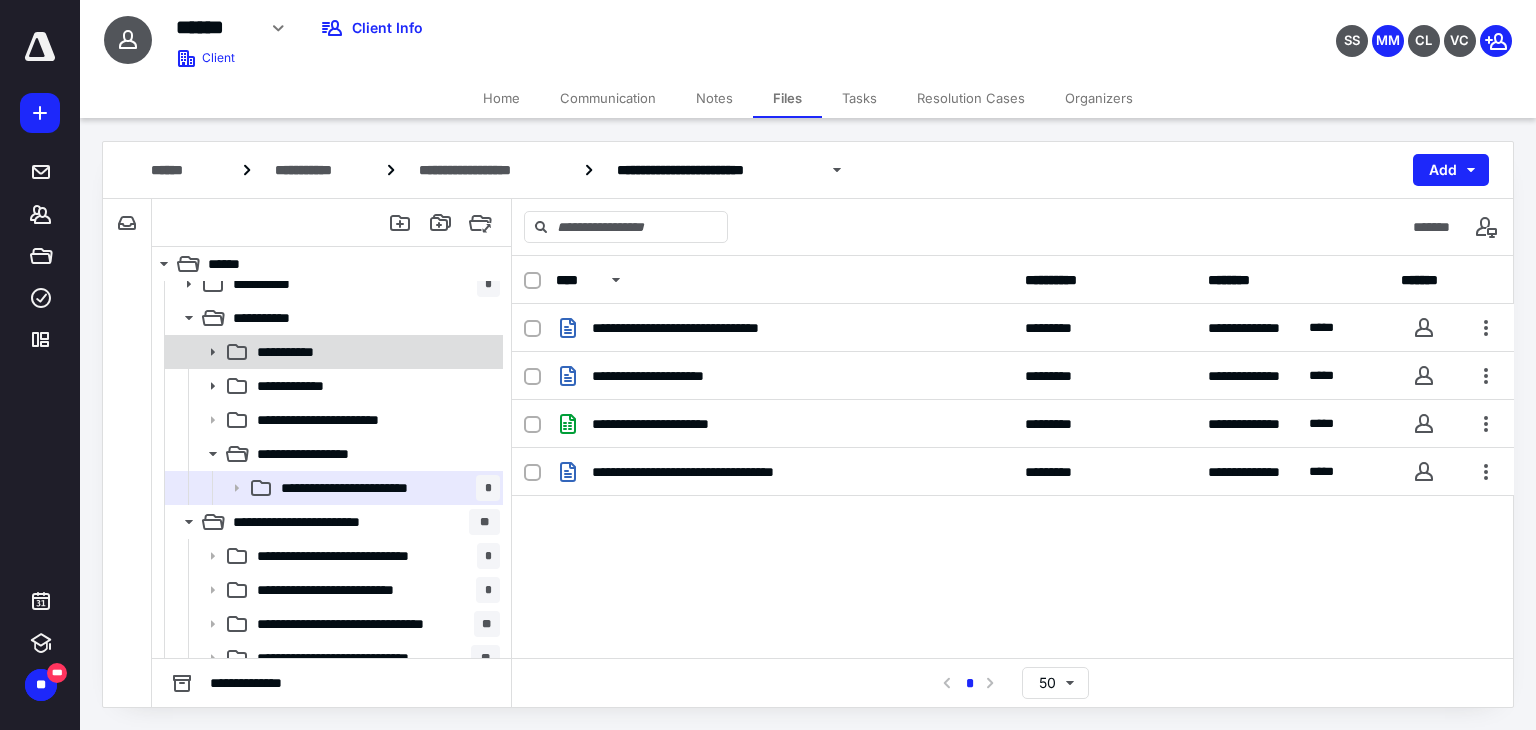 scroll, scrollTop: 106, scrollLeft: 0, axis: vertical 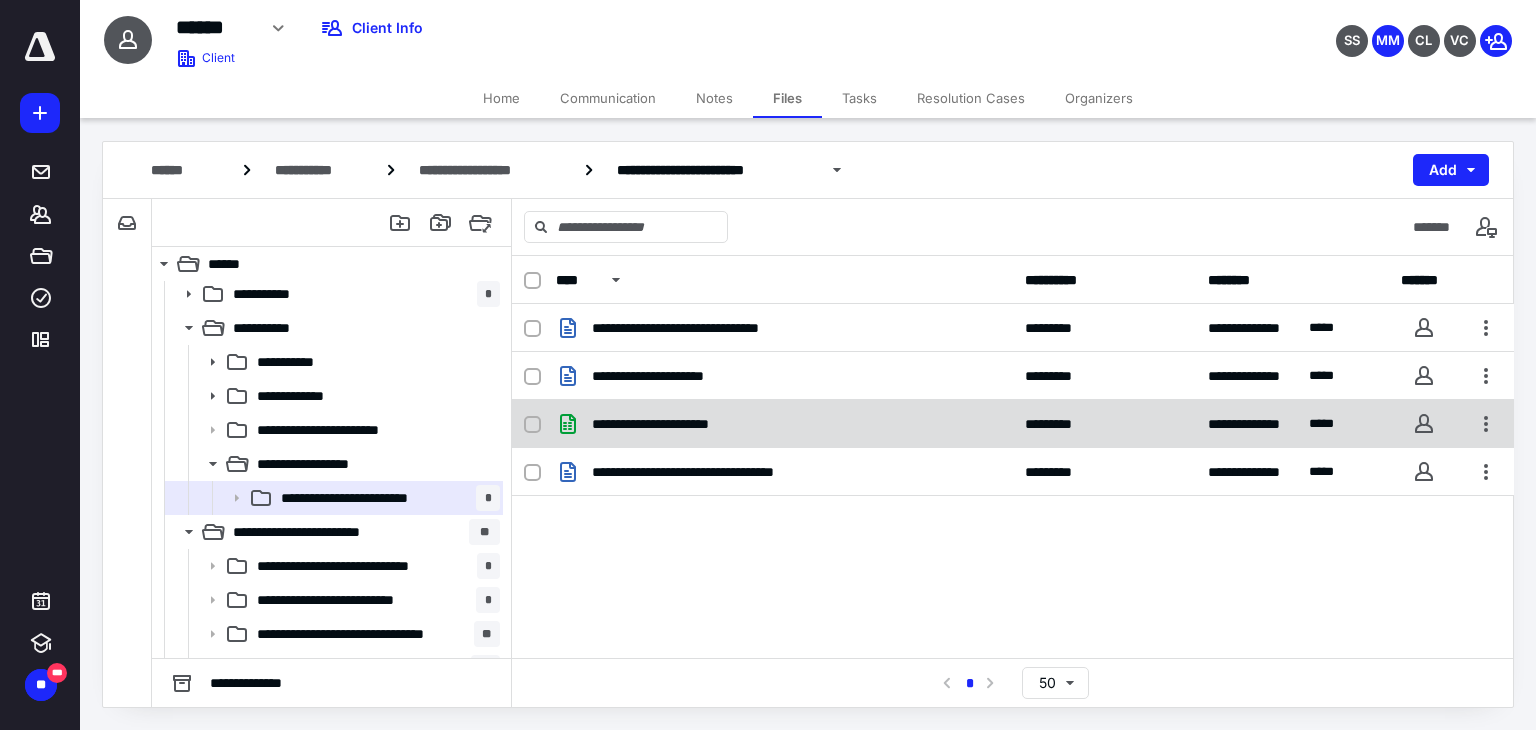 click on "**********" at bounding box center [676, 424] 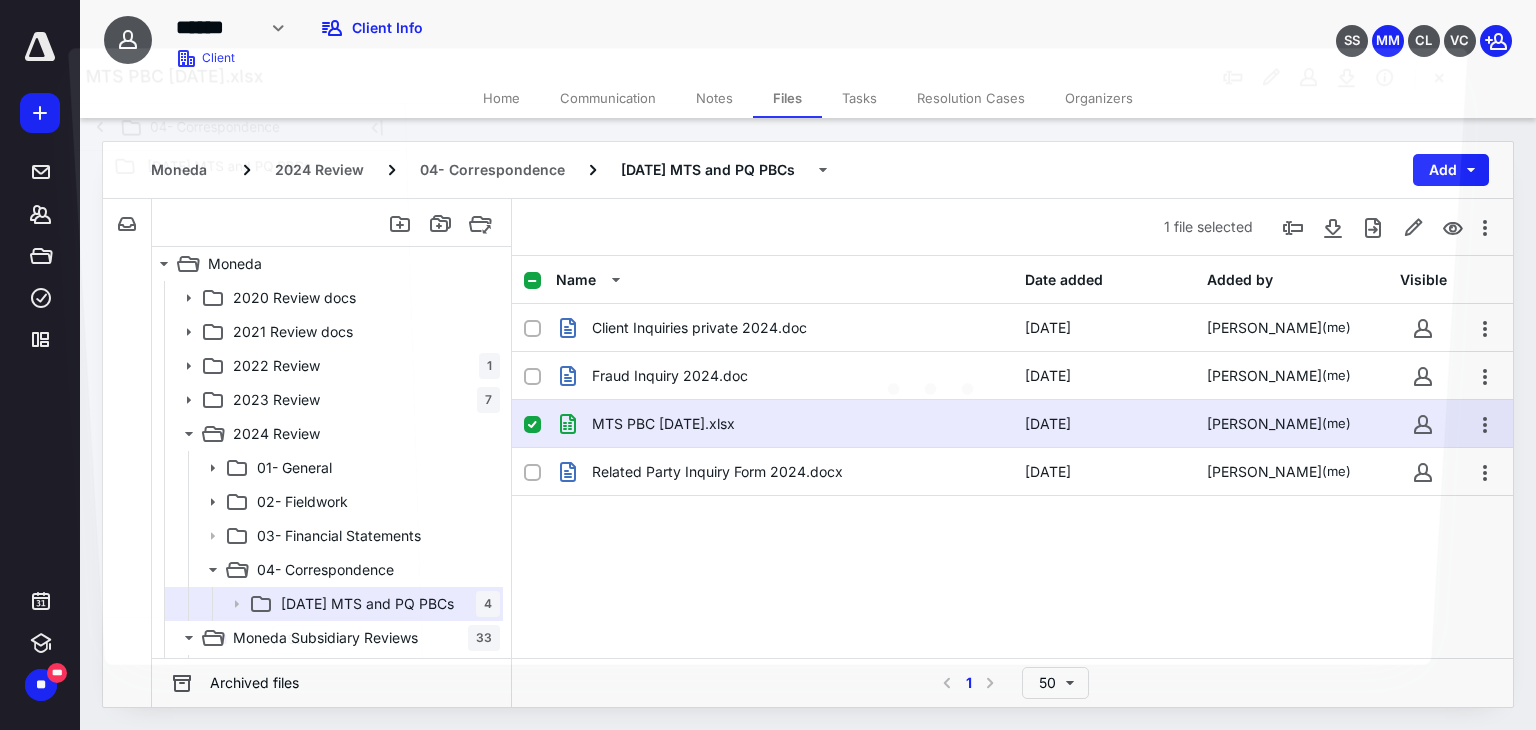 scroll, scrollTop: 106, scrollLeft: 0, axis: vertical 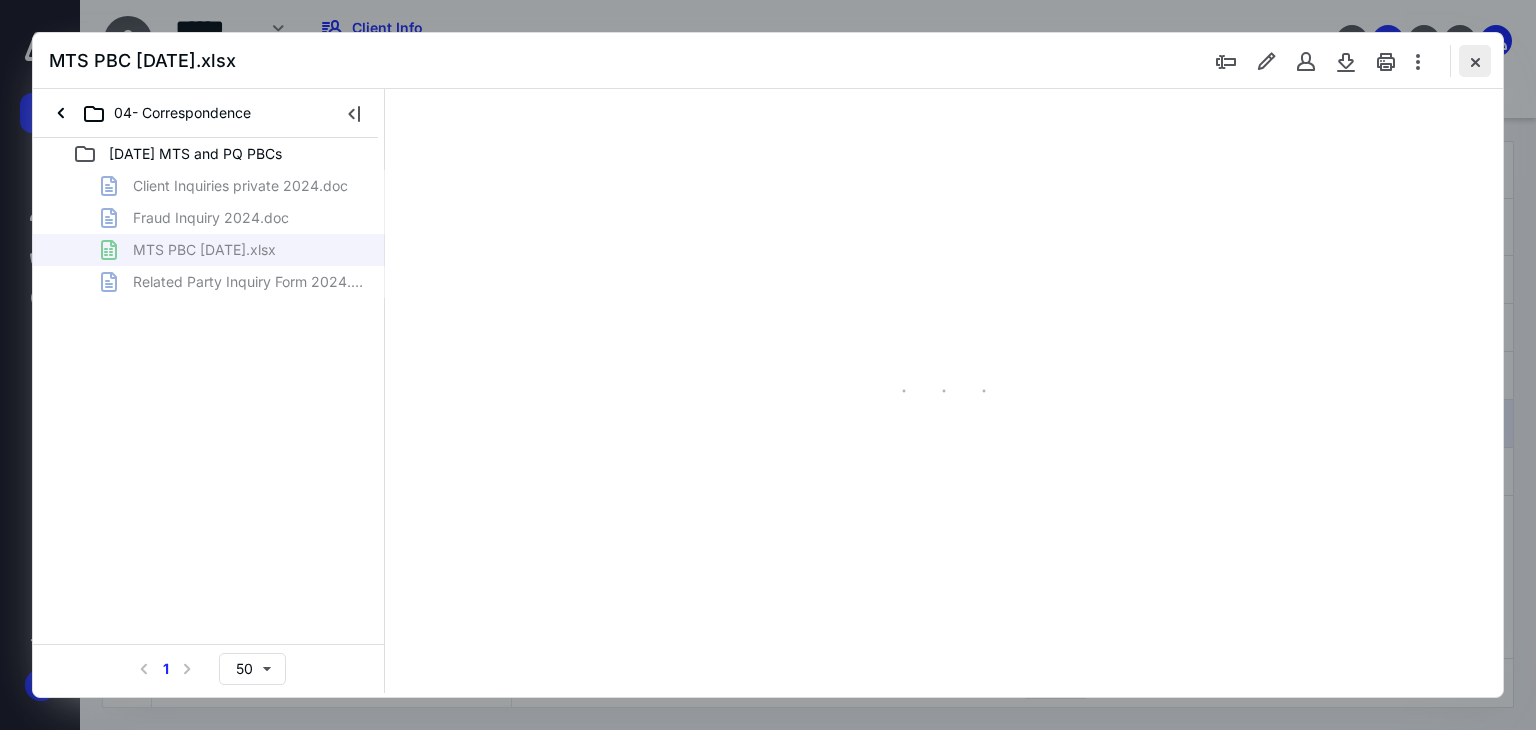 click at bounding box center (1475, 61) 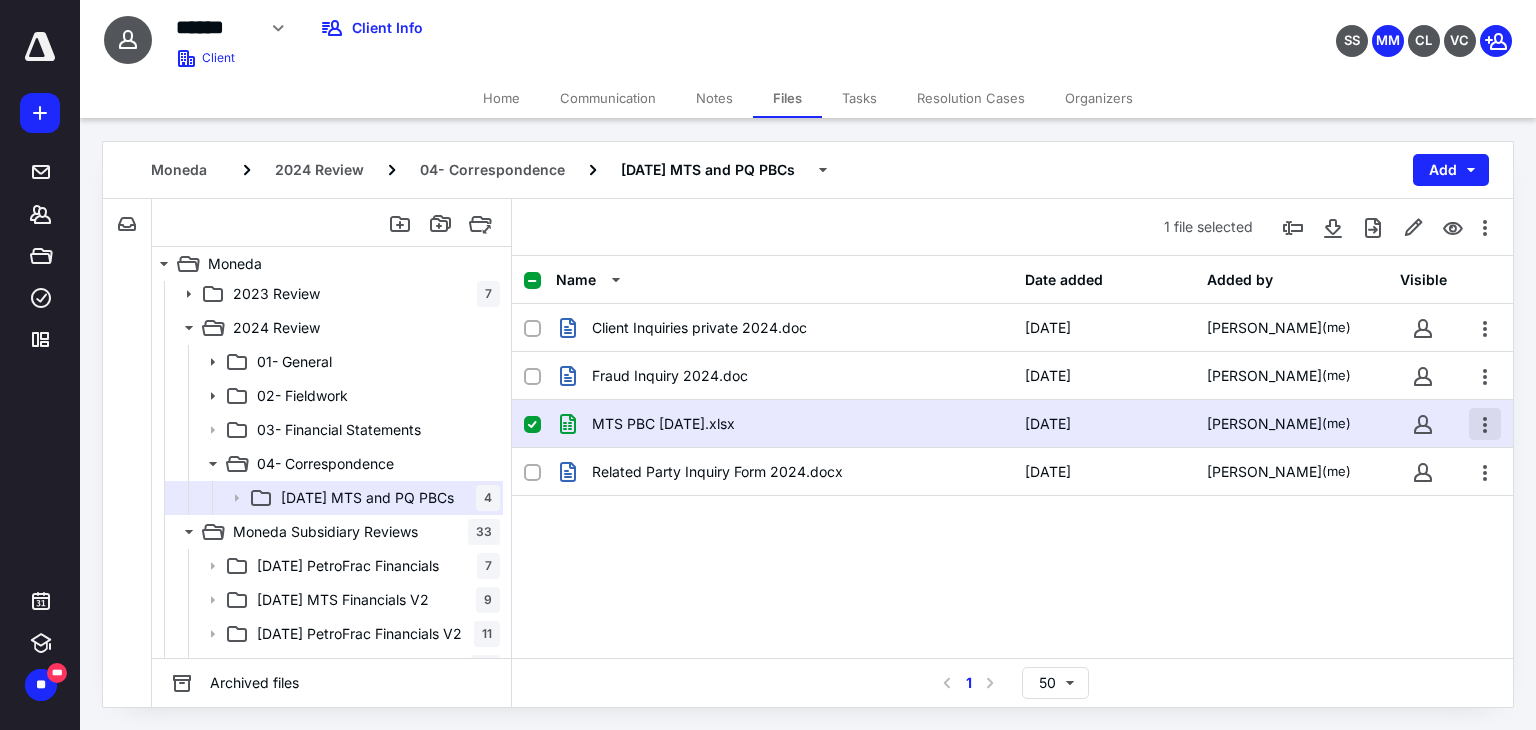 click at bounding box center (1485, 424) 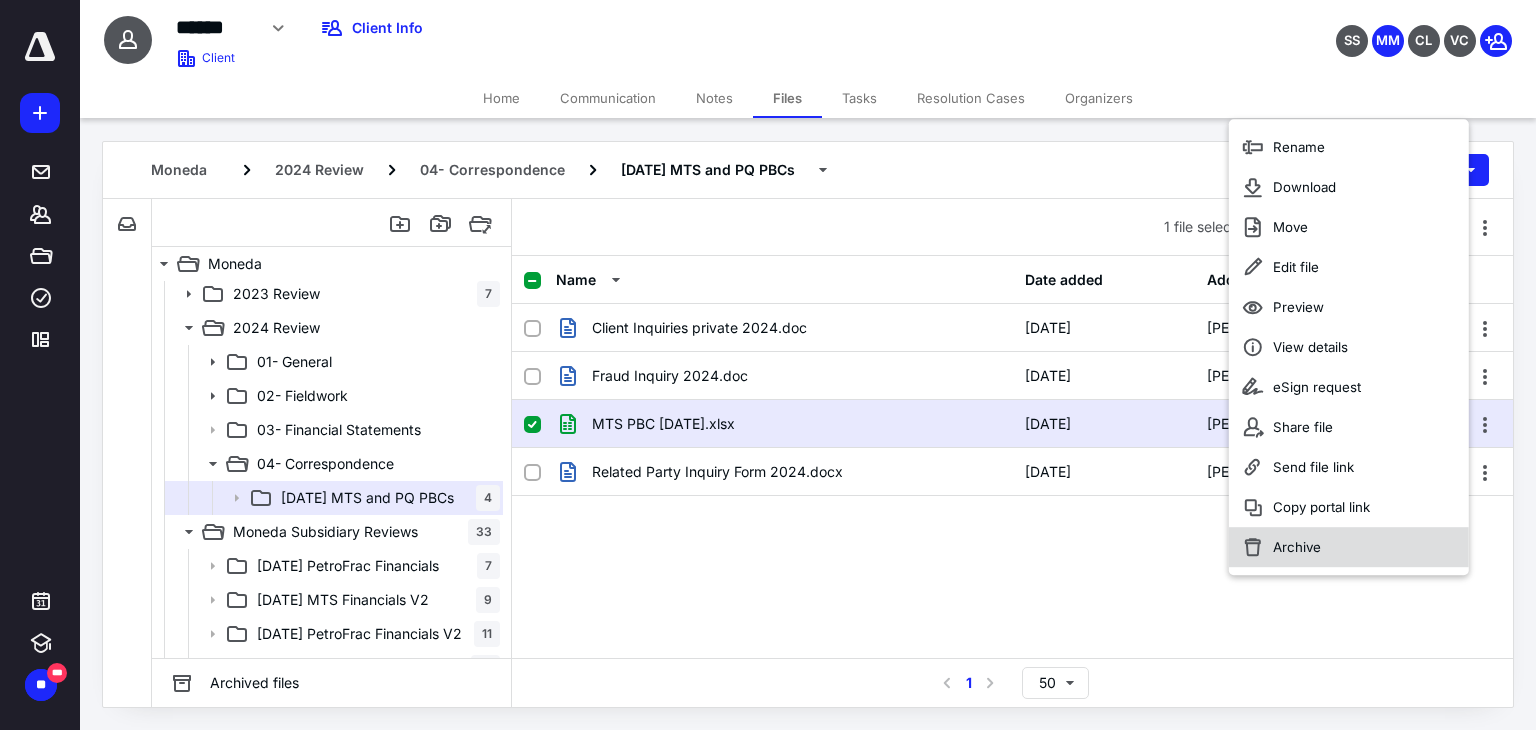 click on "Archive" at bounding box center [1297, 547] 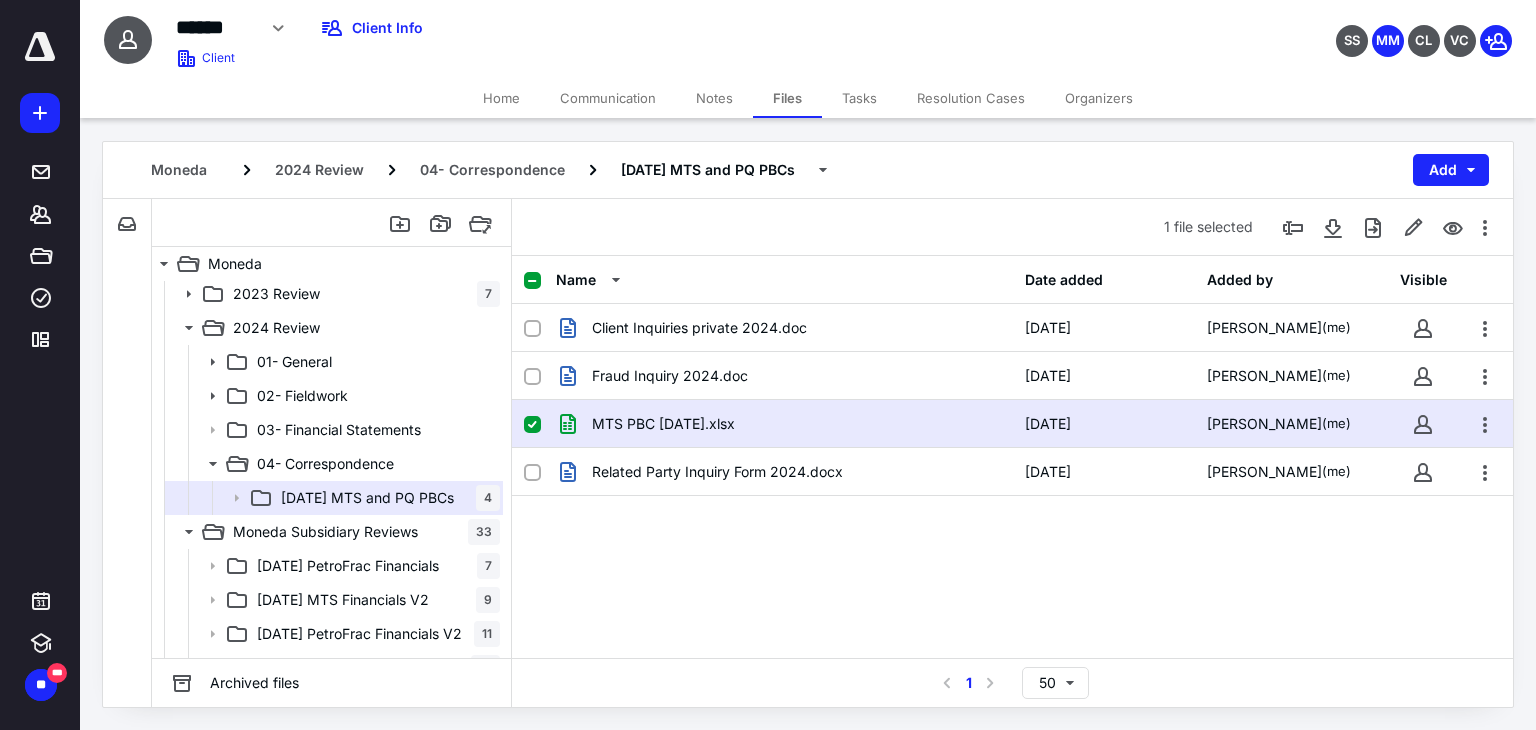 checkbox on "false" 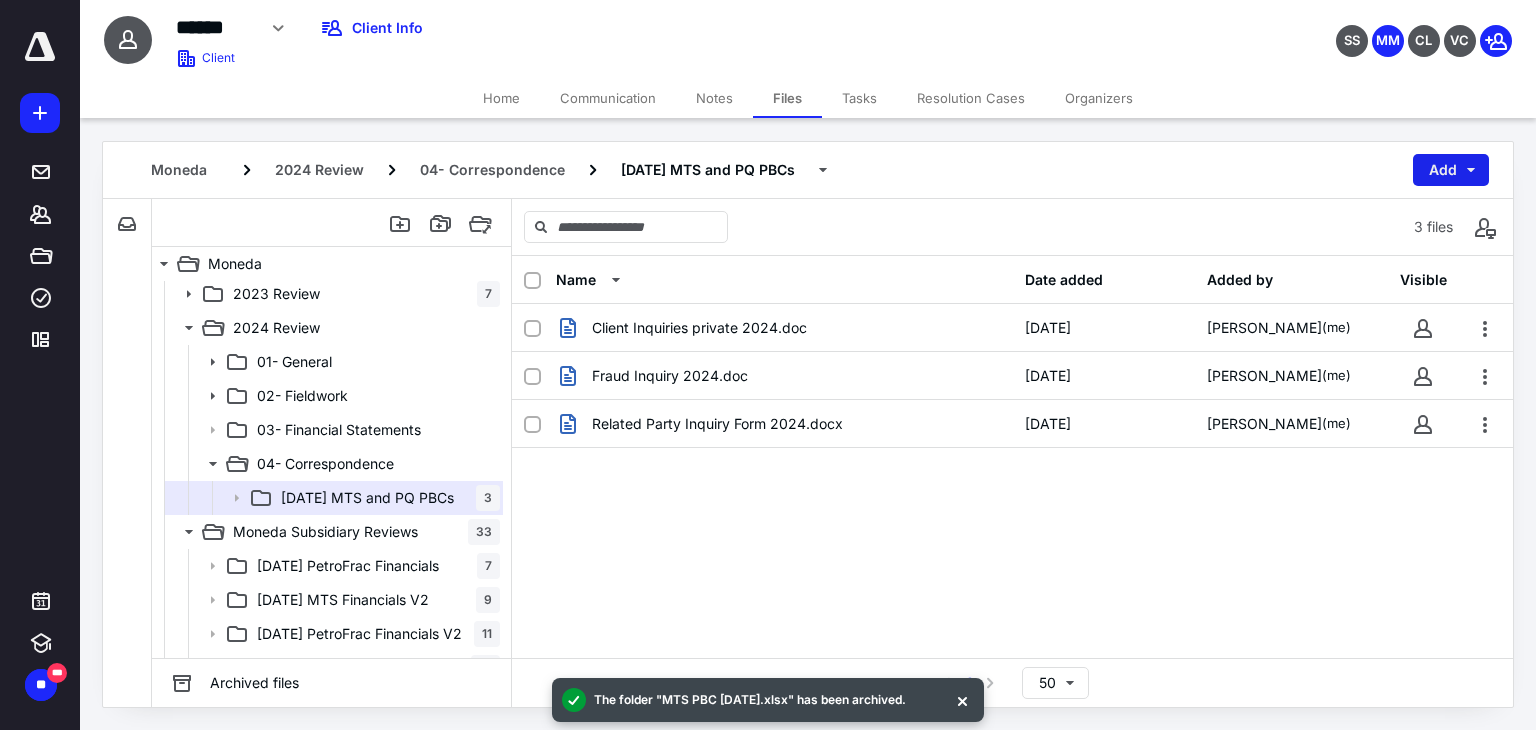 click on "Add" at bounding box center (1451, 170) 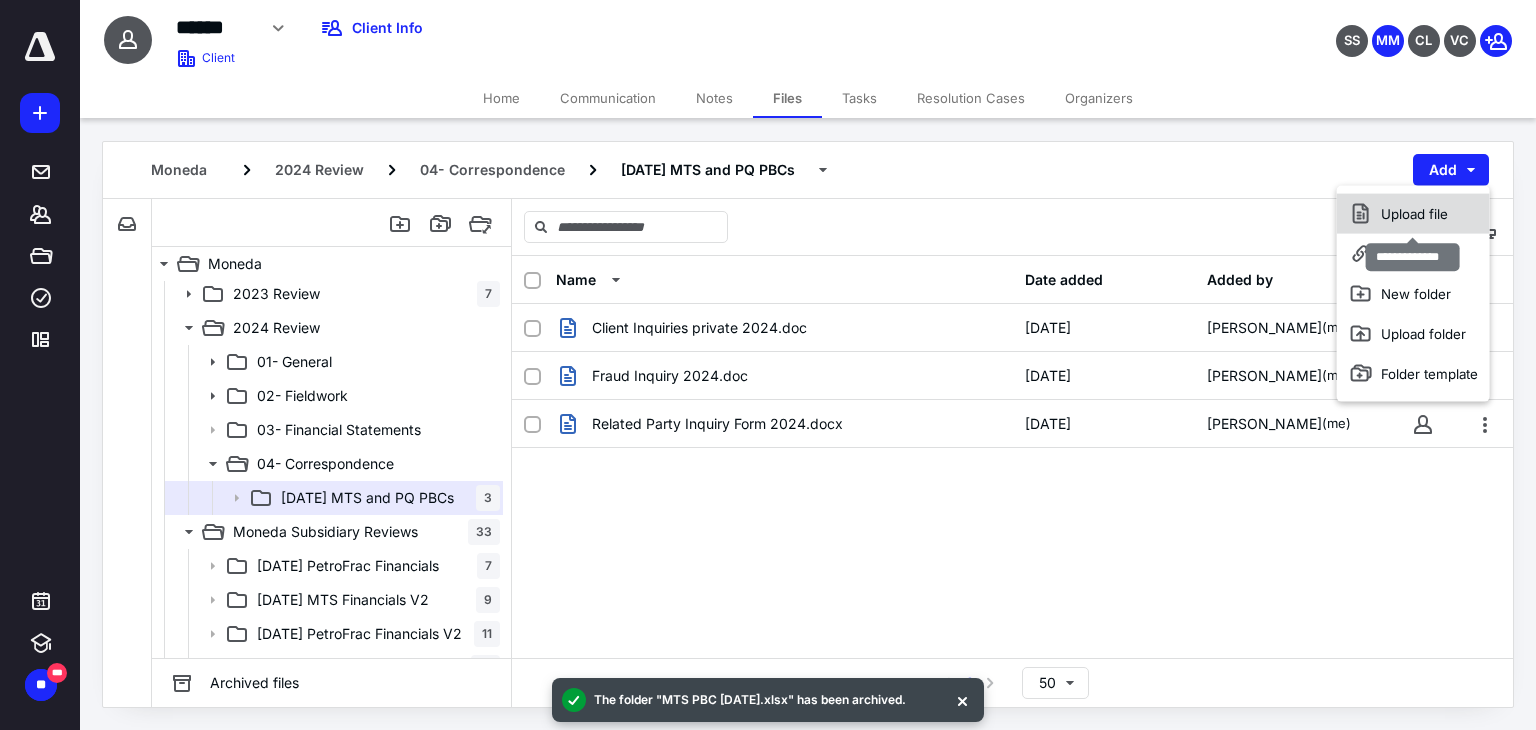 click on "Upload file" at bounding box center [1413, 214] 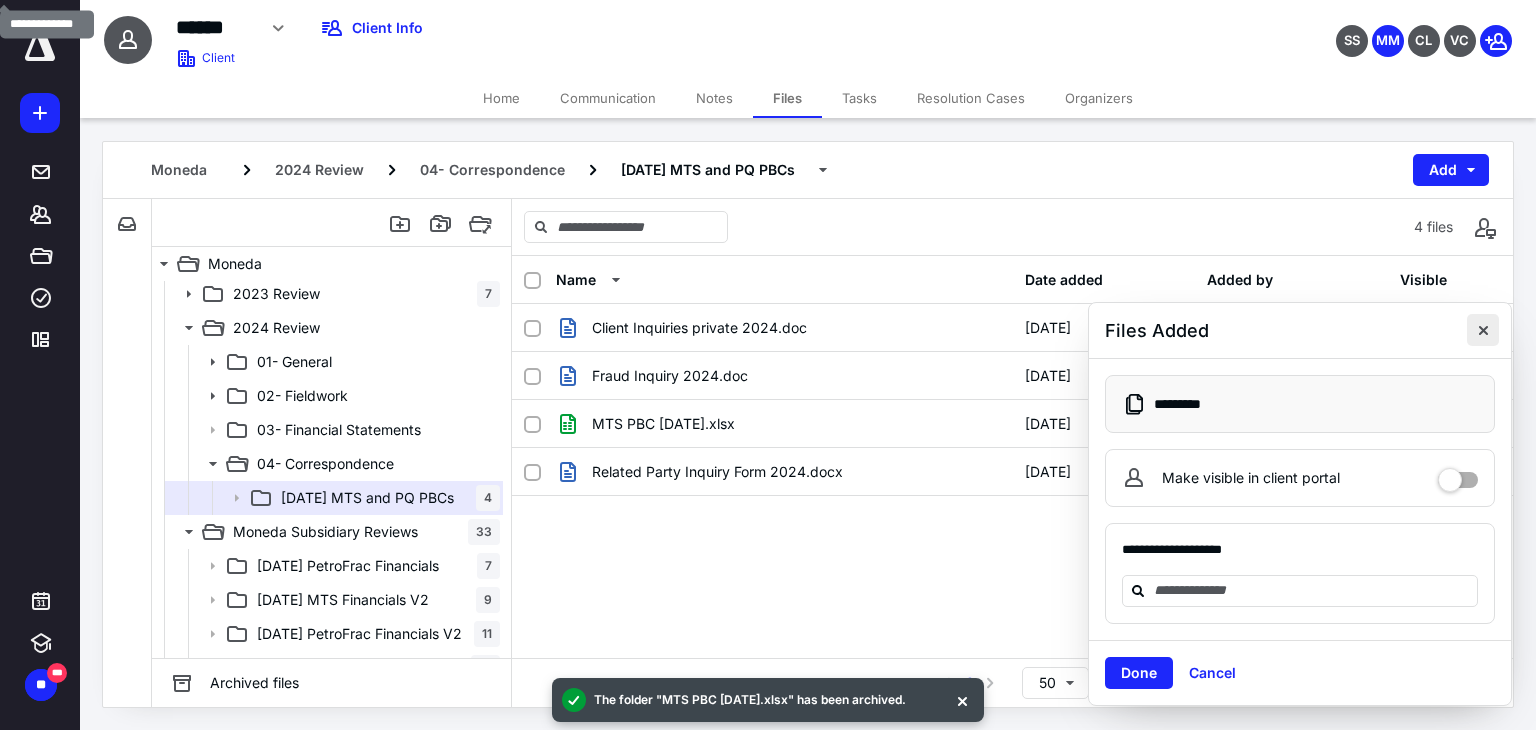 click at bounding box center (1483, 330) 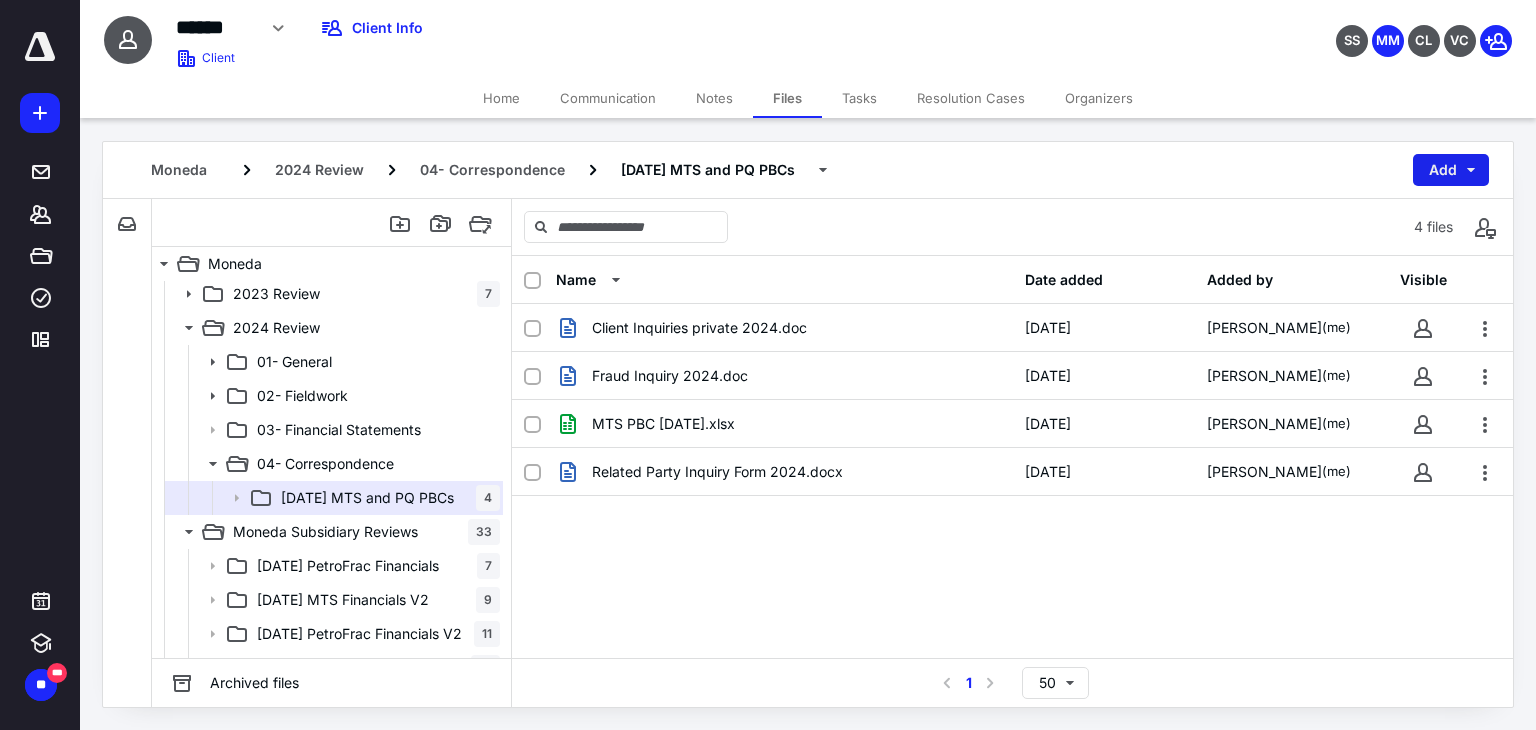 click on "Add" at bounding box center [1451, 170] 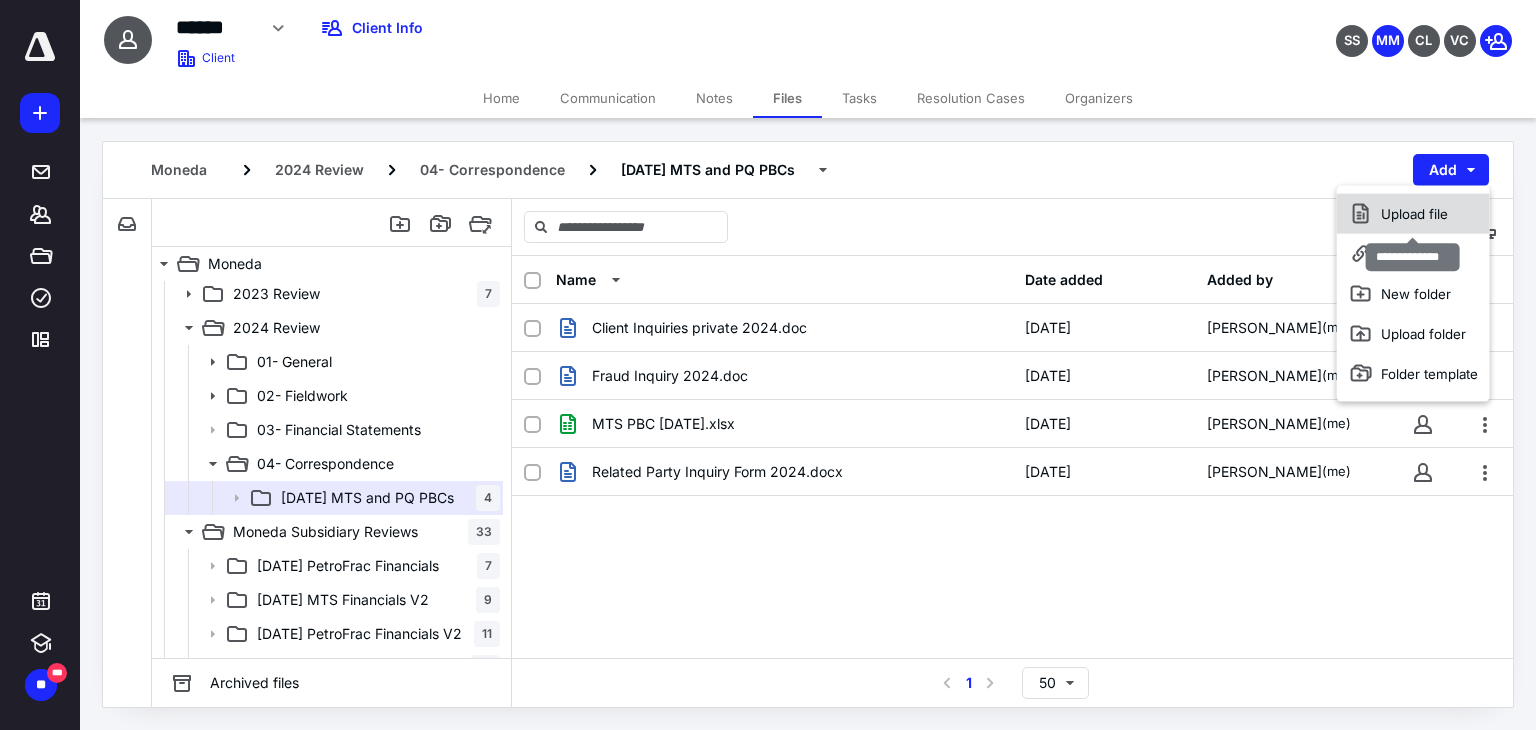 click on "Upload file" at bounding box center [1413, 214] 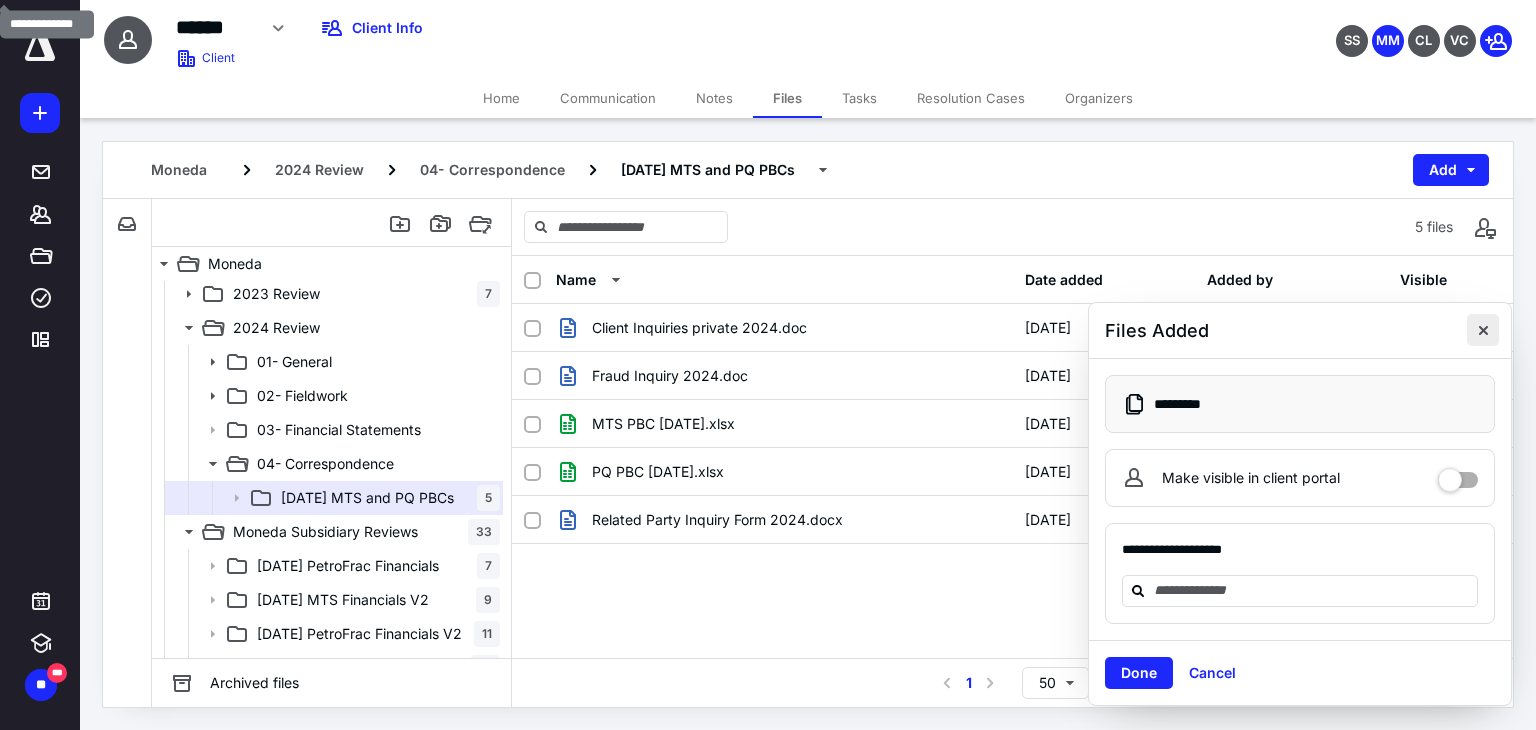 click at bounding box center (1483, 330) 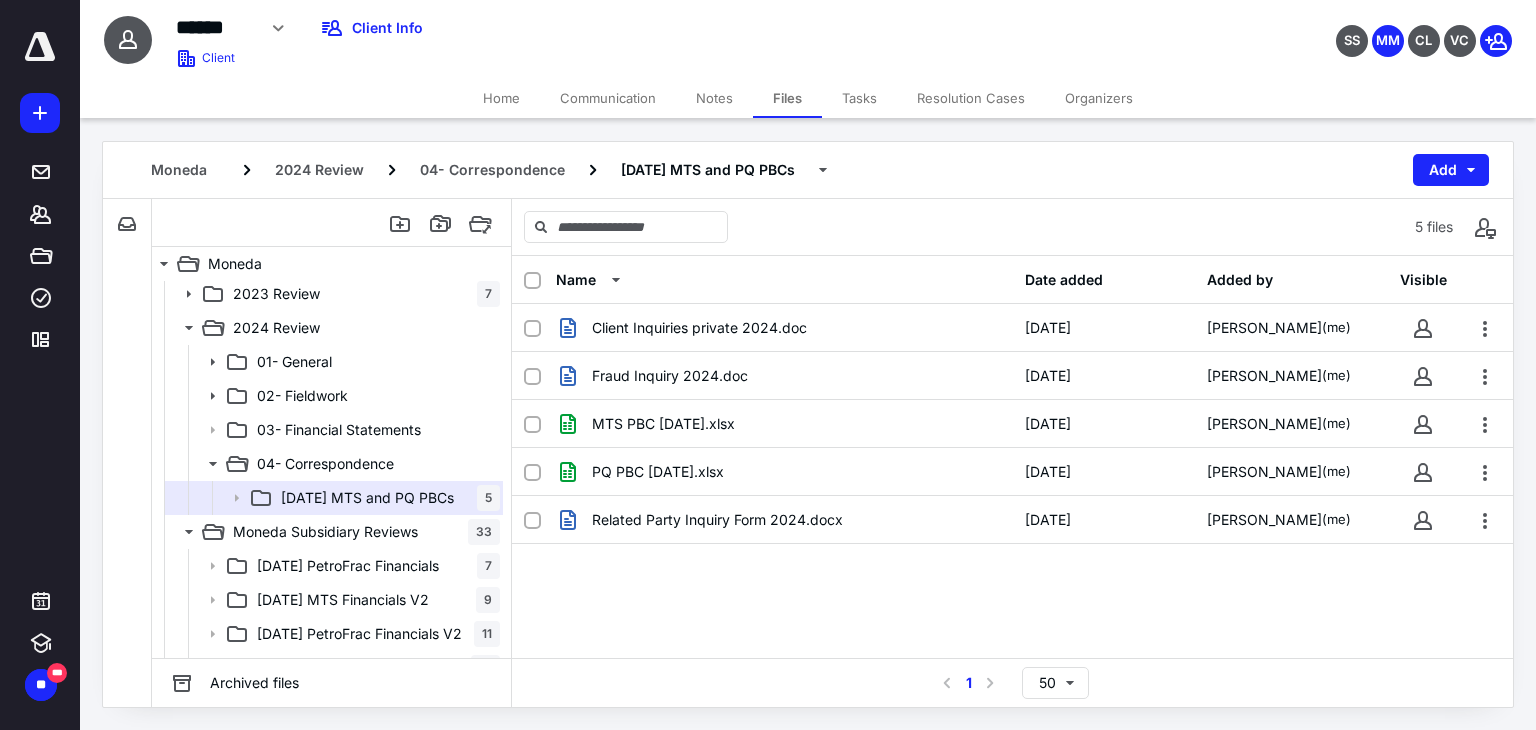 click on "Moneda 2024 Review 04- Correspondence [DATE] MTS and PQ PBCs   Add" at bounding box center (808, 170) 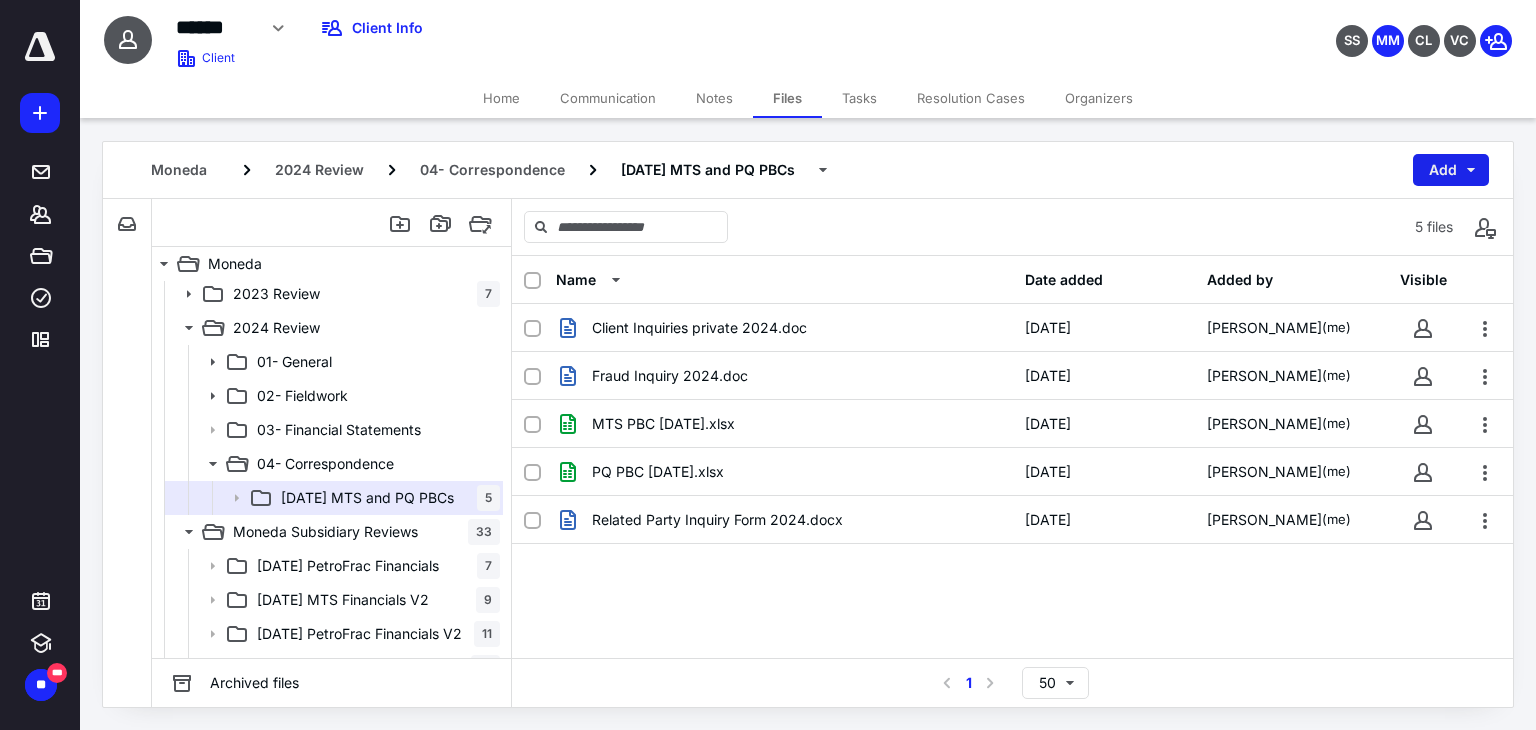 click on "Add" at bounding box center [1451, 170] 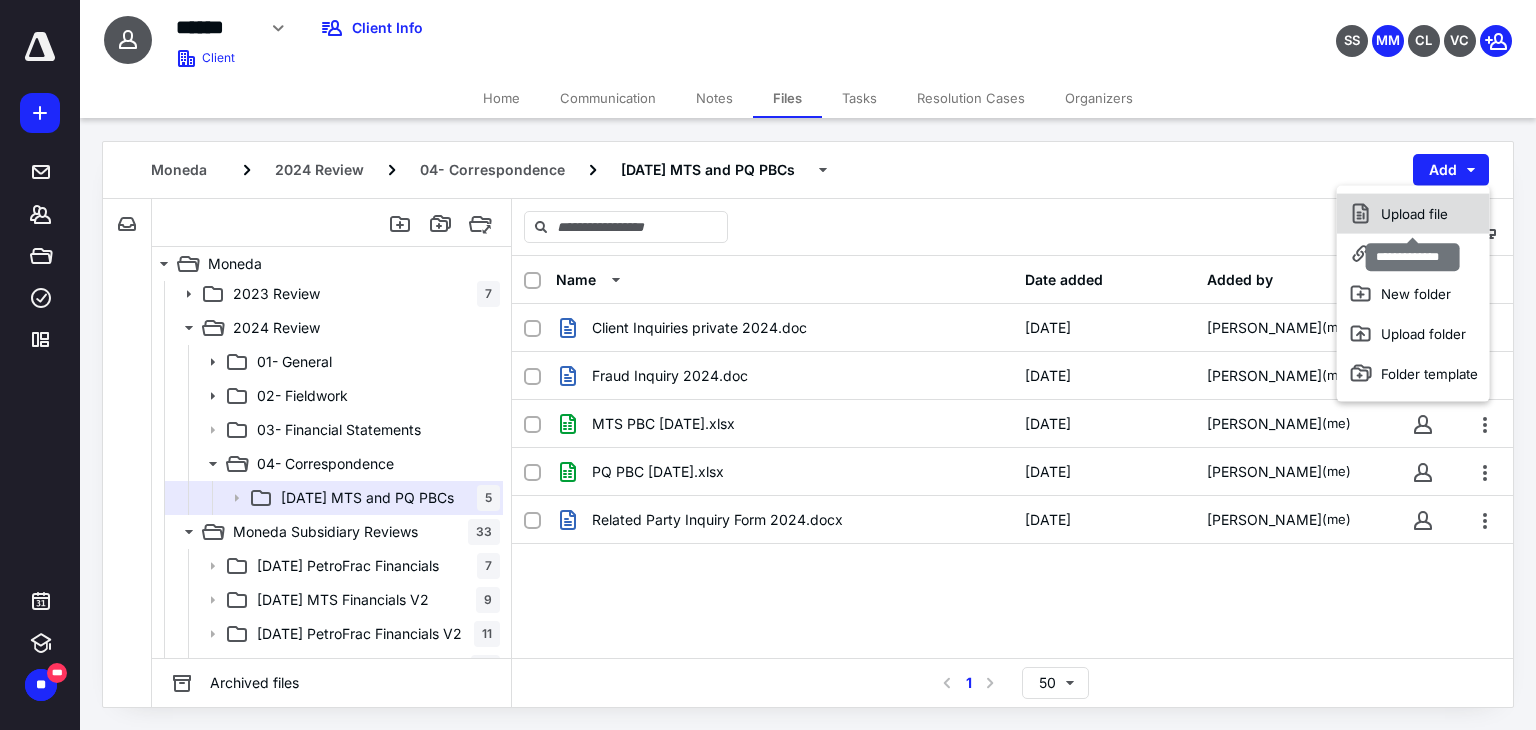 click on "Upload file" at bounding box center [1413, 214] 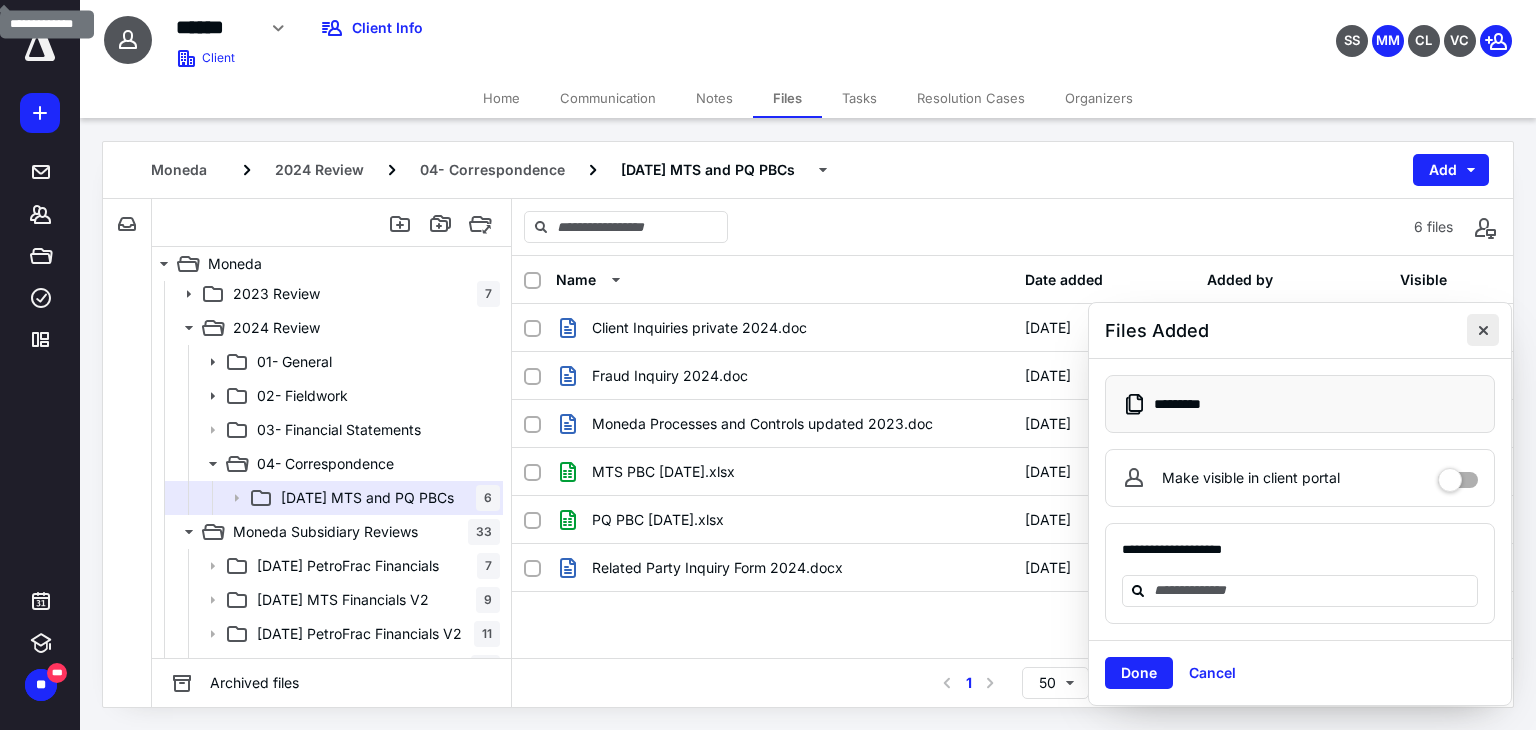 click at bounding box center [1483, 330] 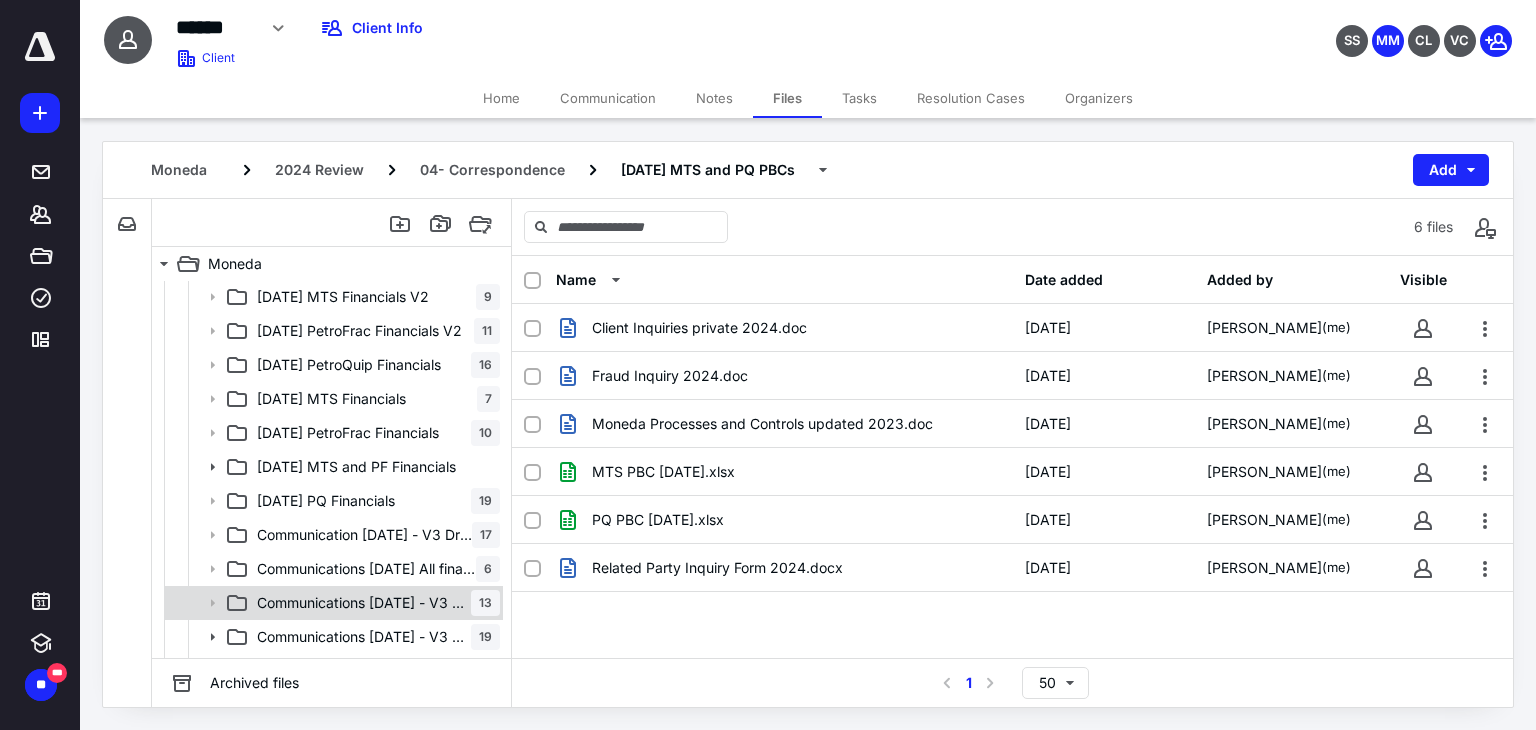 scroll, scrollTop: 506, scrollLeft: 0, axis: vertical 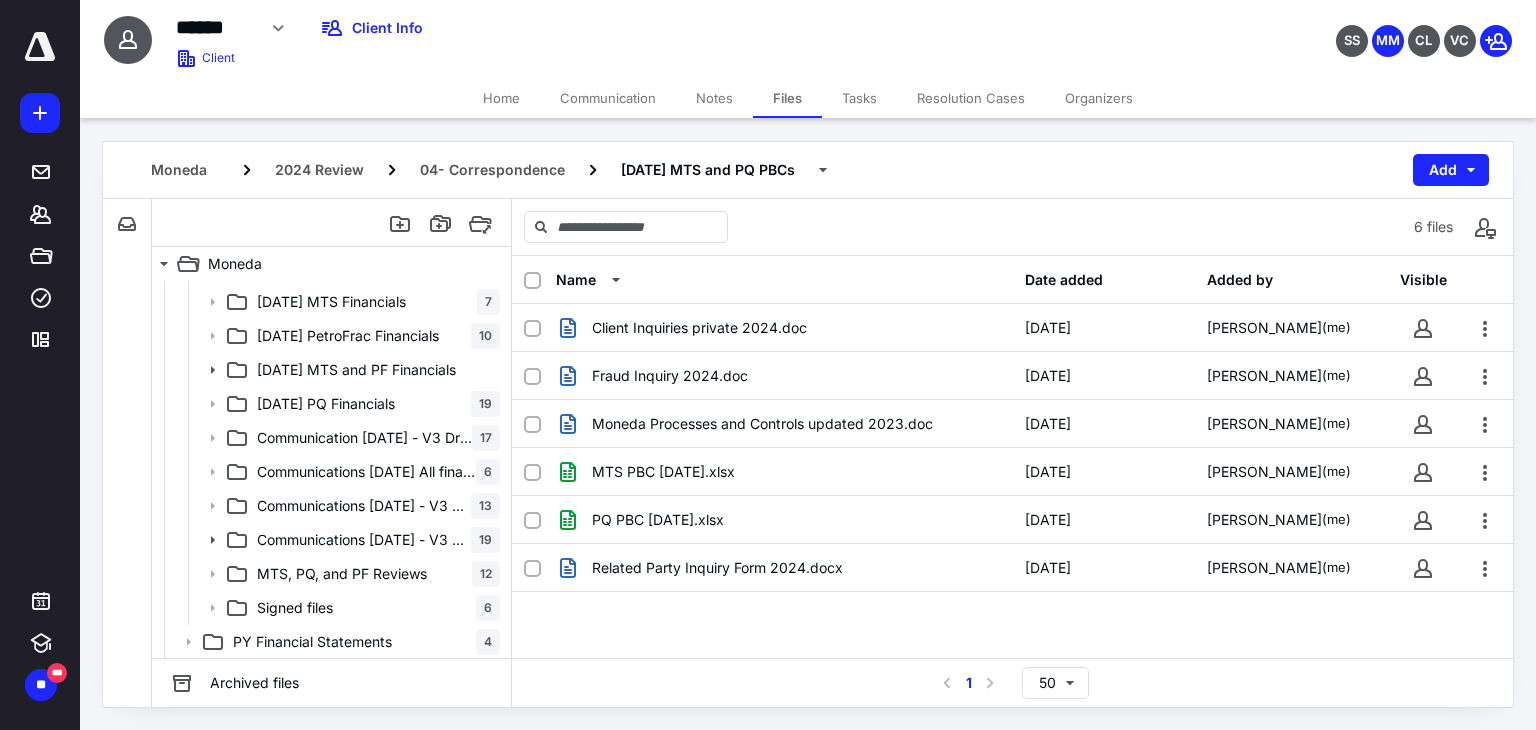 click 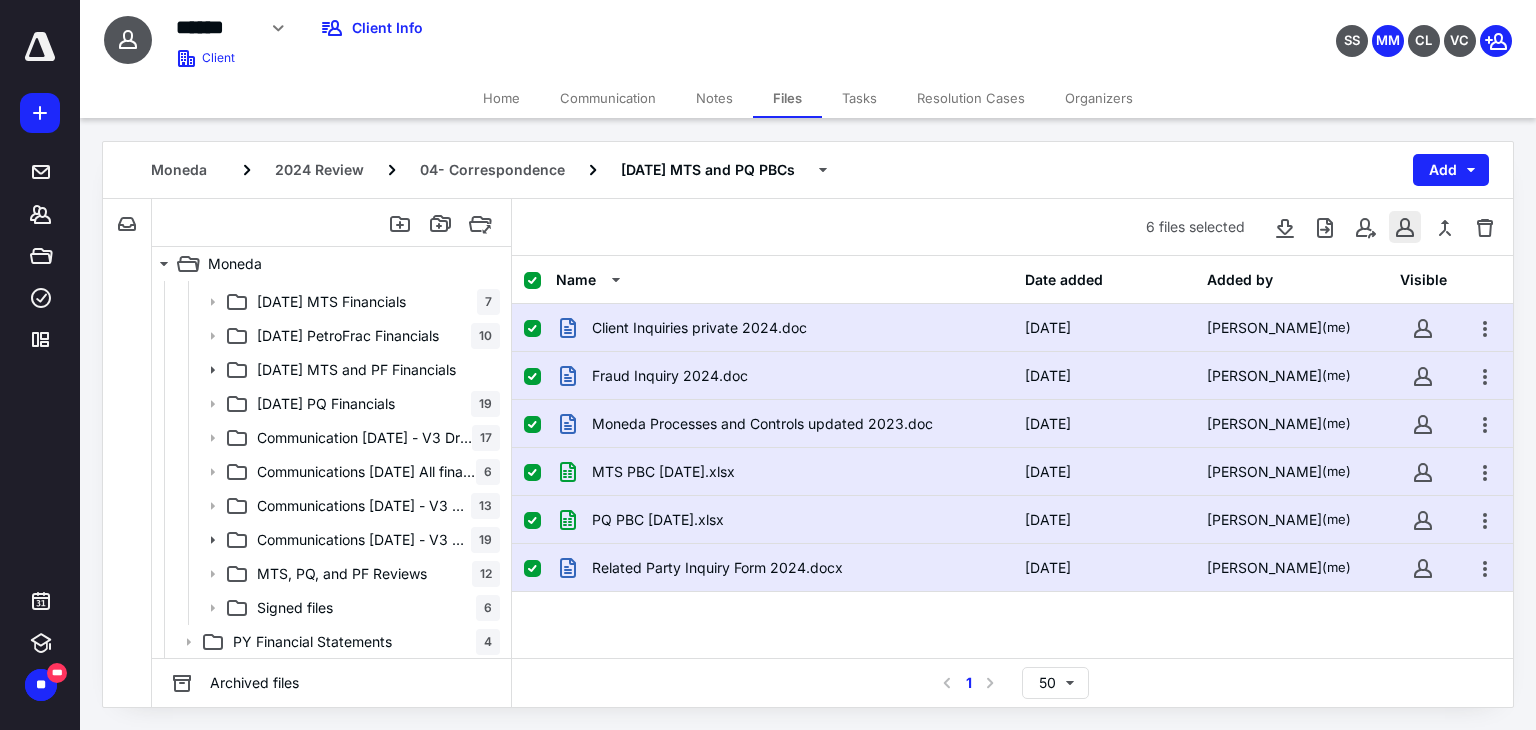 click at bounding box center (1405, 227) 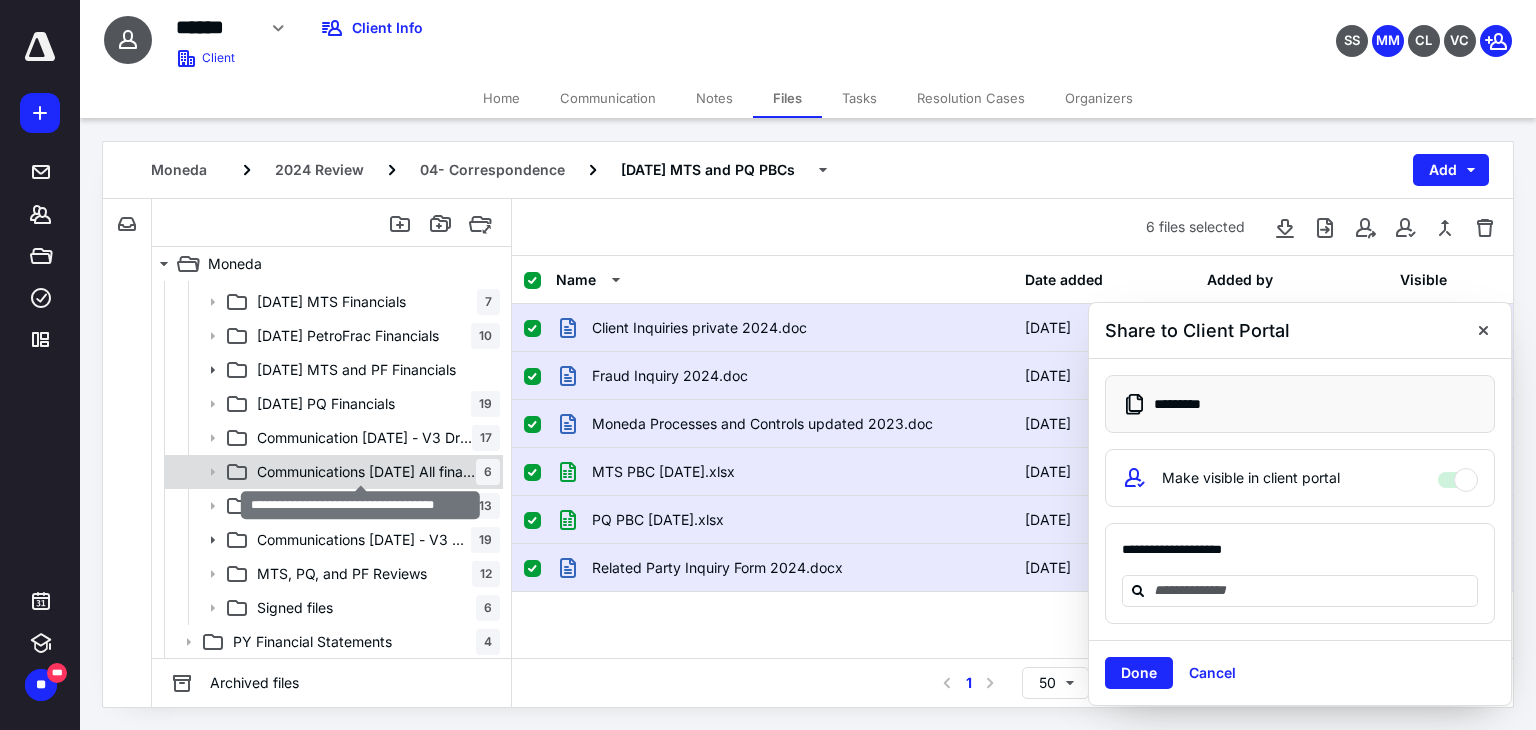 click on "Communications [DATE] All final FS" at bounding box center (366, 472) 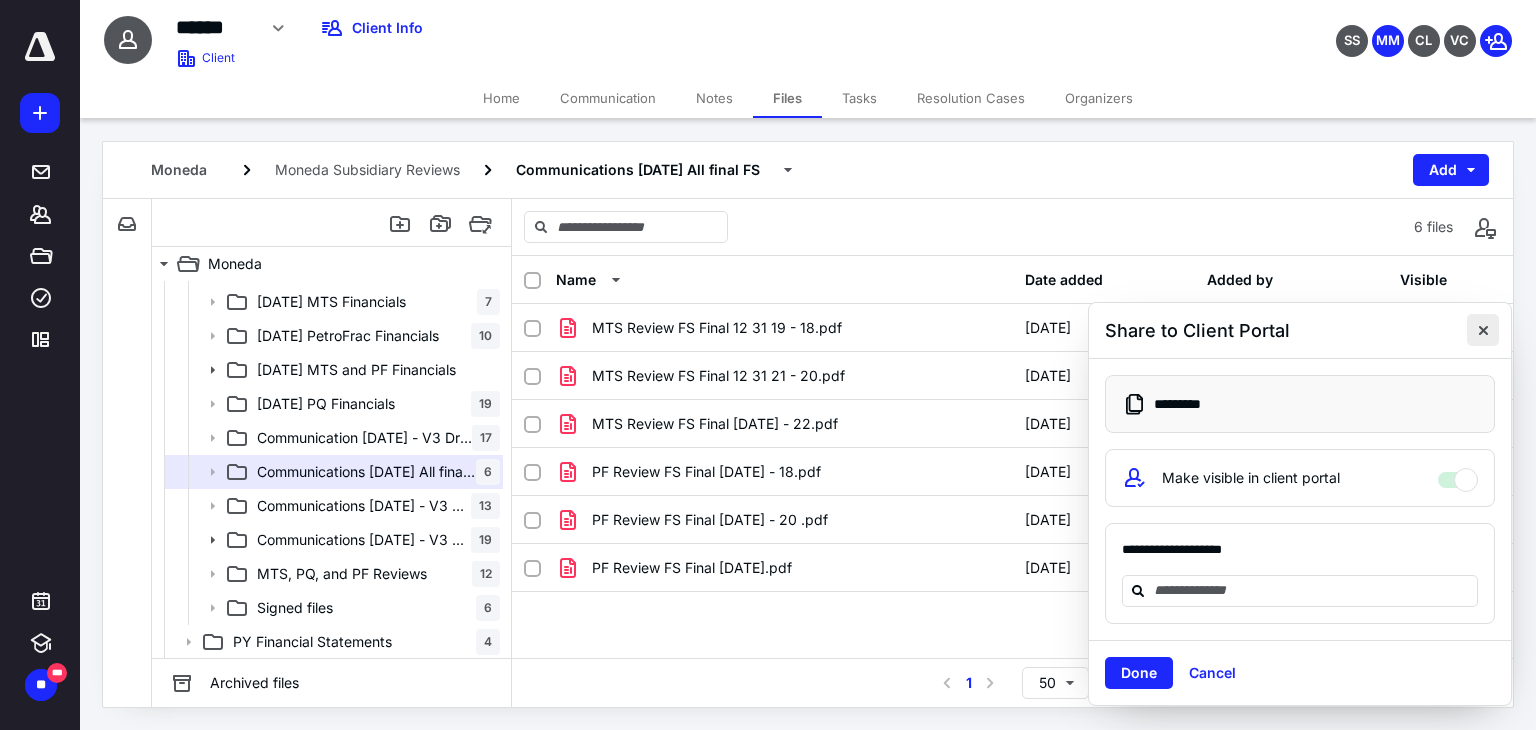 click at bounding box center [1483, 330] 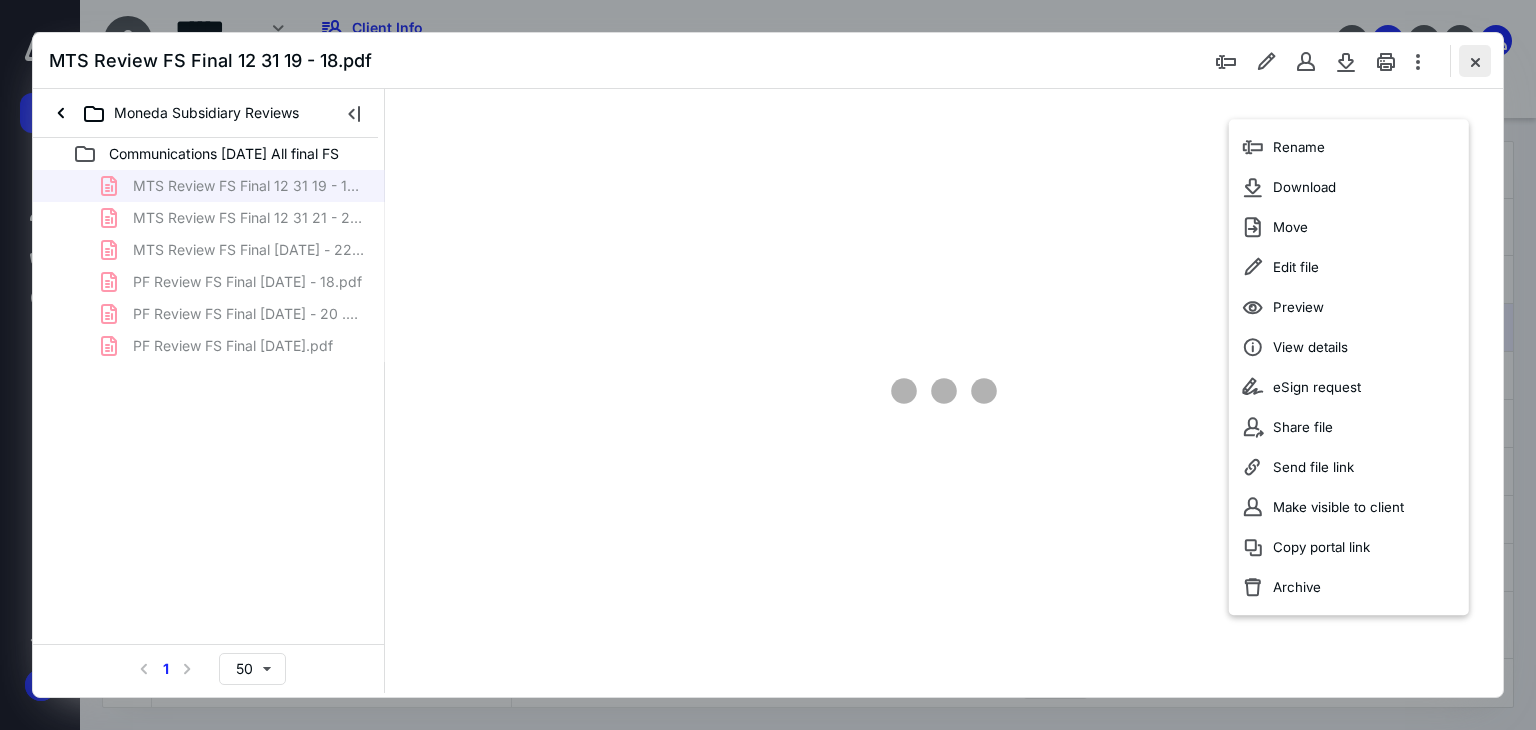 scroll, scrollTop: 0, scrollLeft: 0, axis: both 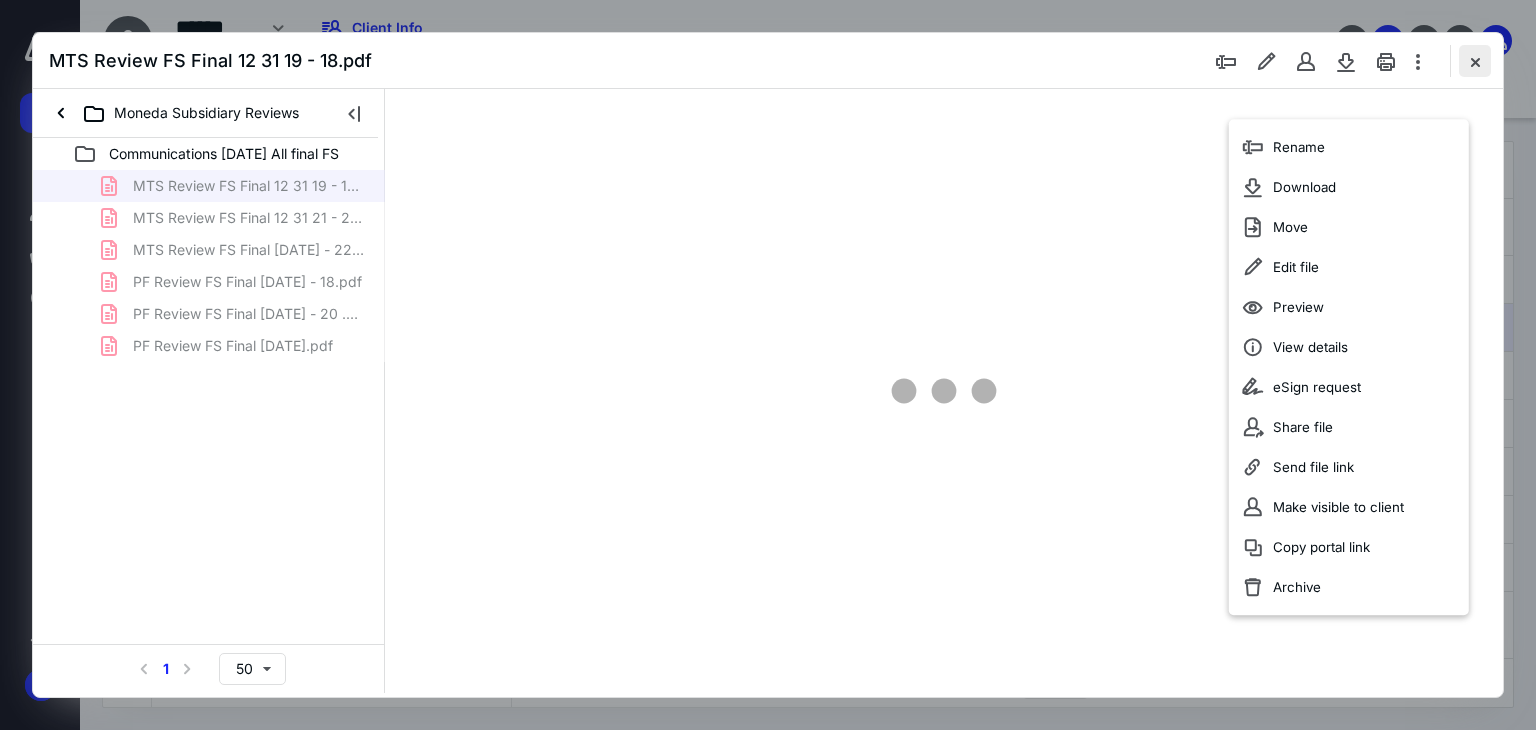click at bounding box center (1475, 61) 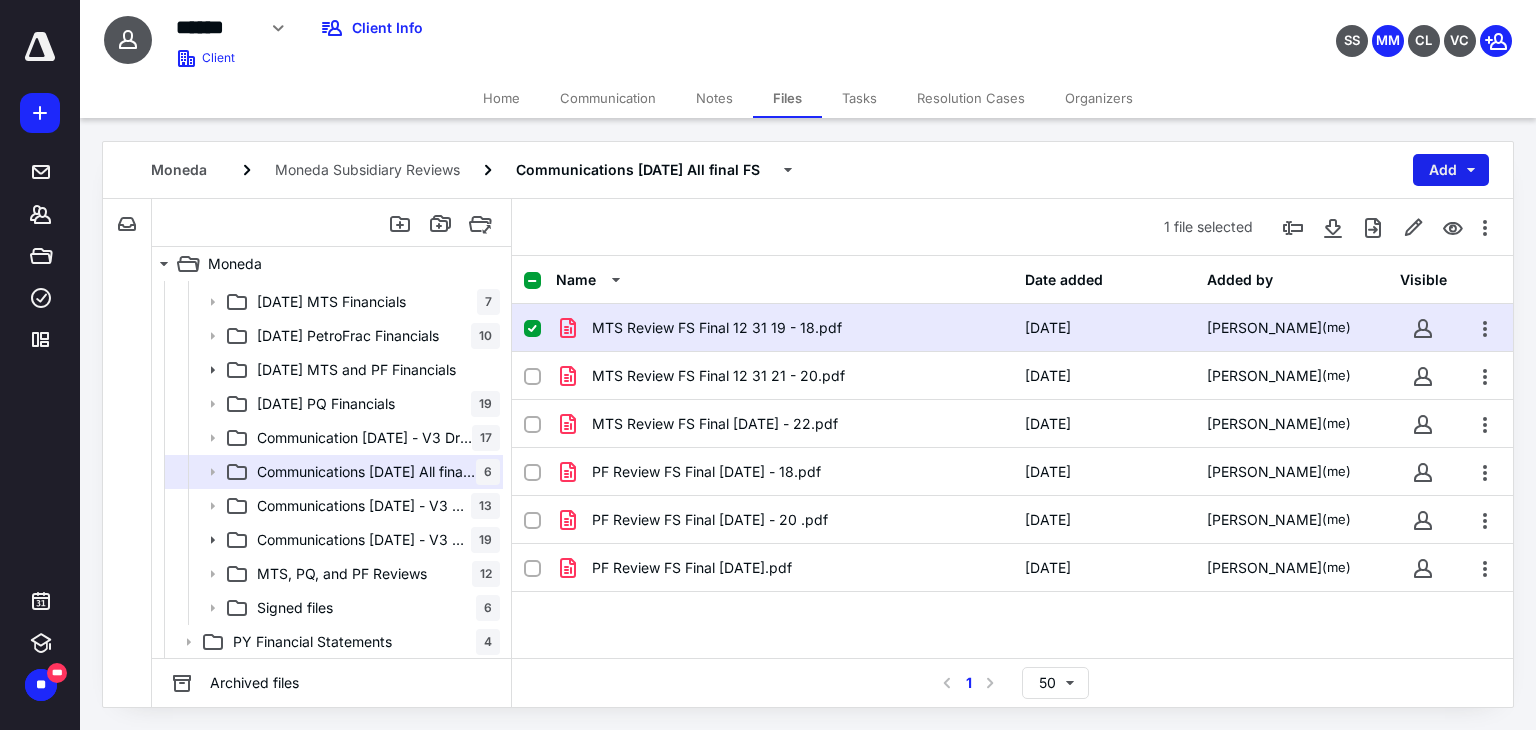 click on "Add" at bounding box center (1451, 170) 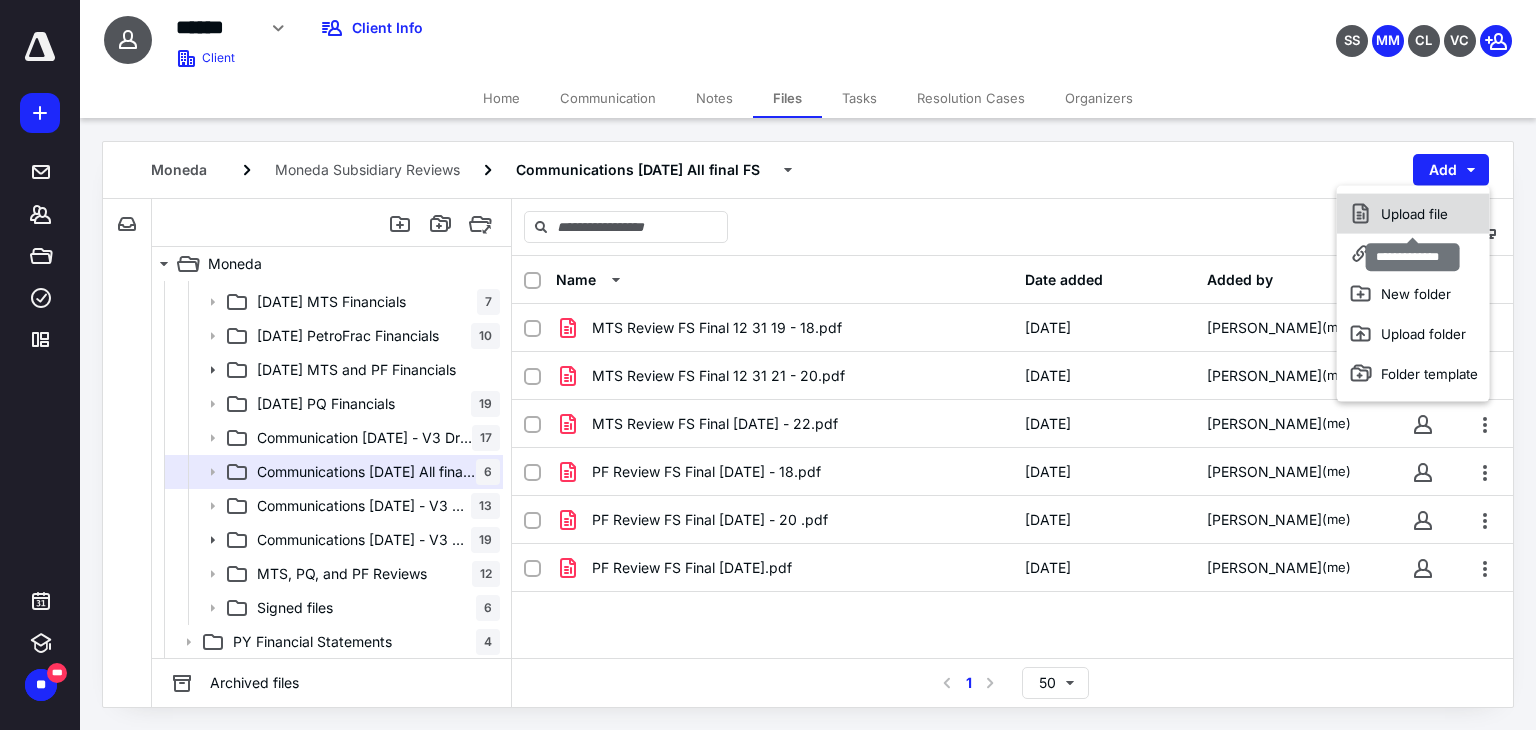 click on "Upload file" at bounding box center (1413, 214) 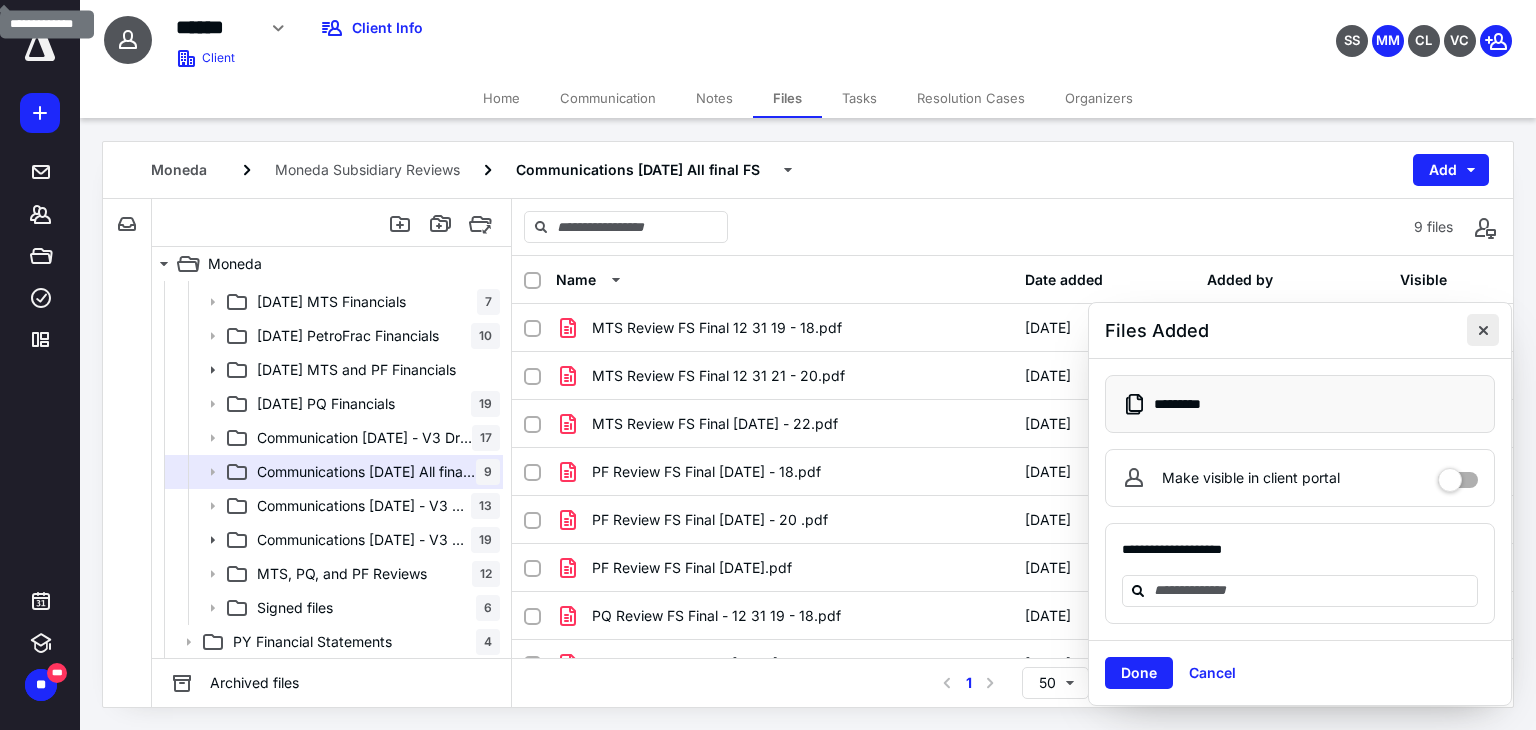 click at bounding box center (1483, 330) 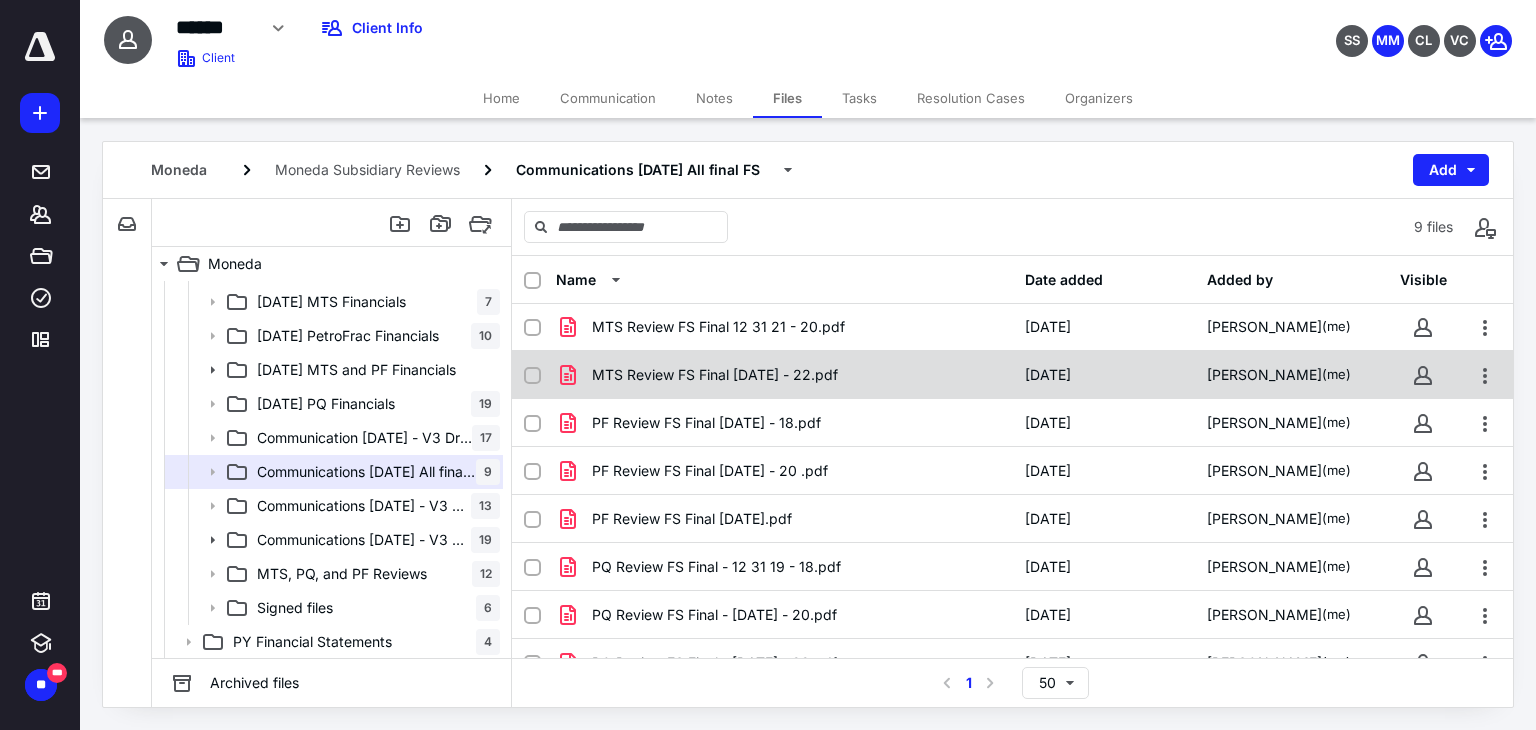 scroll, scrollTop: 76, scrollLeft: 0, axis: vertical 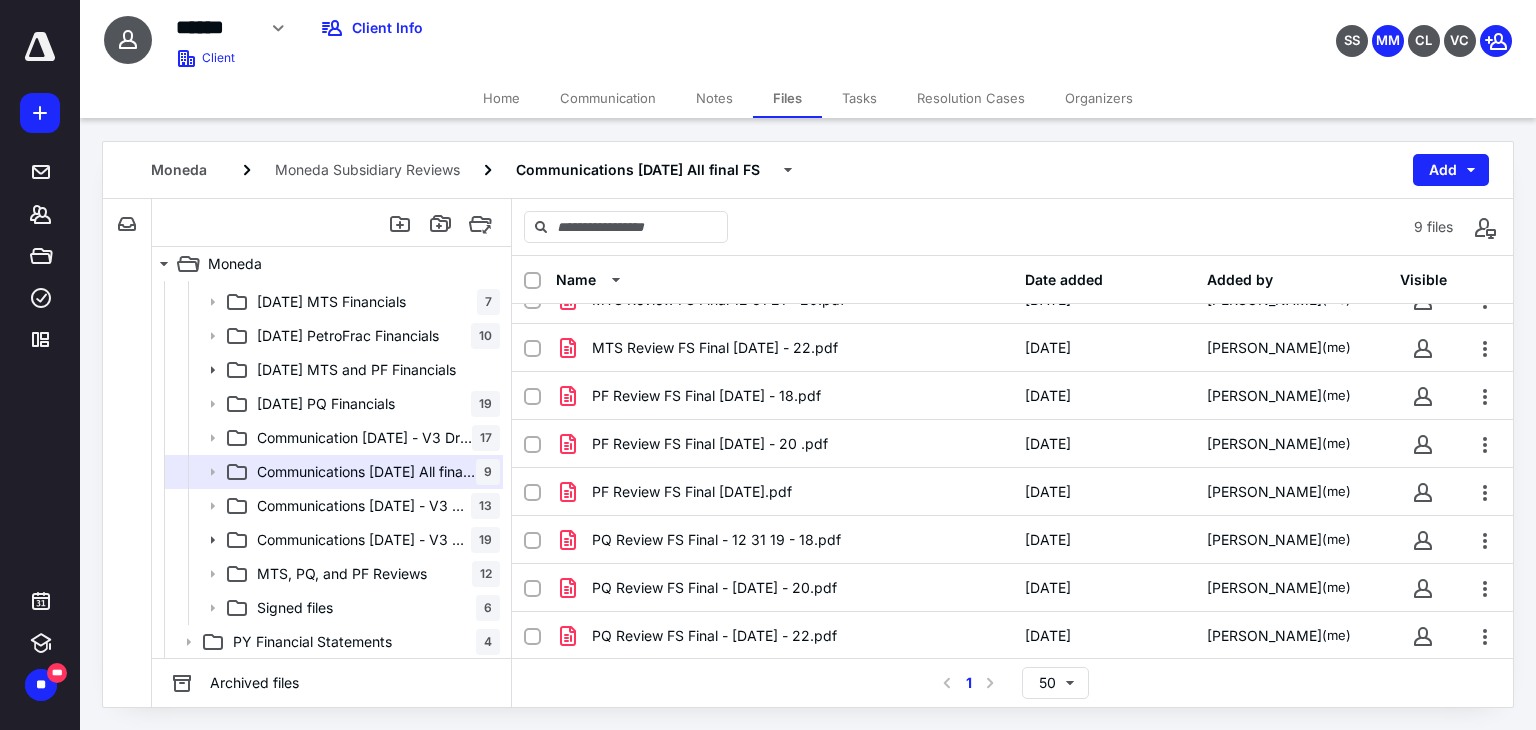 click 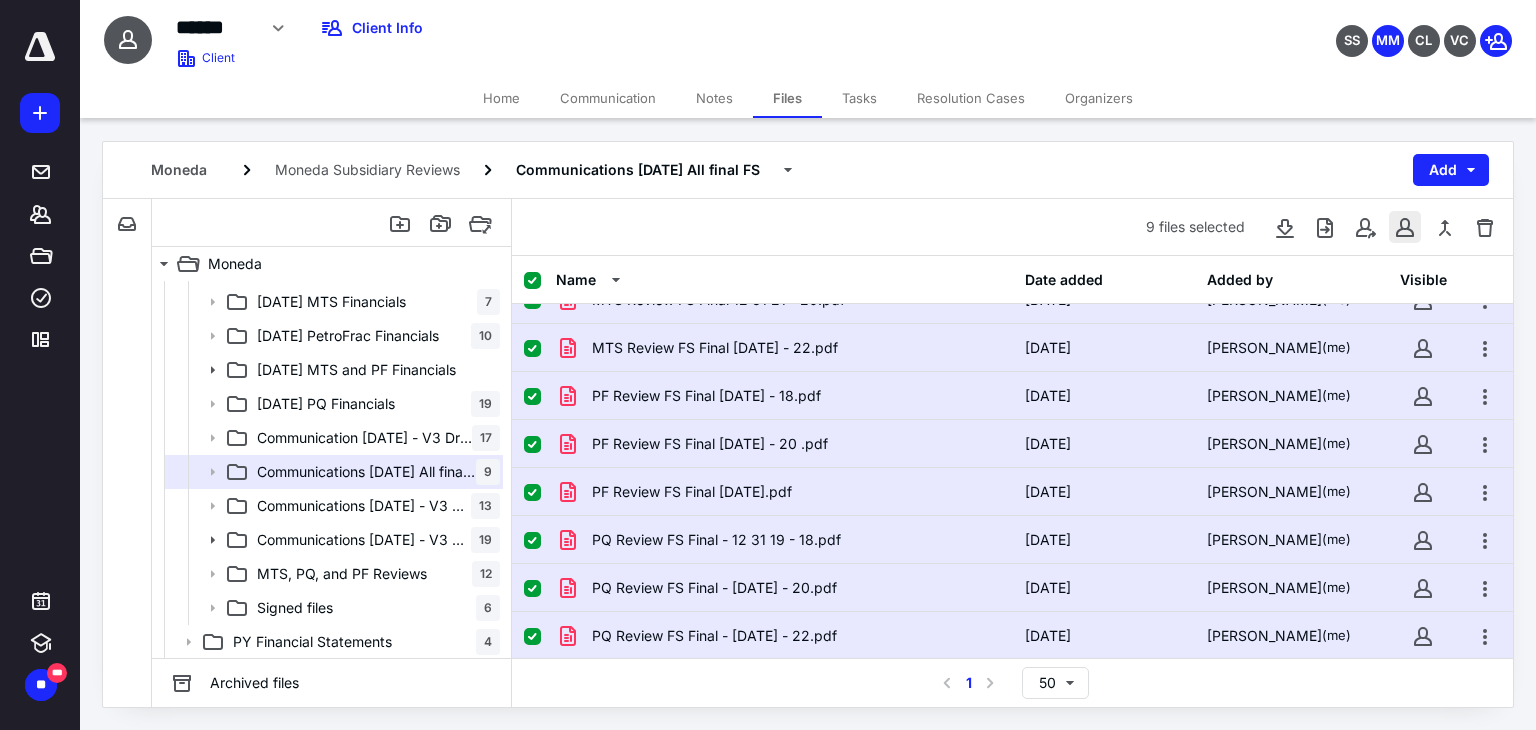 click at bounding box center (1405, 227) 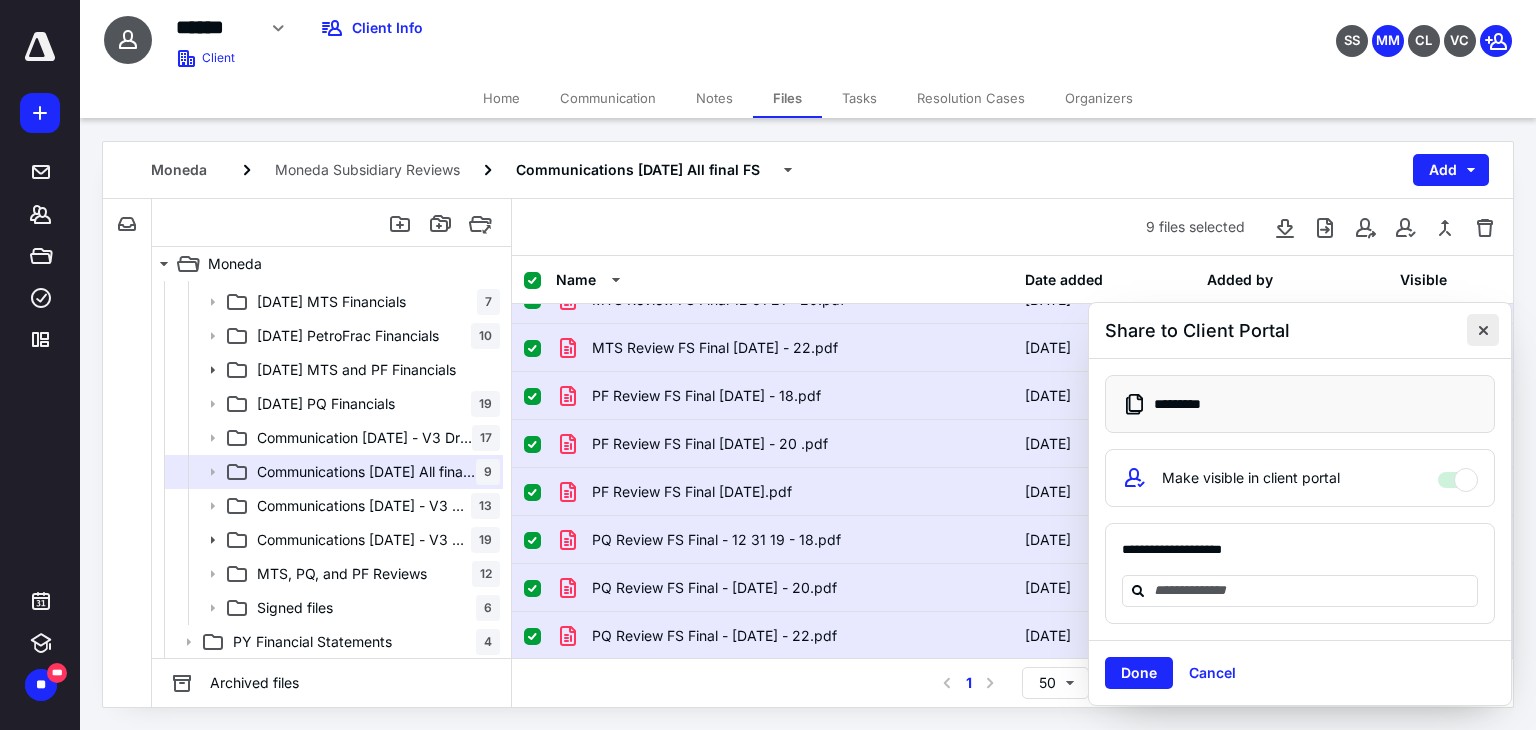 click at bounding box center (1483, 330) 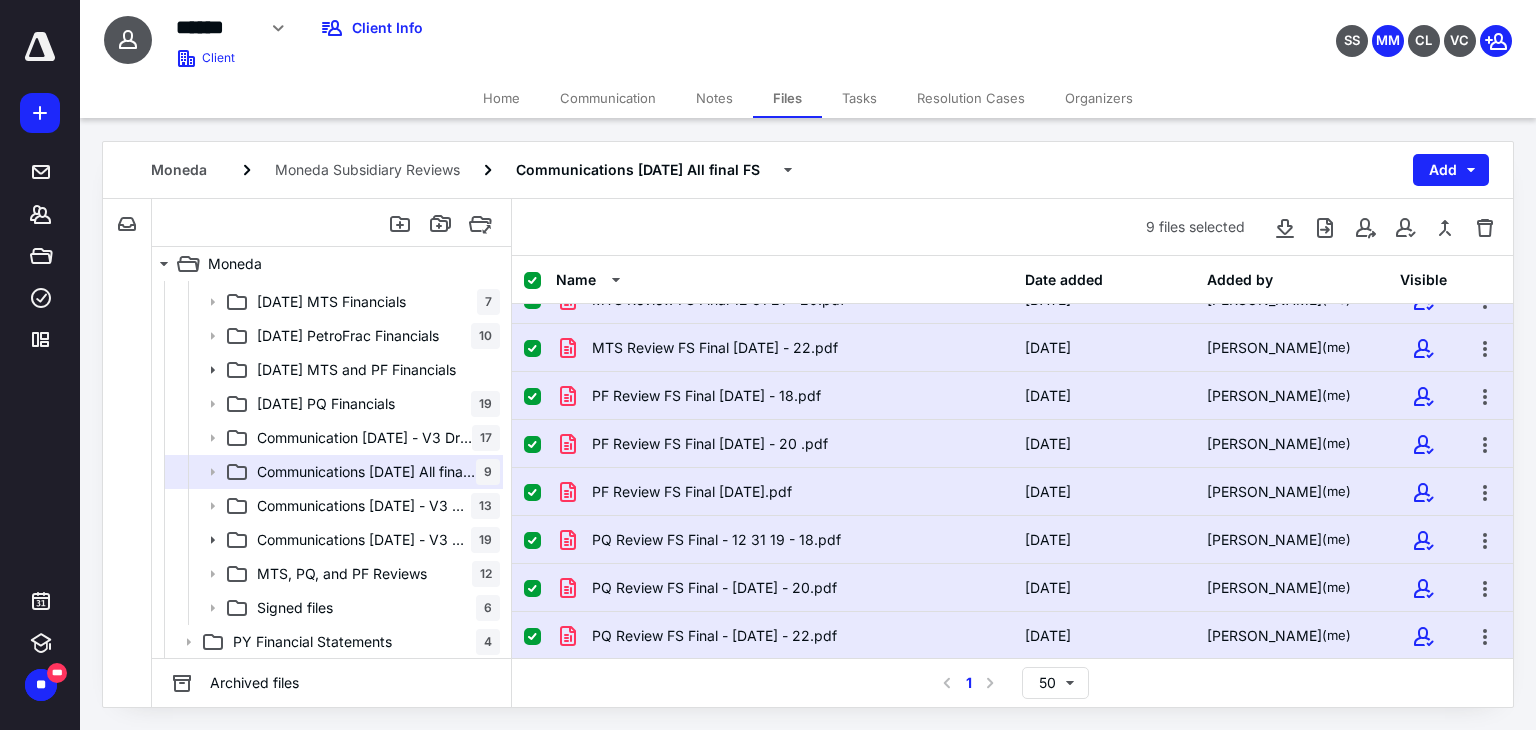 click at bounding box center (532, 281) 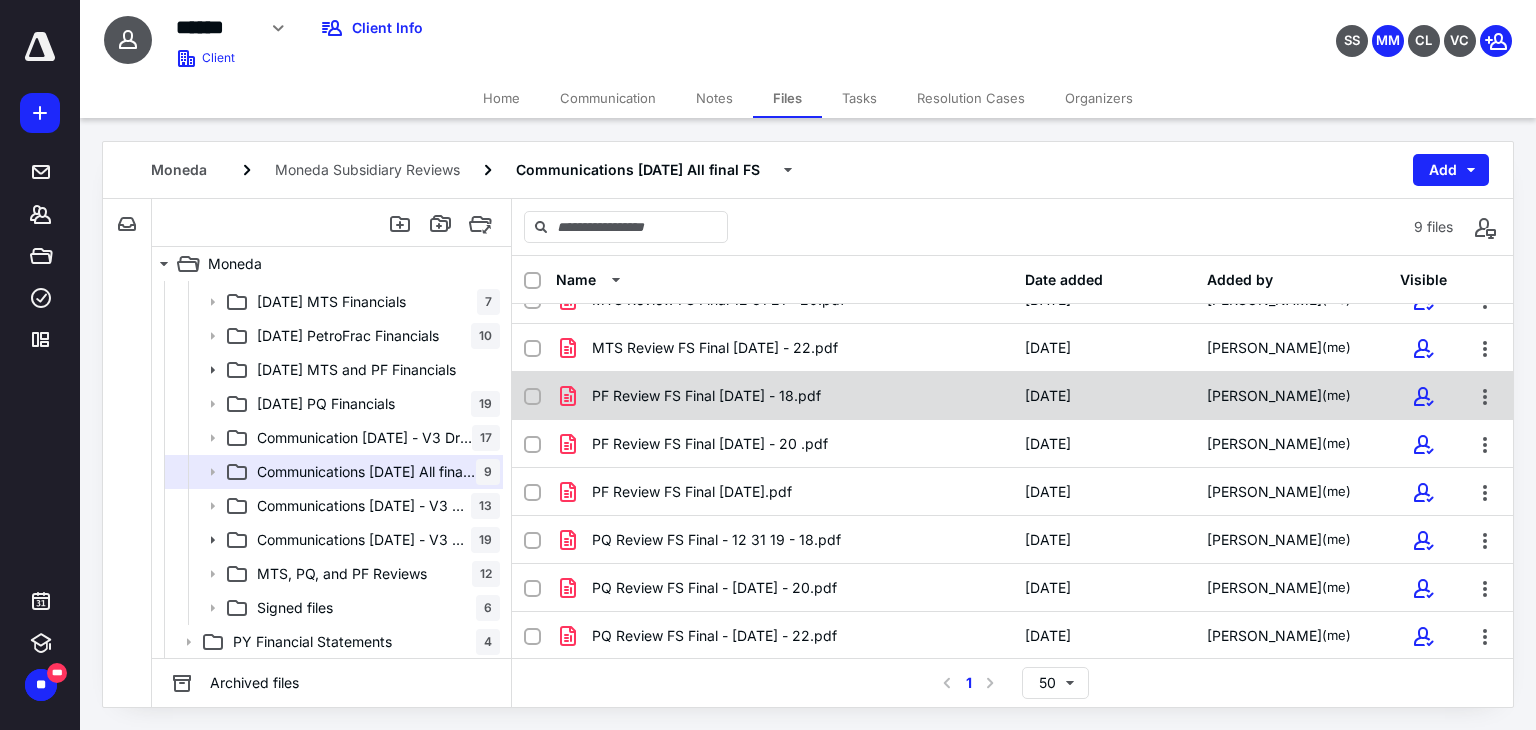 scroll, scrollTop: 0, scrollLeft: 0, axis: both 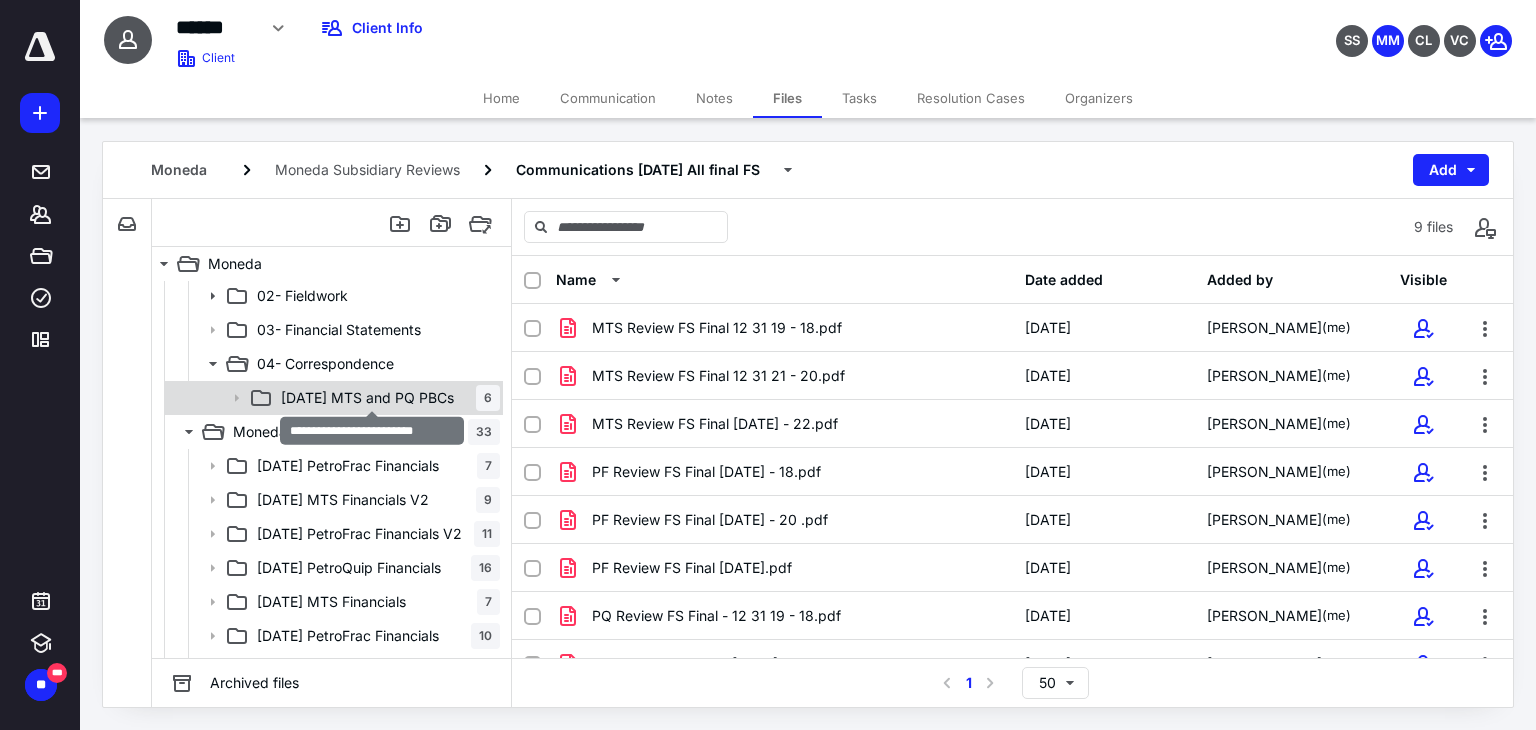 click on "[DATE] MTS and PQ PBCs" at bounding box center (367, 398) 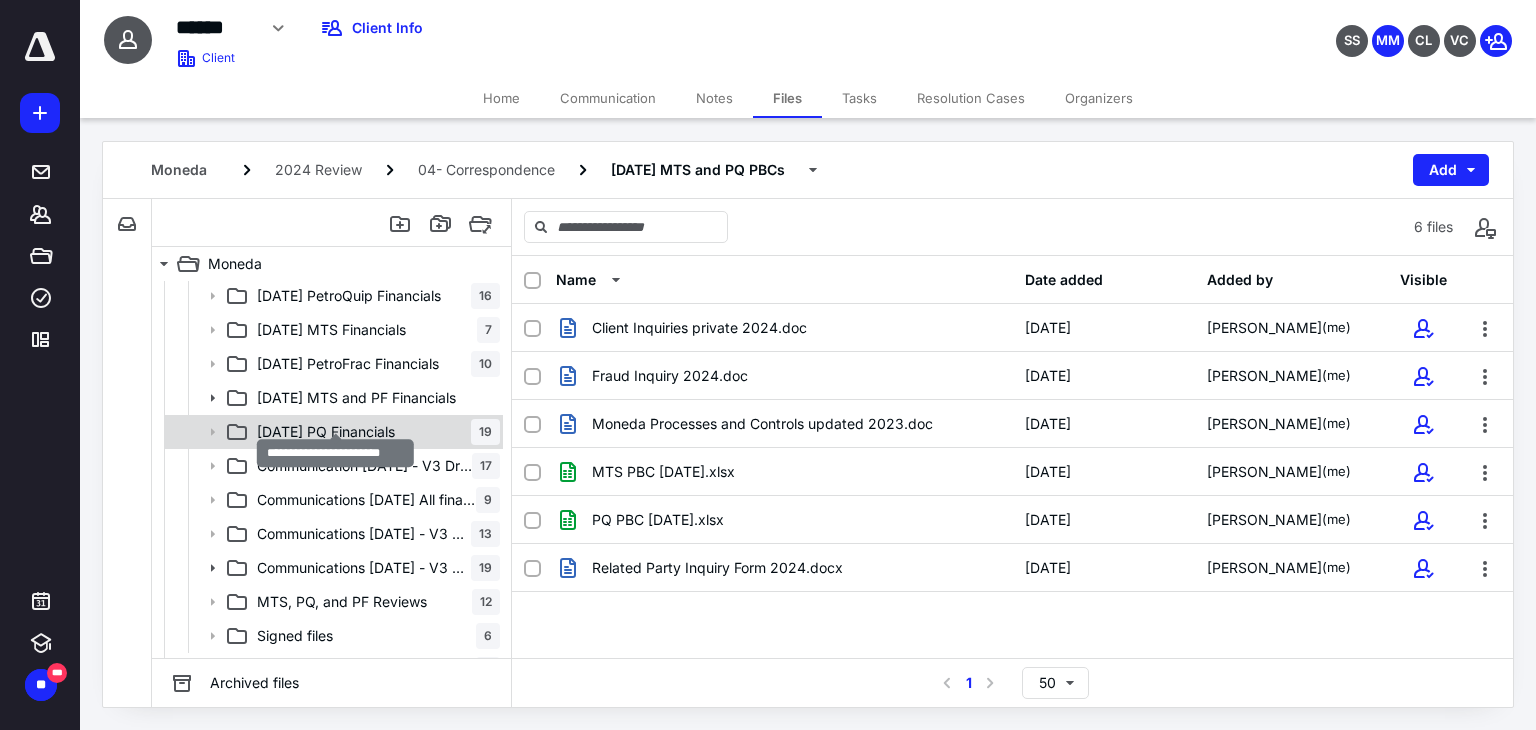 scroll, scrollTop: 506, scrollLeft: 0, axis: vertical 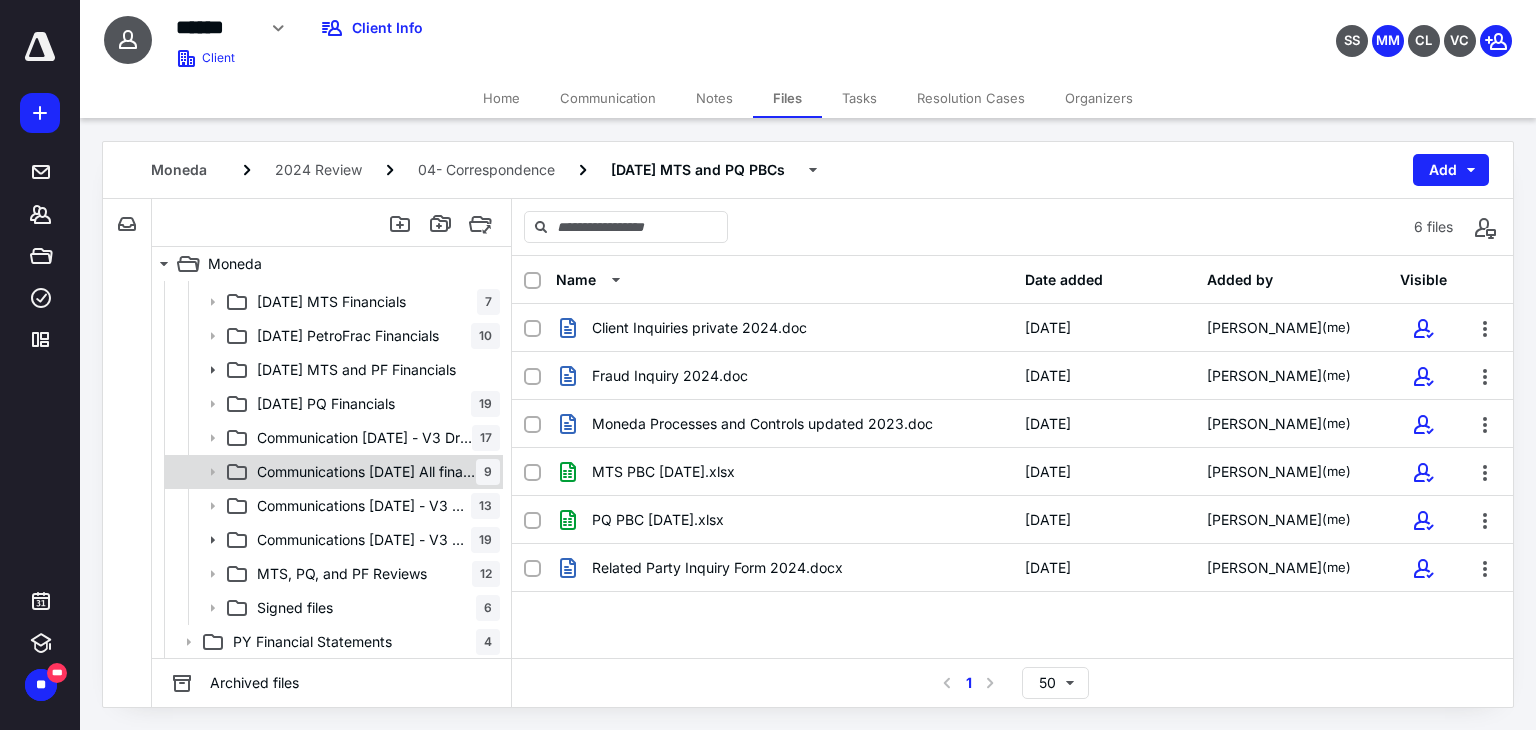 click on "Communications [DATE] All final FS" at bounding box center (366, 472) 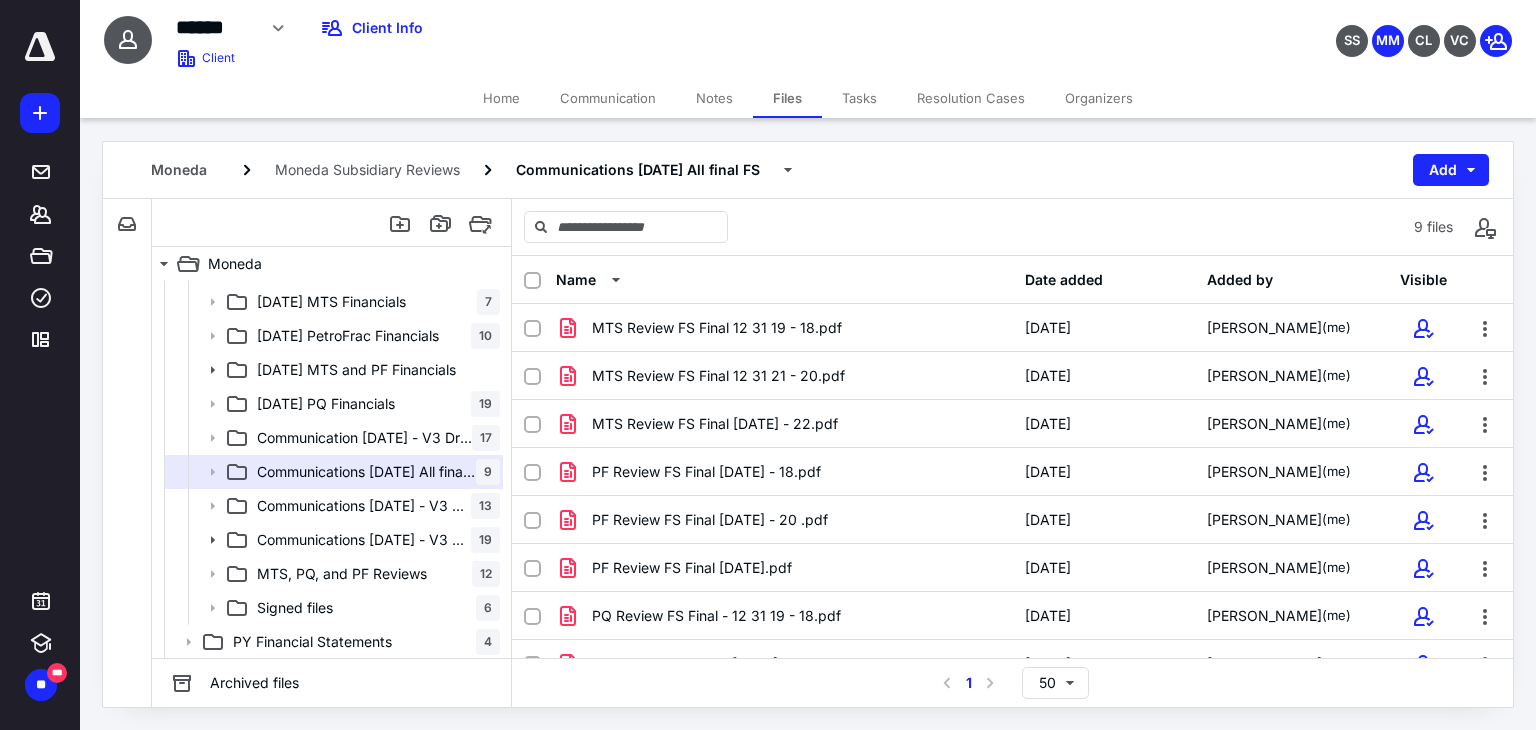 click 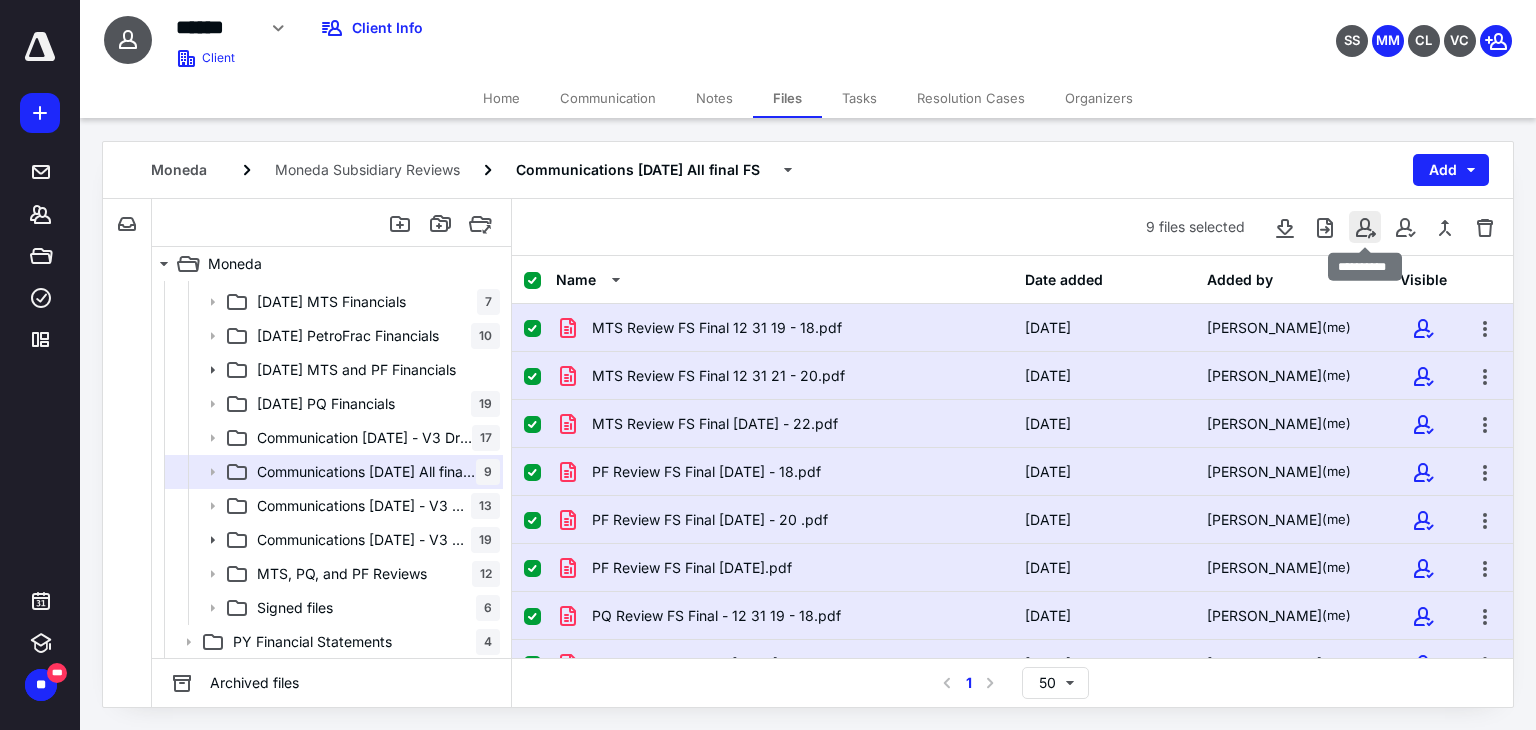 click at bounding box center (1365, 227) 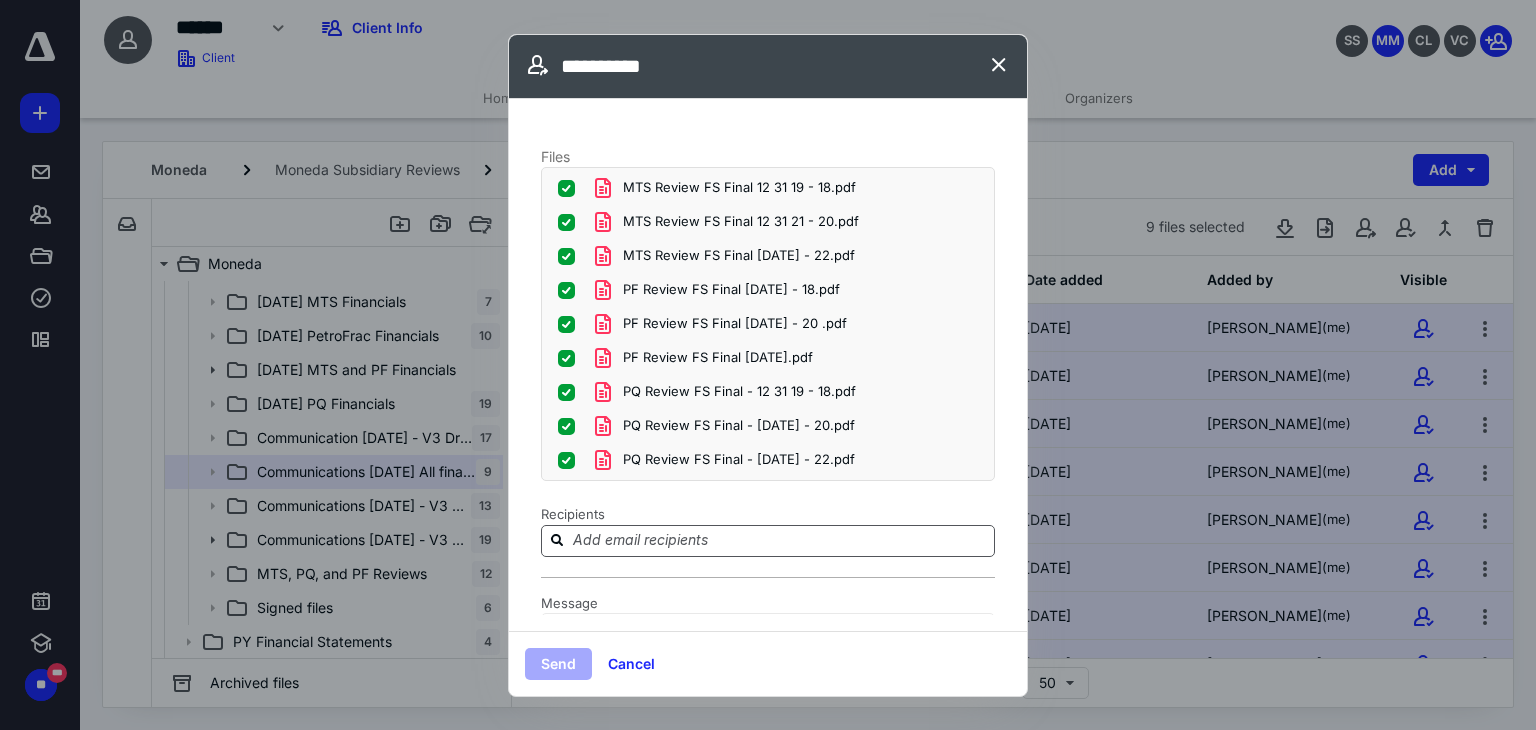 click at bounding box center [780, 540] 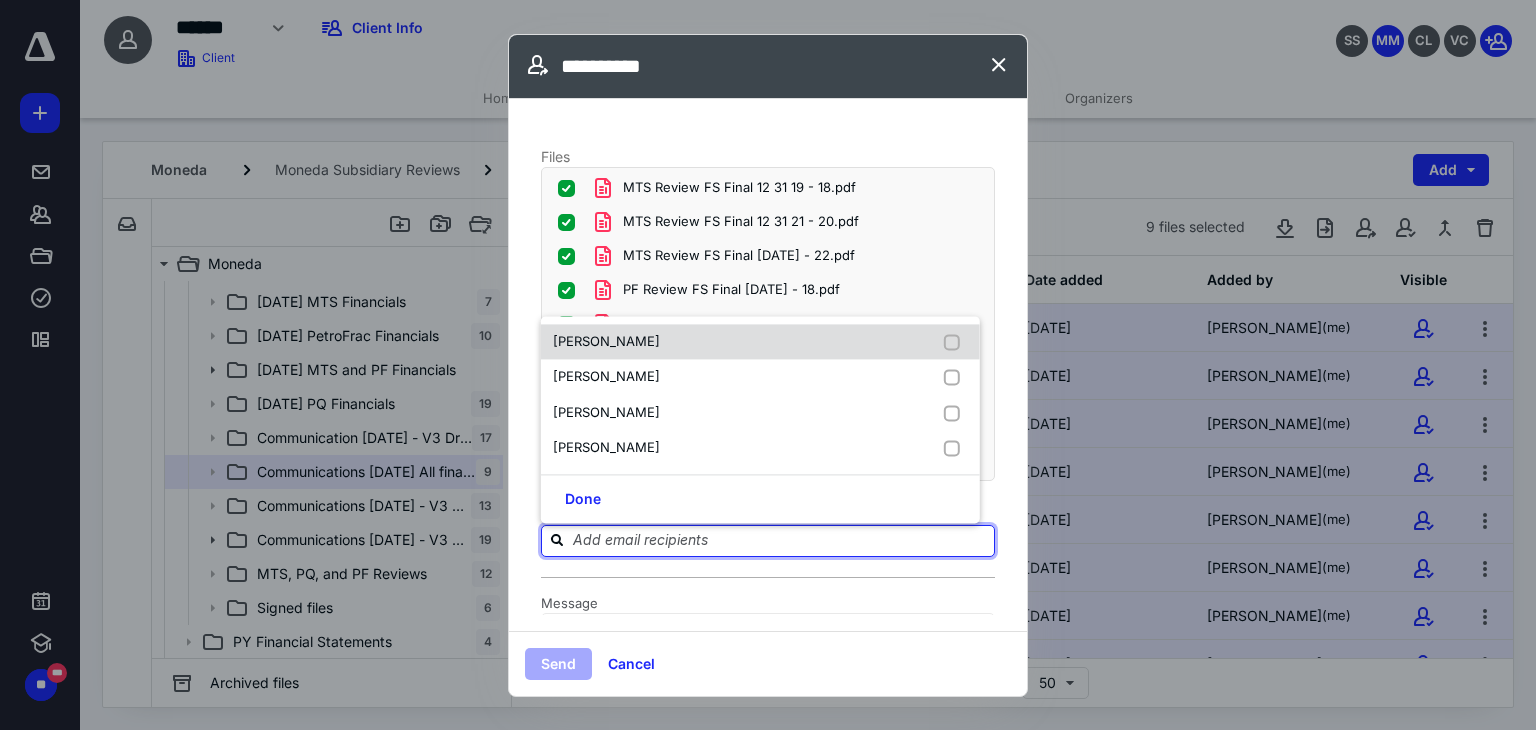 click on "[PERSON_NAME]" at bounding box center [606, 341] 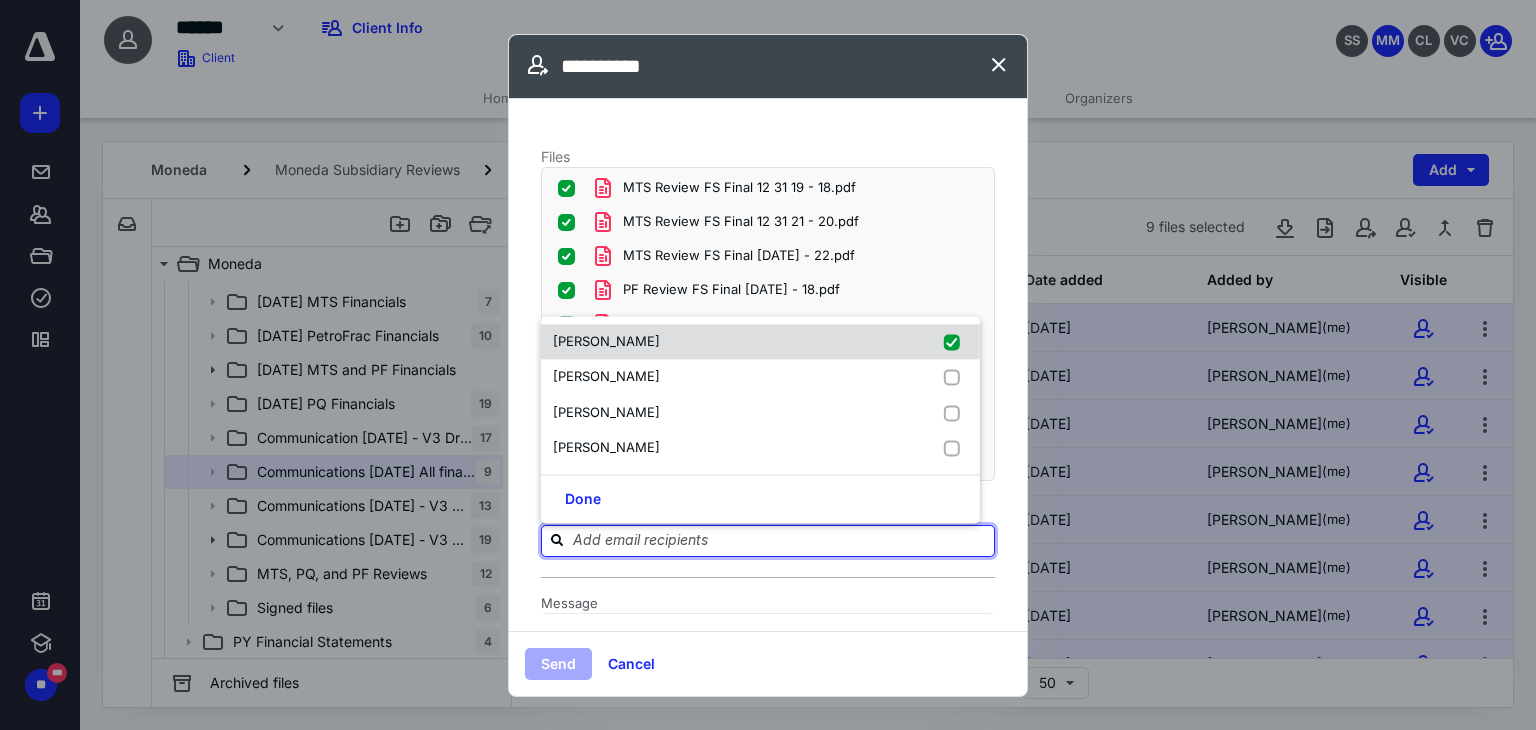 checkbox on "true" 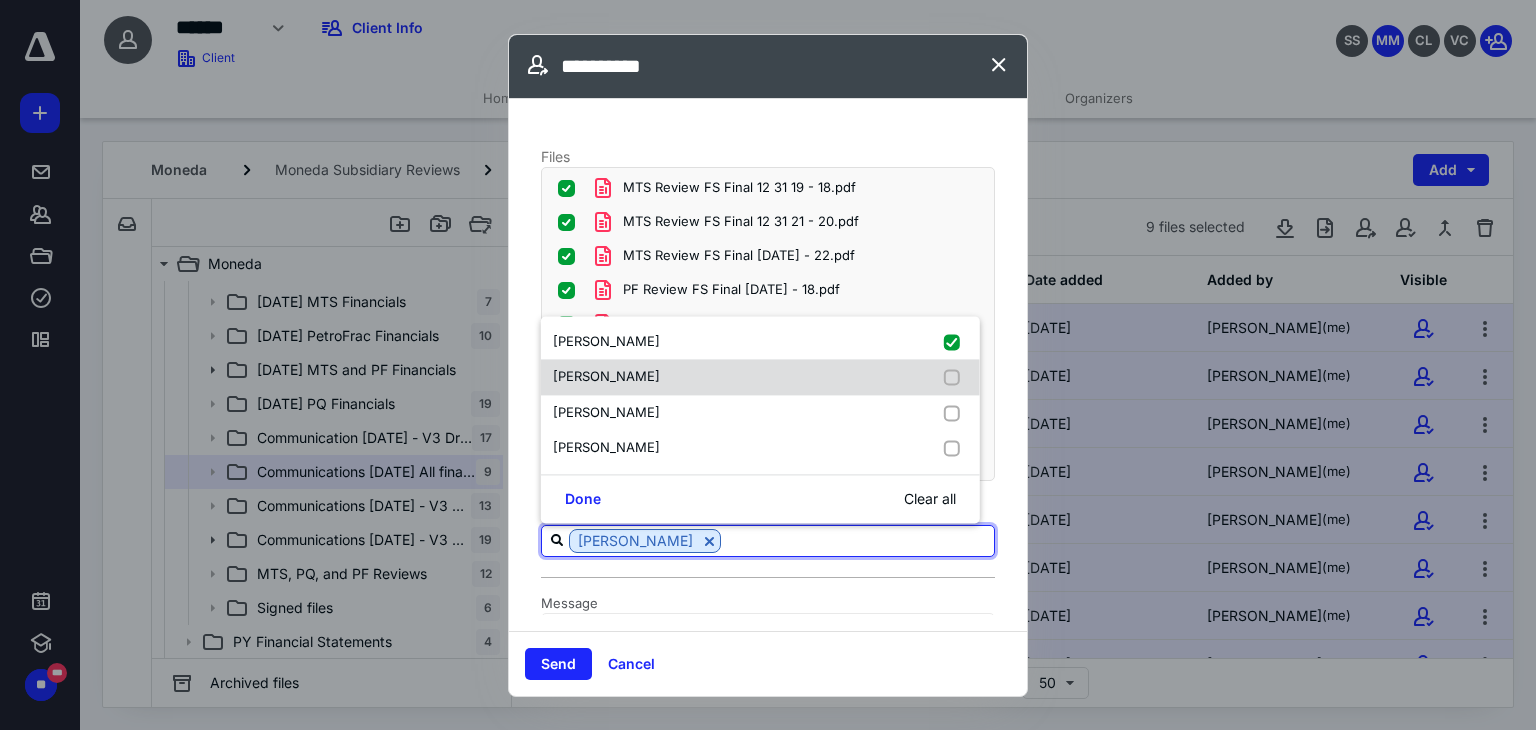 click on "[PERSON_NAME]" at bounding box center [606, 376] 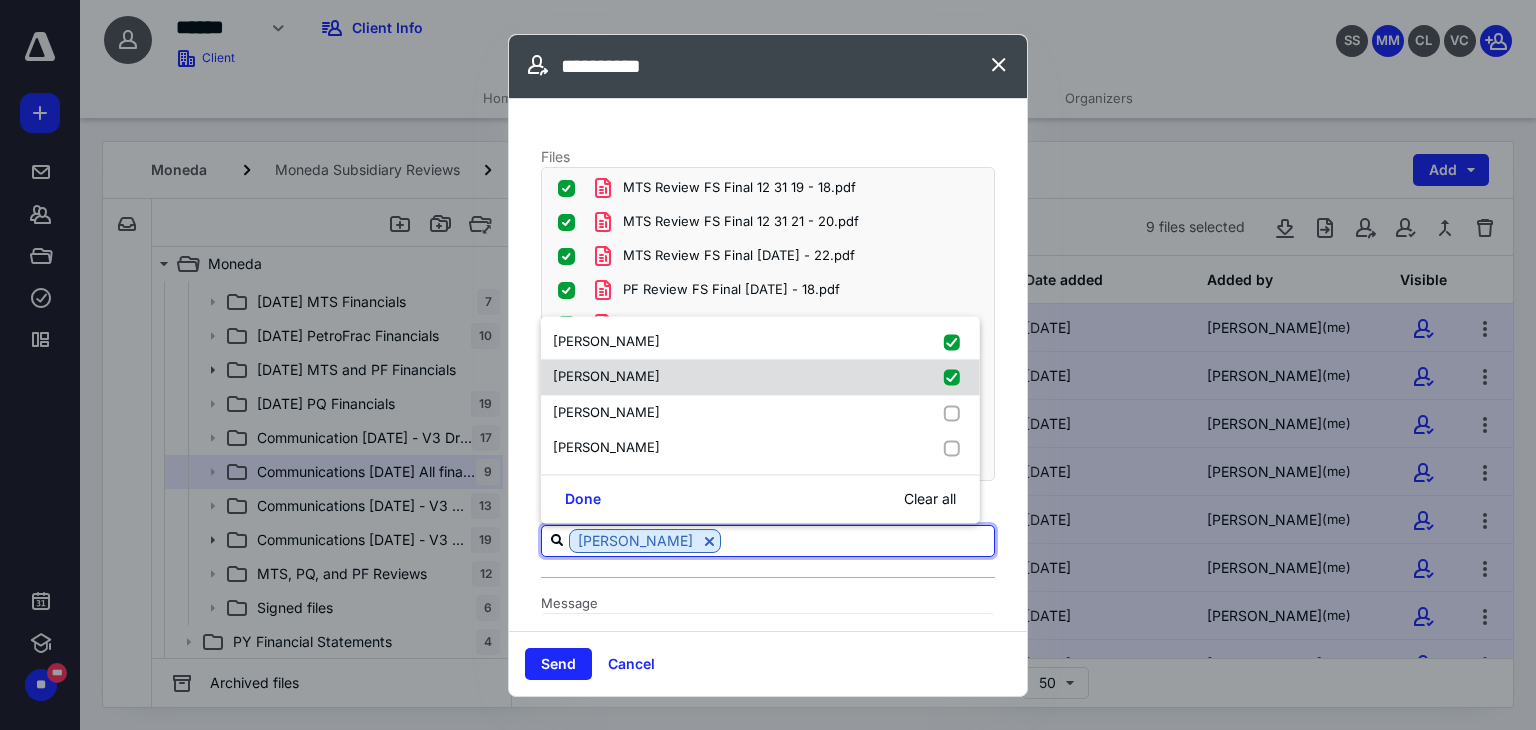 checkbox on "true" 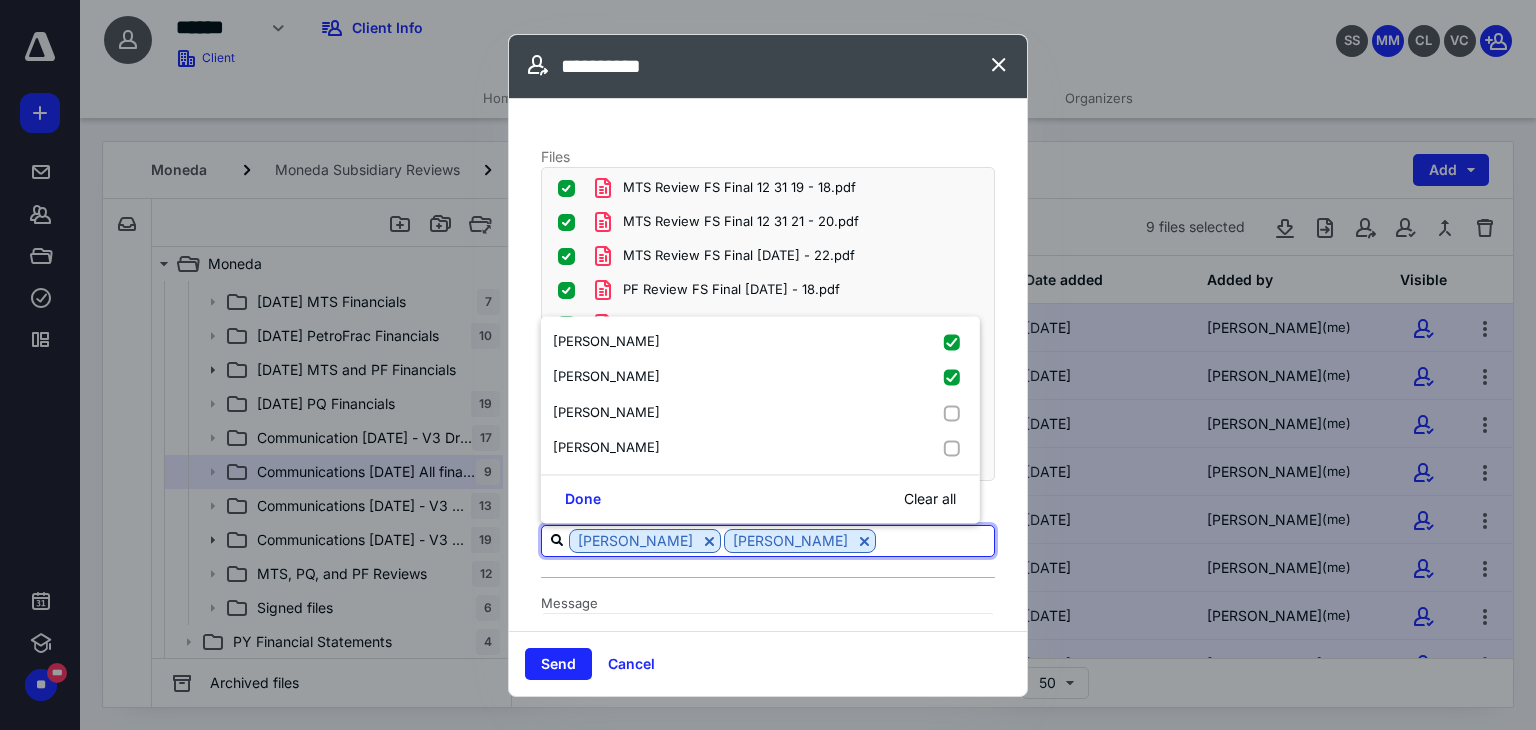 click on "Recipients [PERSON_NAME] [PERSON_NAME]" at bounding box center (768, 541) 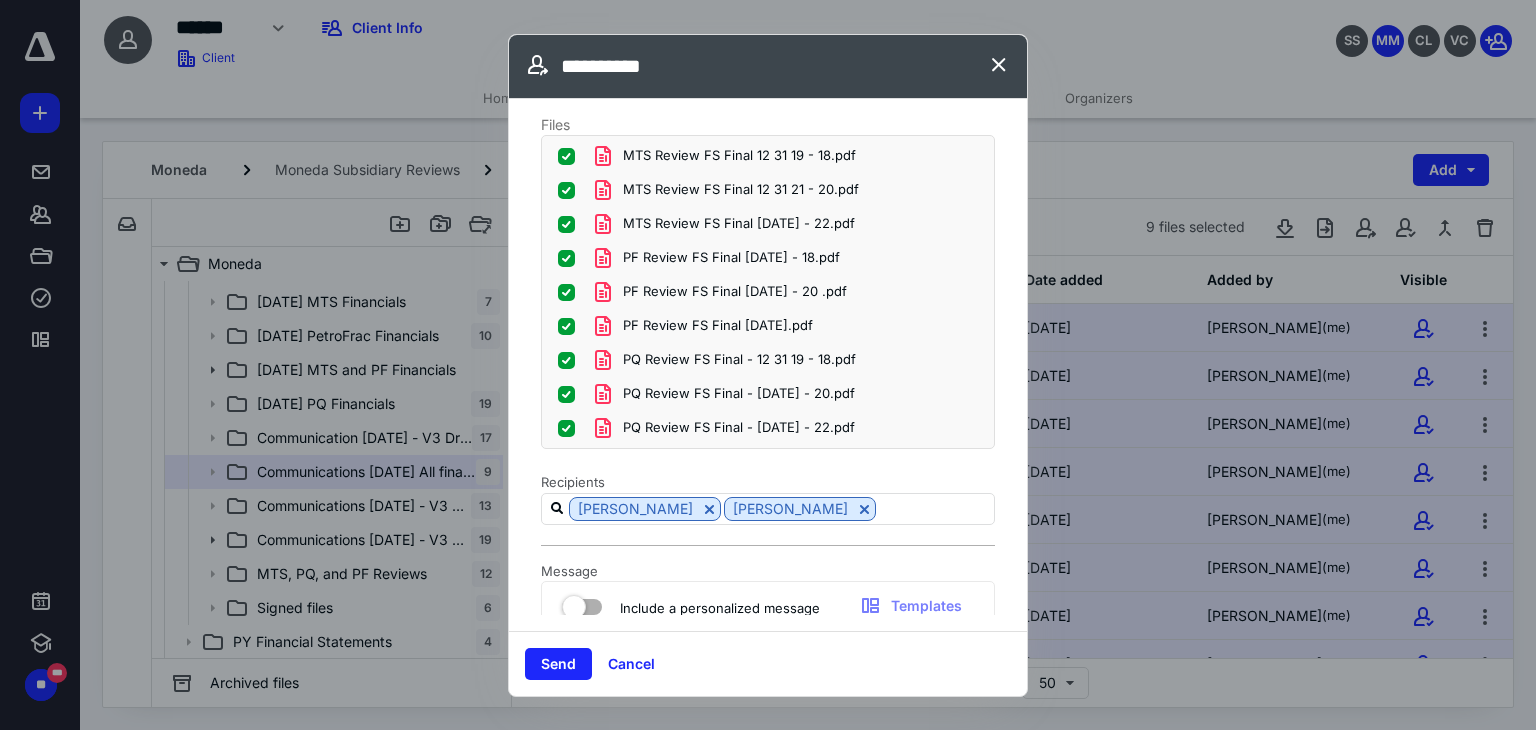 scroll, scrollTop: 0, scrollLeft: 0, axis: both 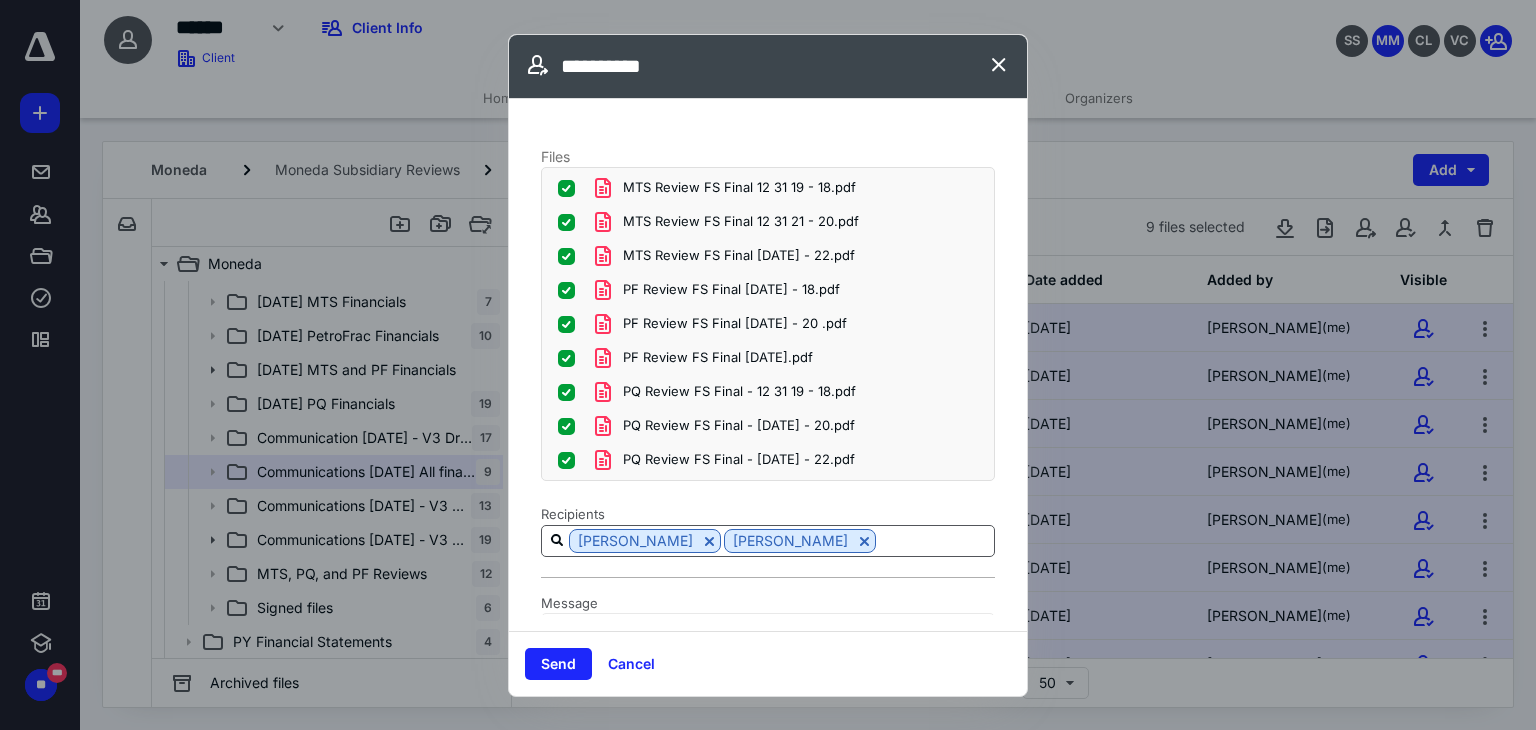 click at bounding box center (864, 541) 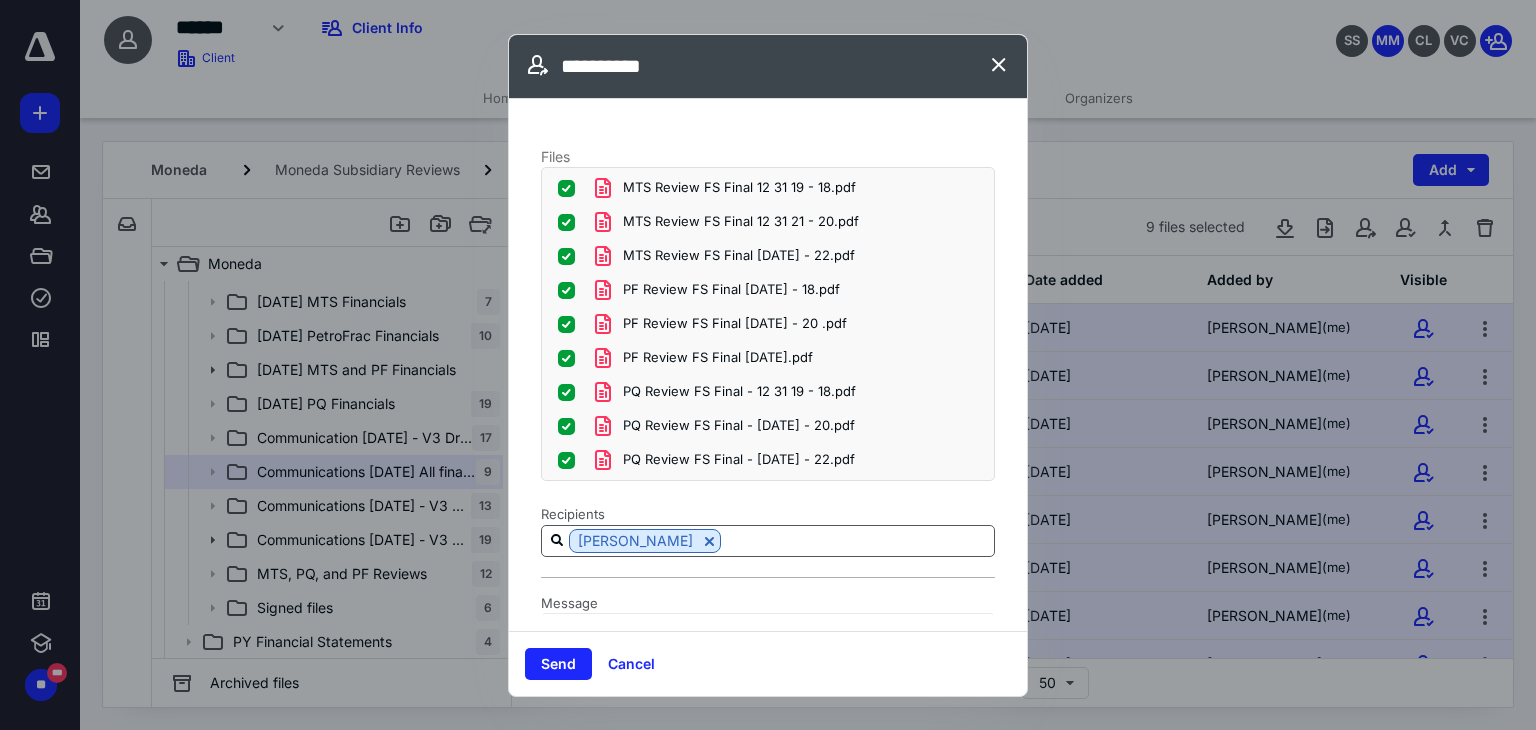 click on "[PERSON_NAME]" at bounding box center (768, 541) 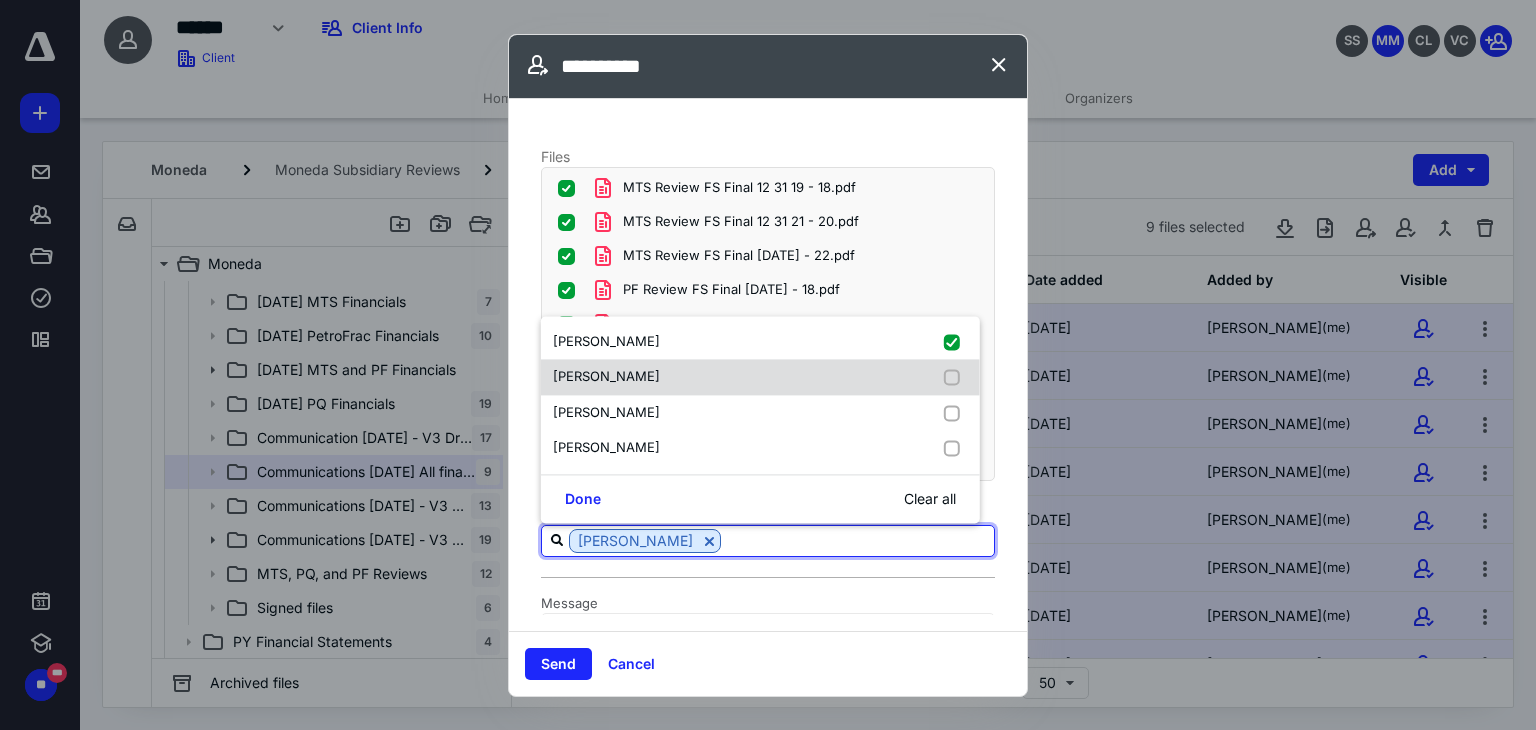 click on "[PERSON_NAME]" at bounding box center [760, 377] 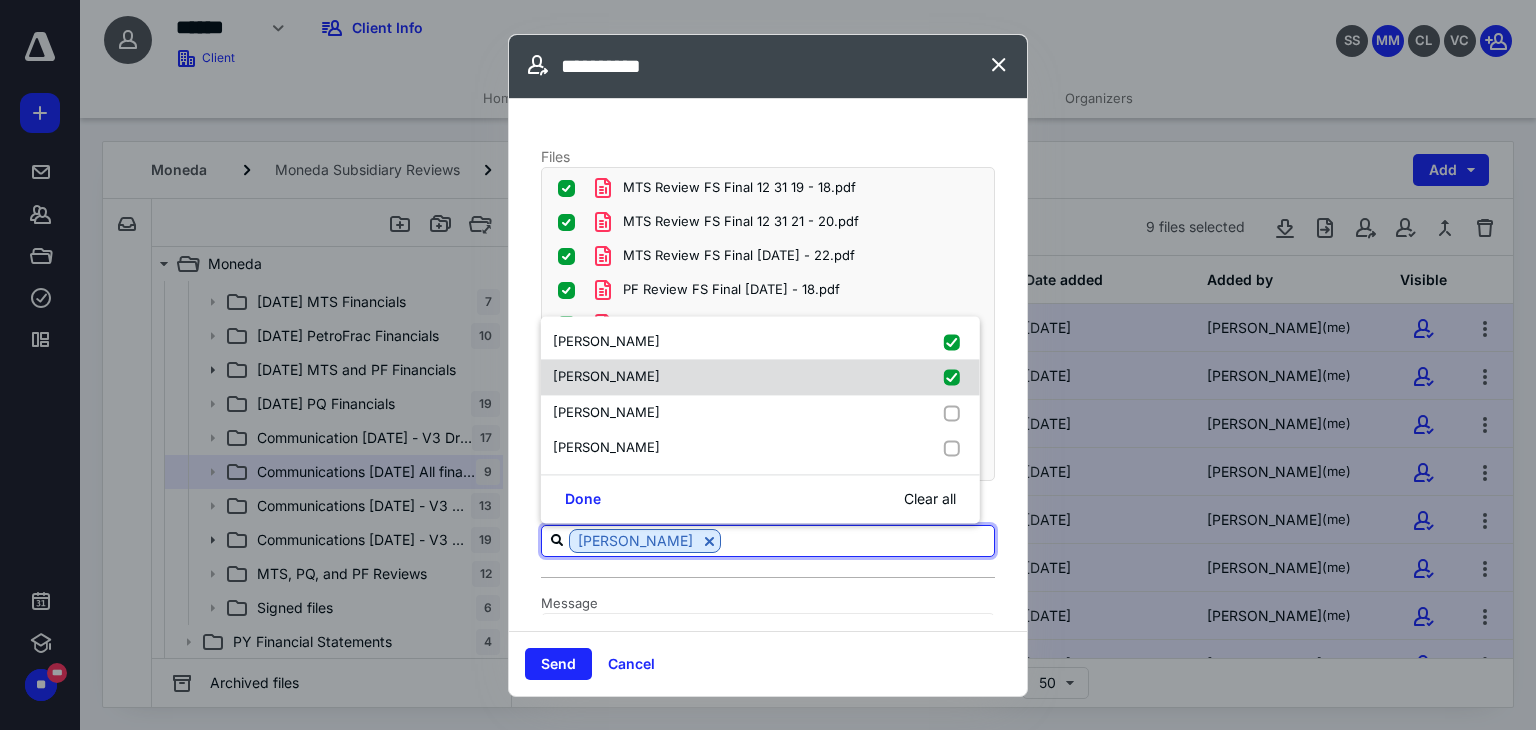checkbox on "true" 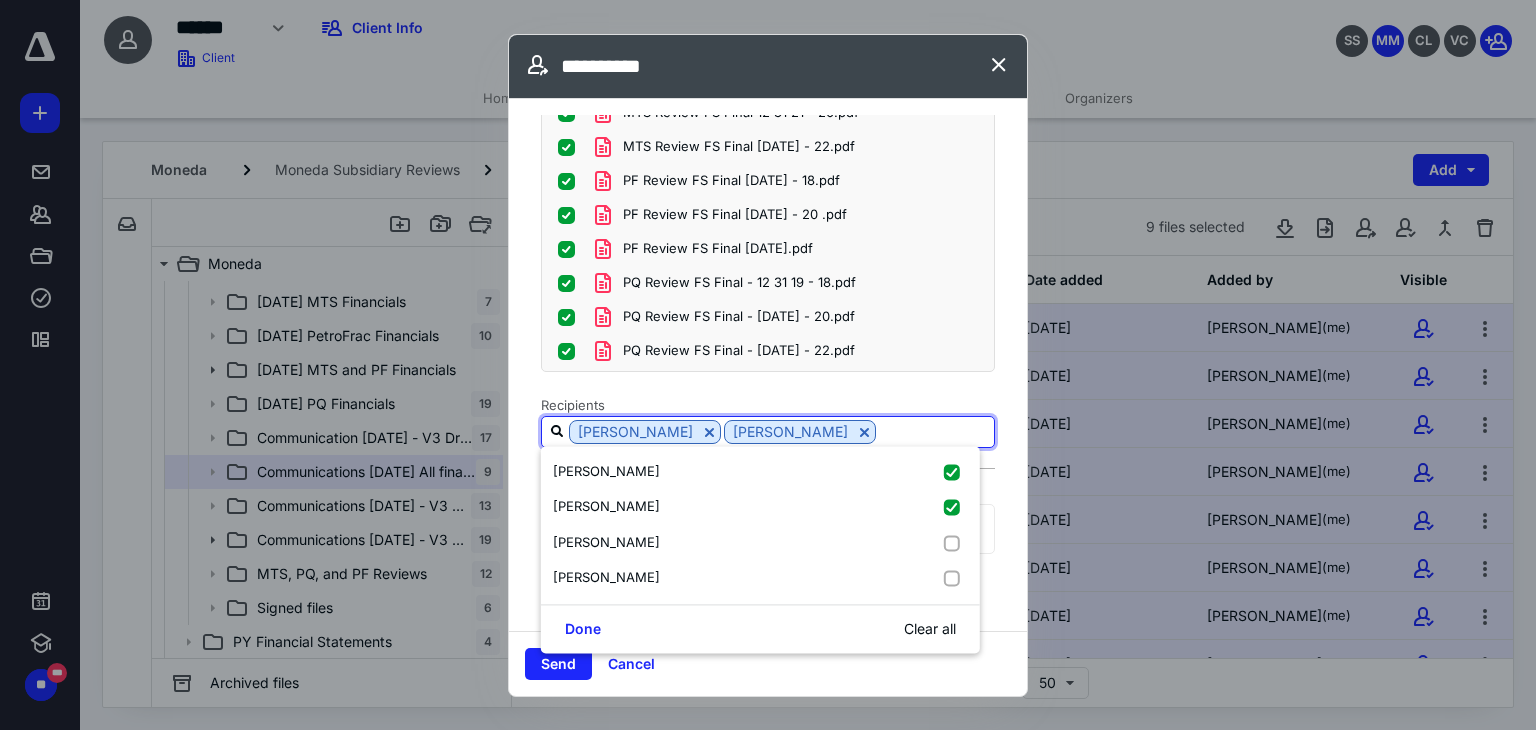 scroll, scrollTop: 111, scrollLeft: 0, axis: vertical 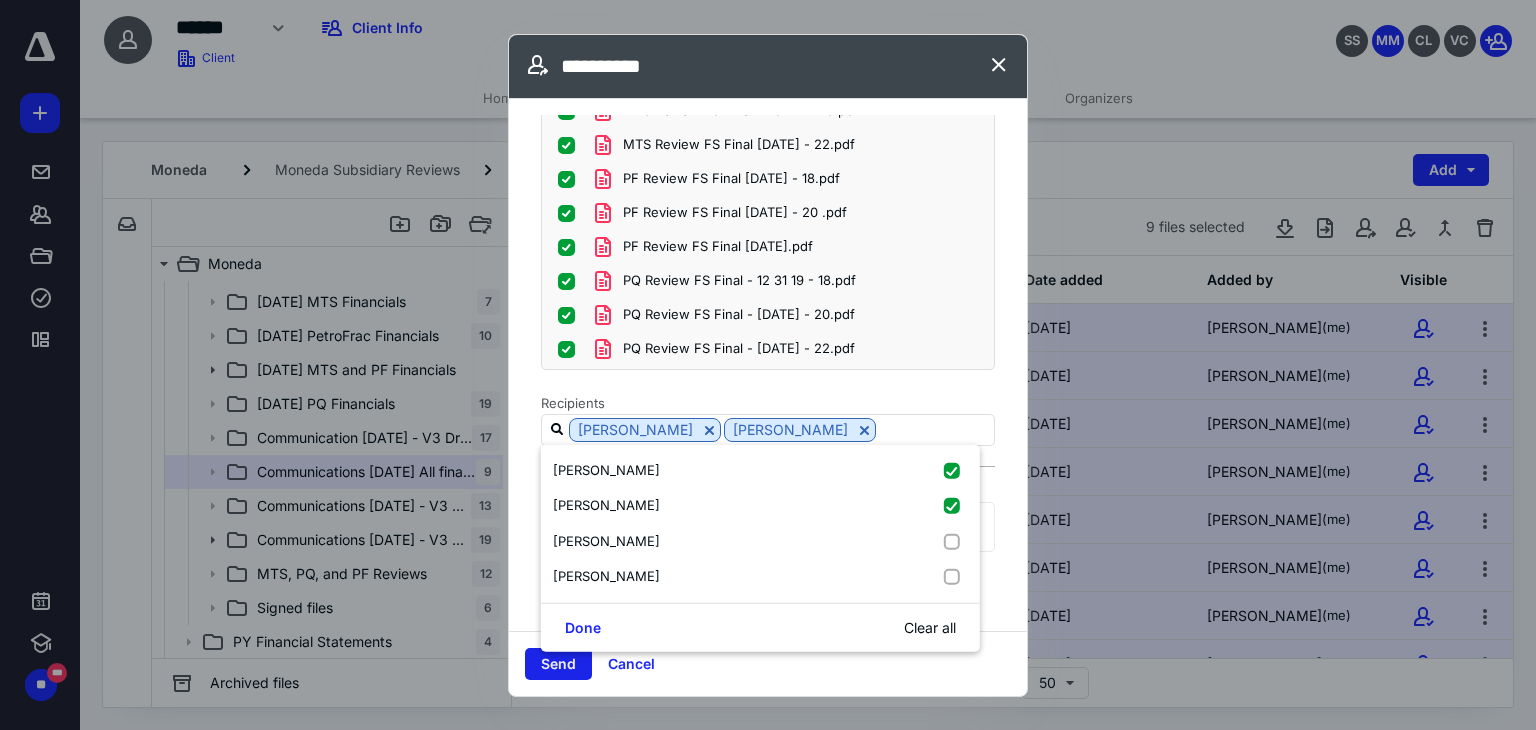 click on "Send" at bounding box center [558, 664] 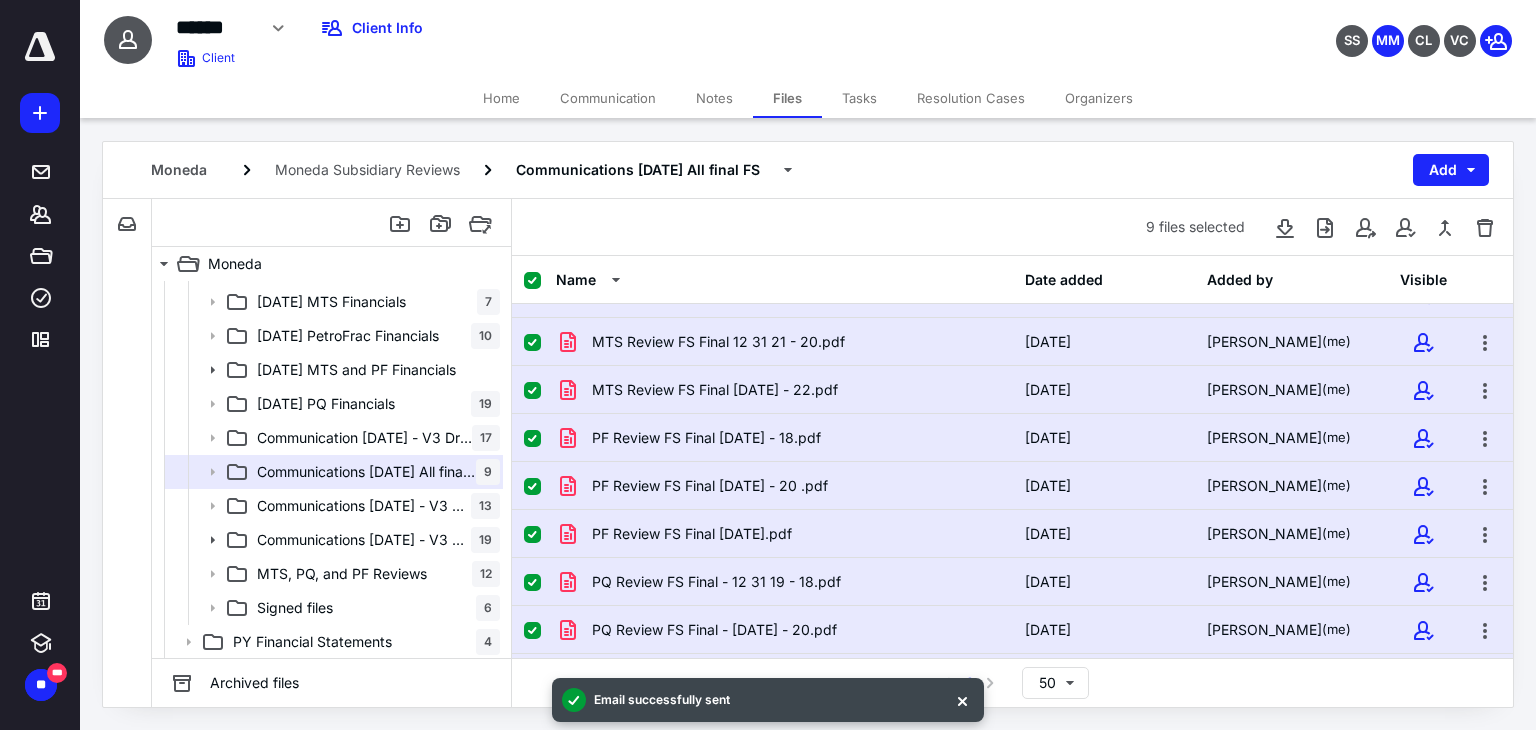 scroll, scrollTop: 0, scrollLeft: 0, axis: both 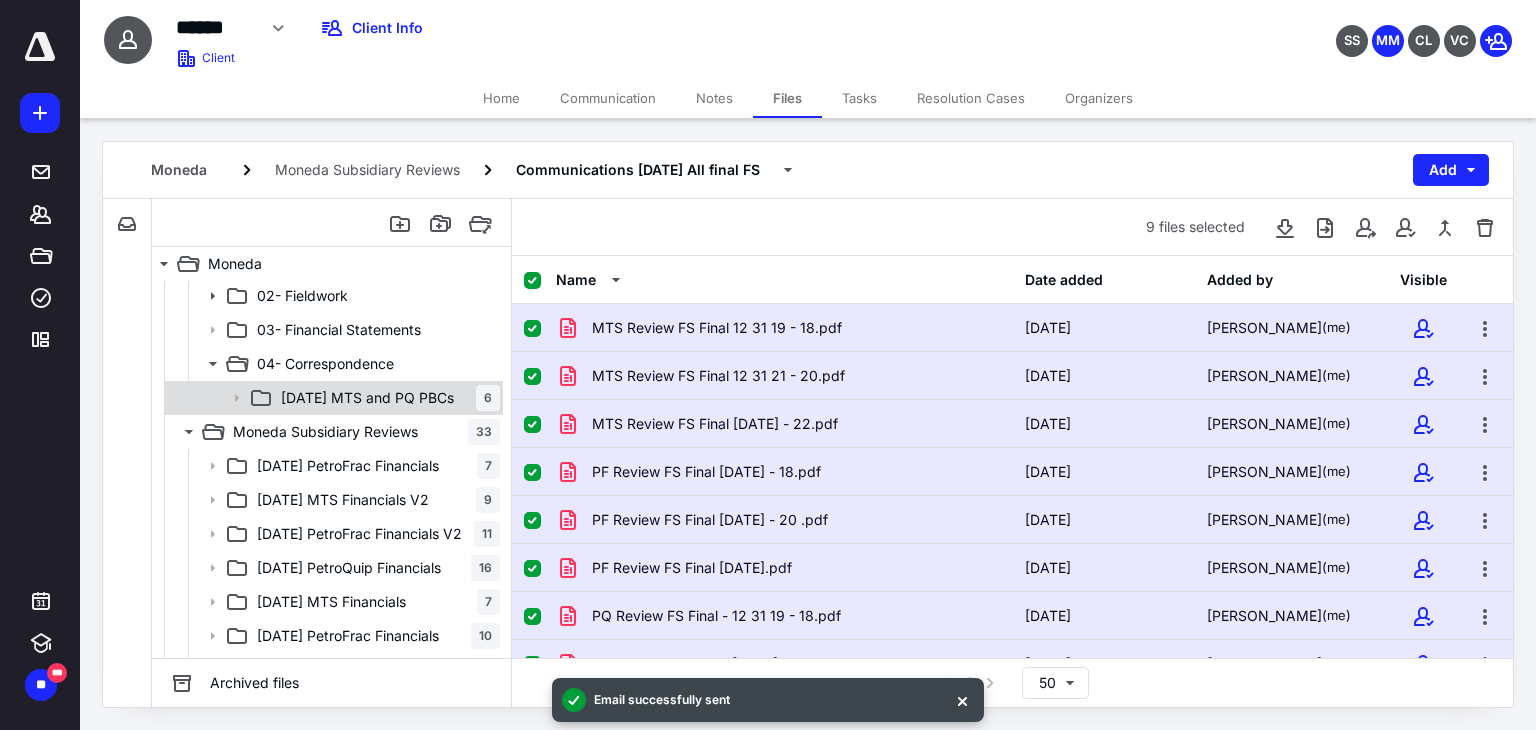 click on "[DATE] MTS and PQ PBCs" at bounding box center (367, 398) 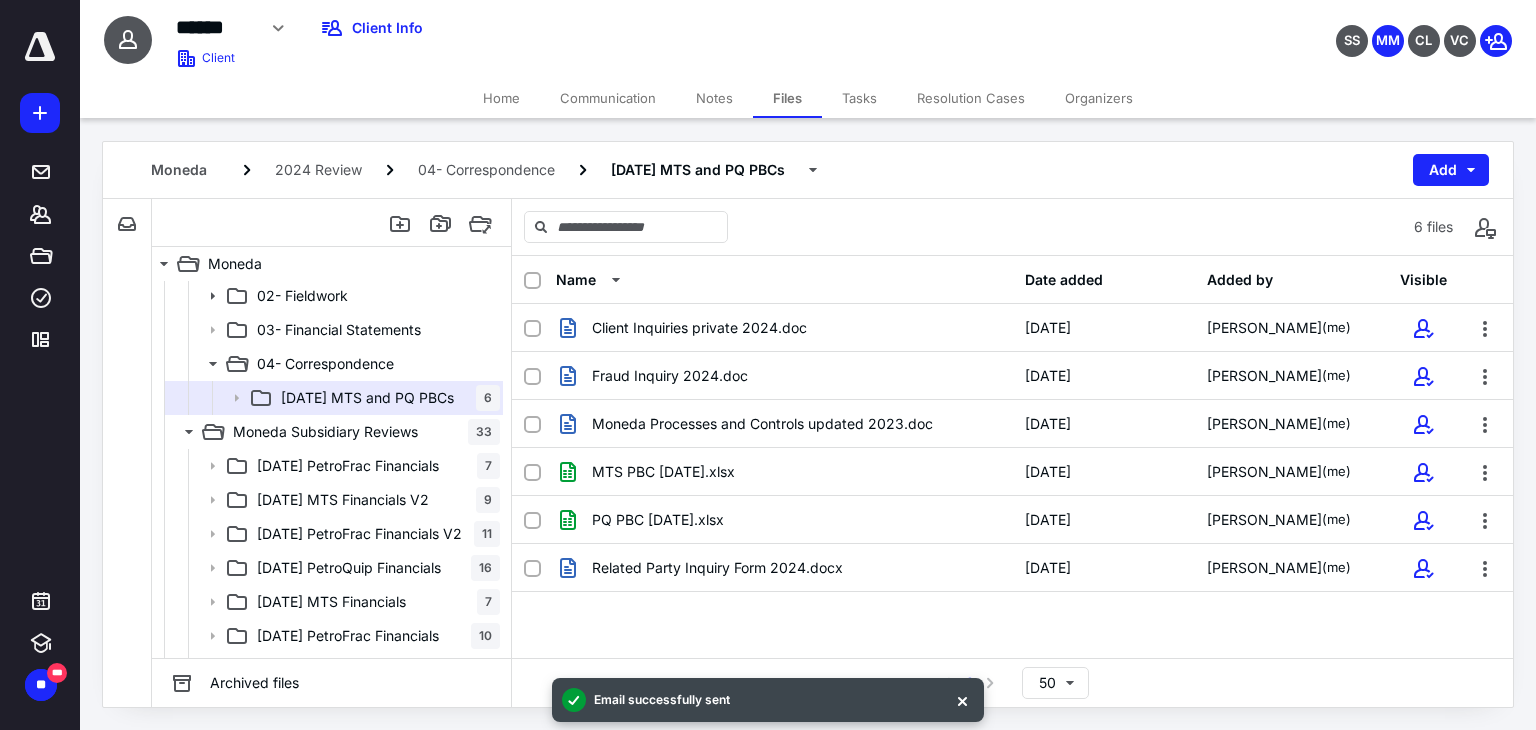 click 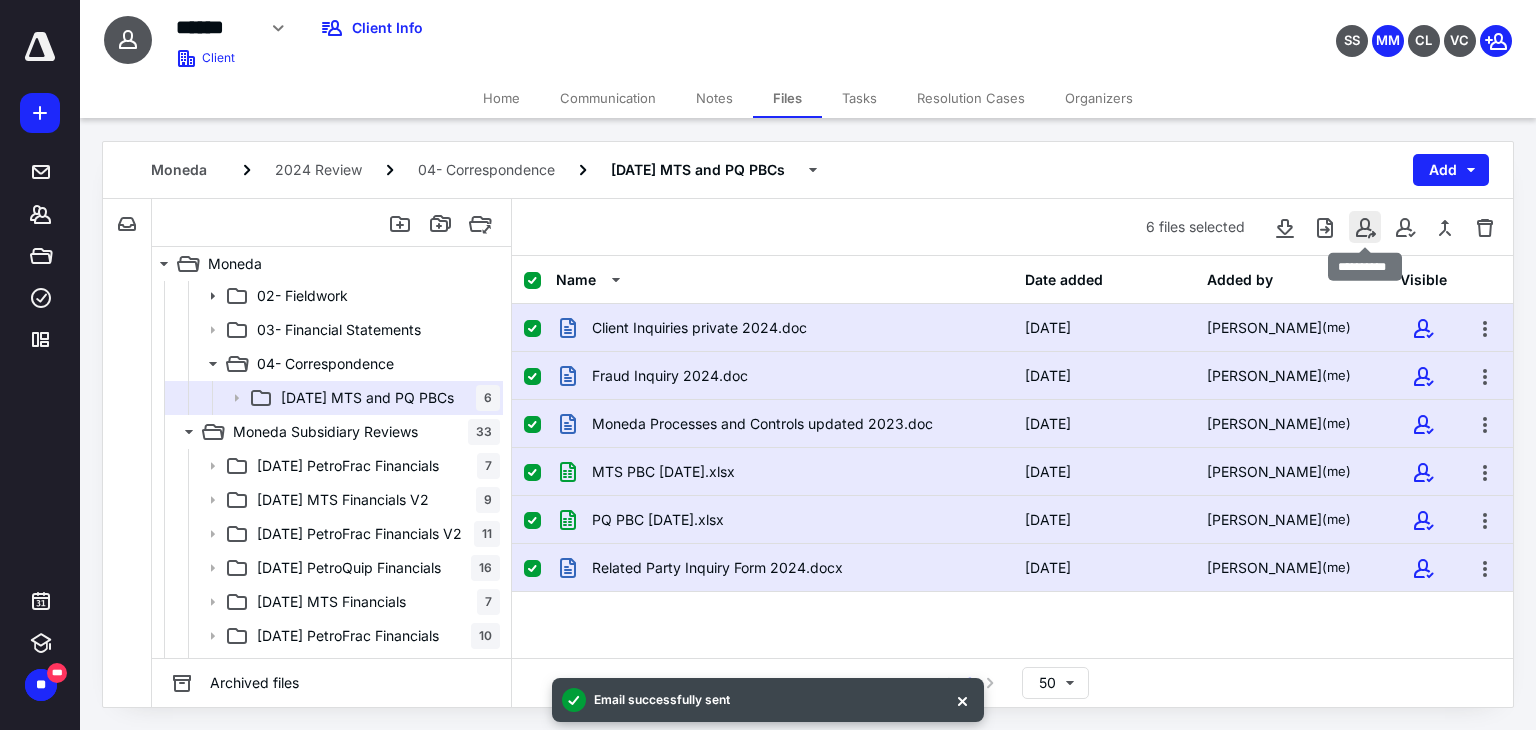 click at bounding box center [1365, 227] 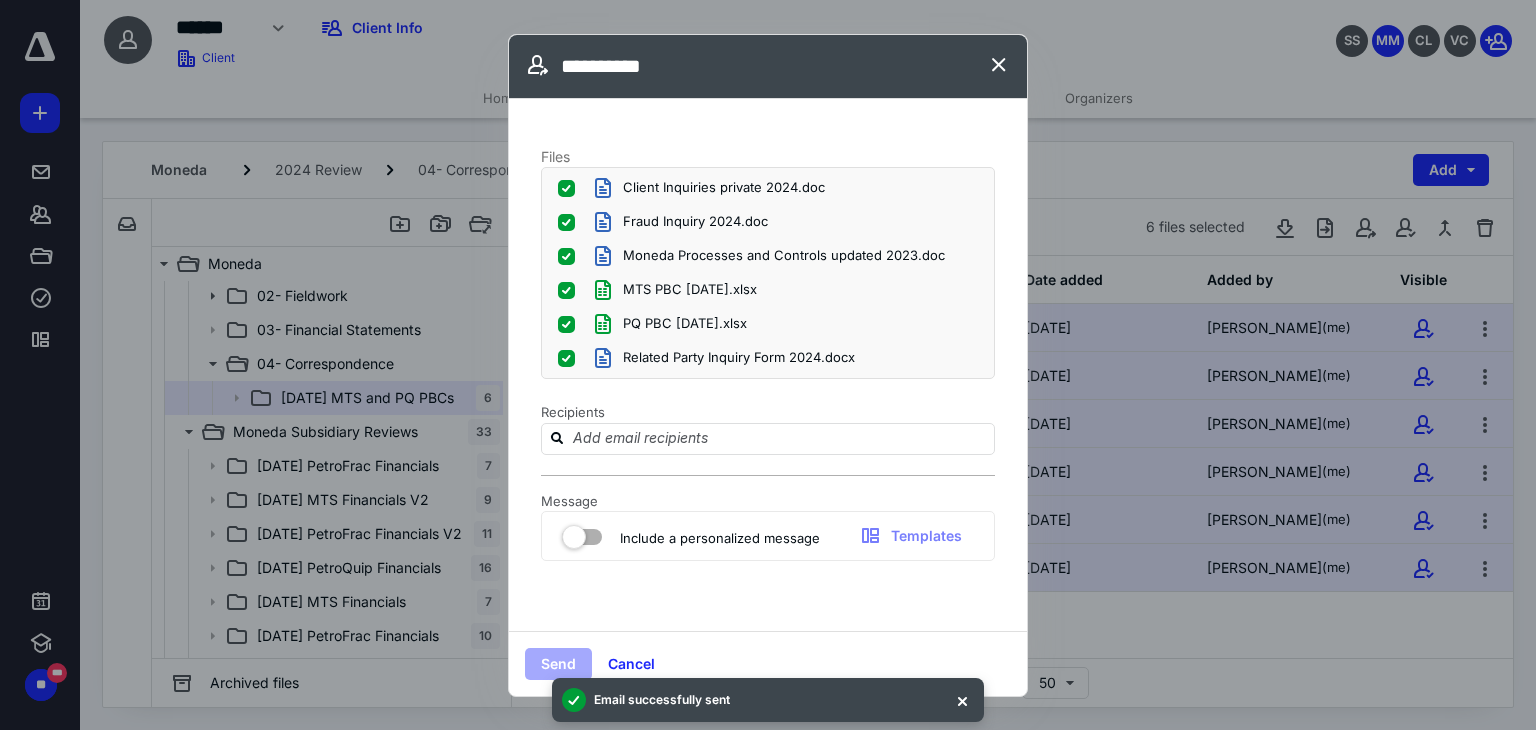 click on "Recipients" at bounding box center [768, 439] 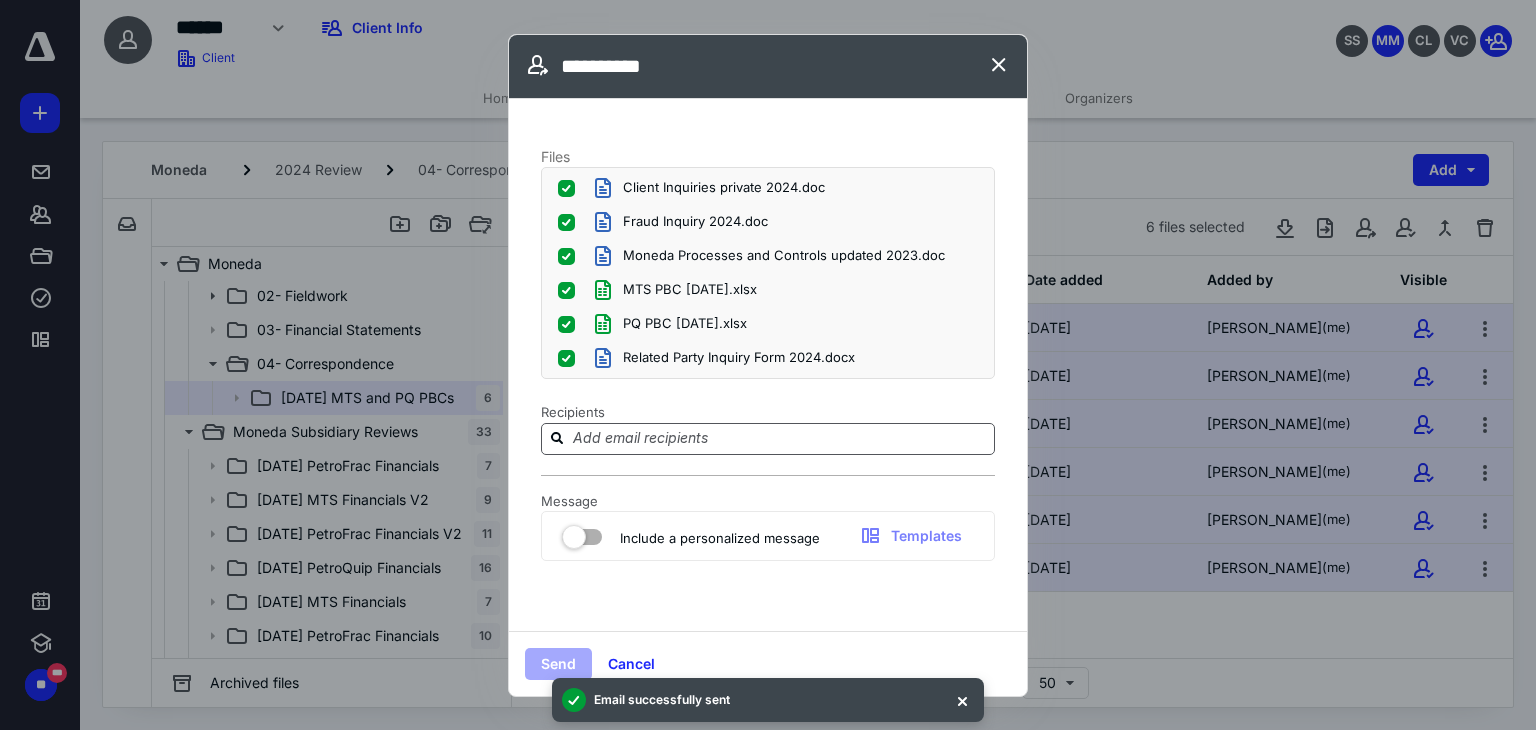 click at bounding box center (780, 438) 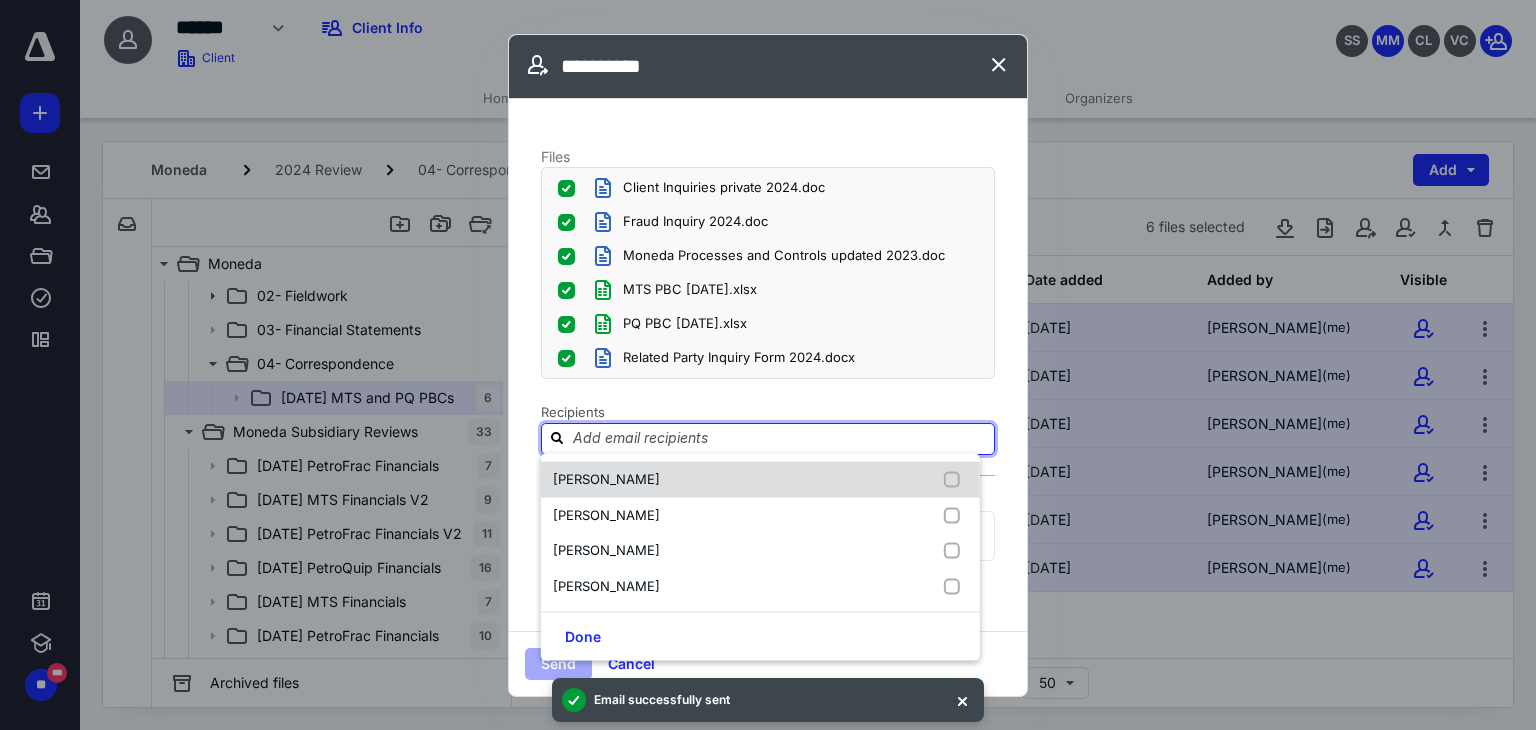 click on "[PERSON_NAME]" at bounding box center (606, 479) 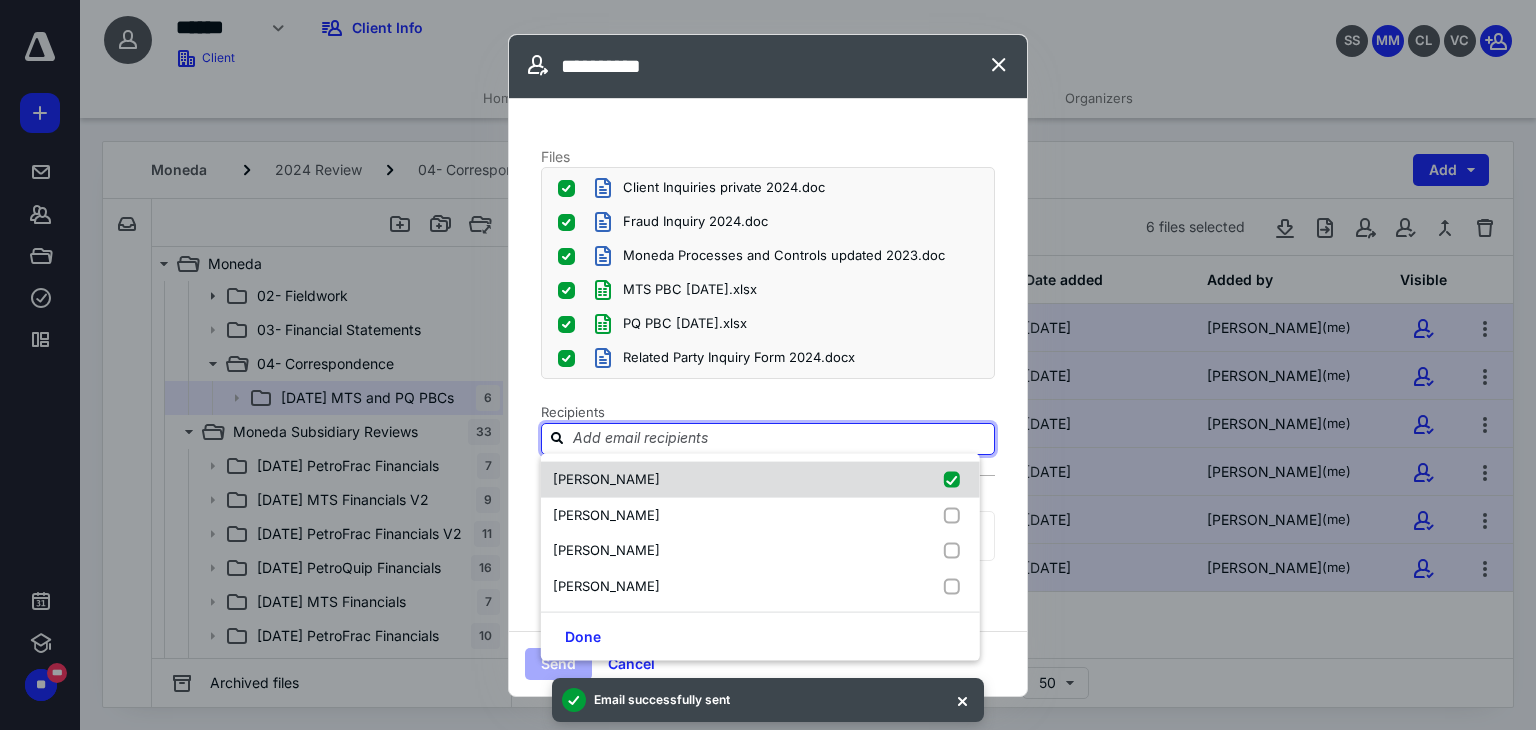 checkbox on "true" 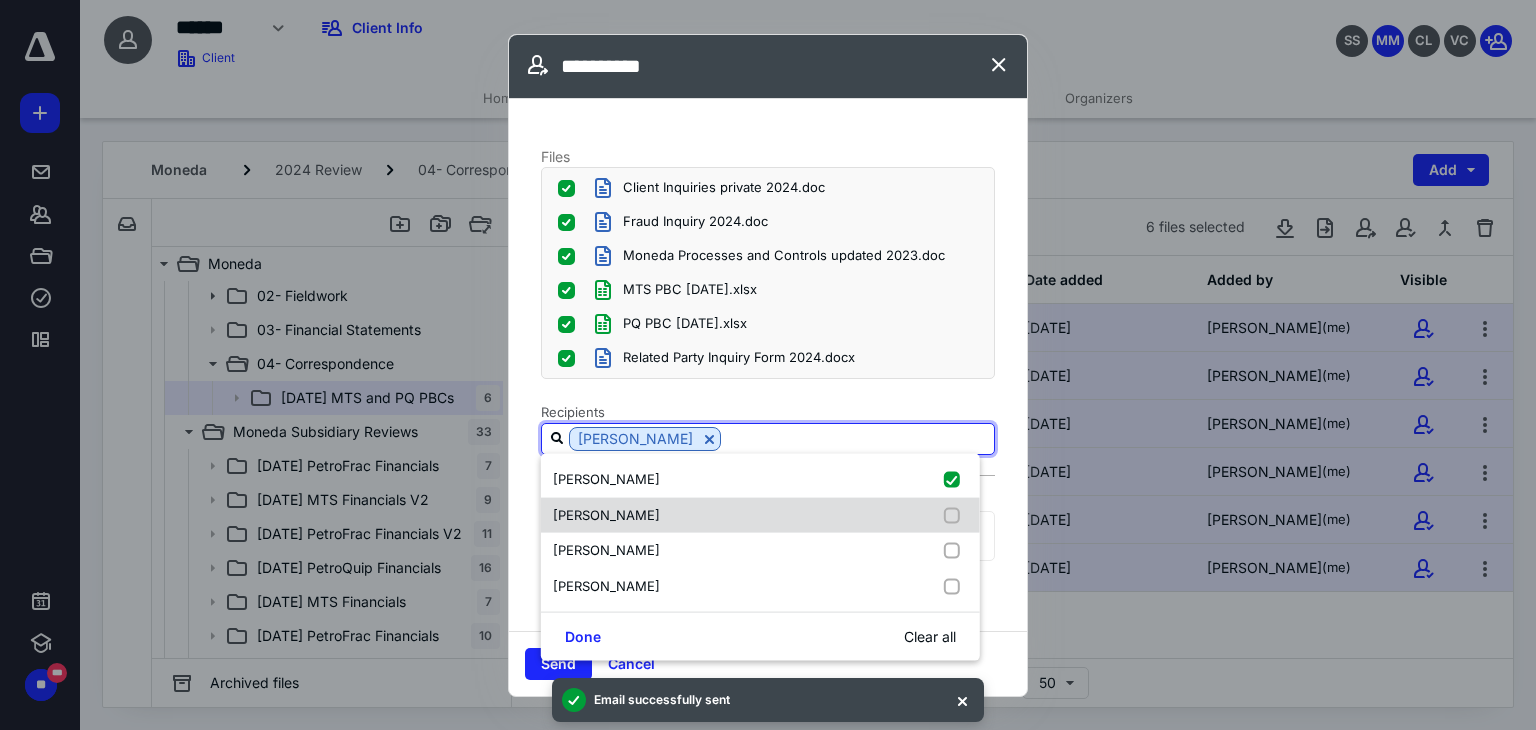 click on "[PERSON_NAME]" at bounding box center (606, 514) 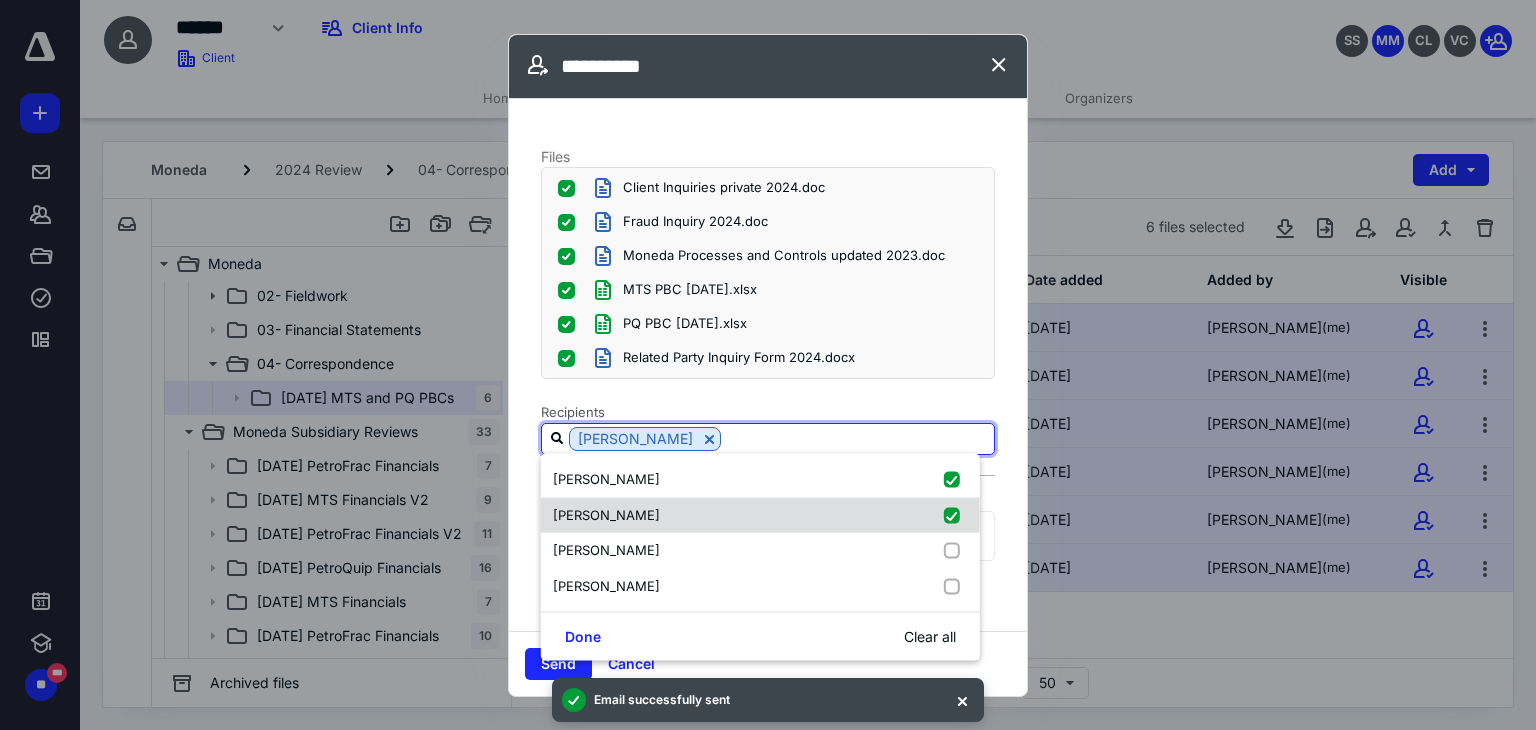 checkbox on "true" 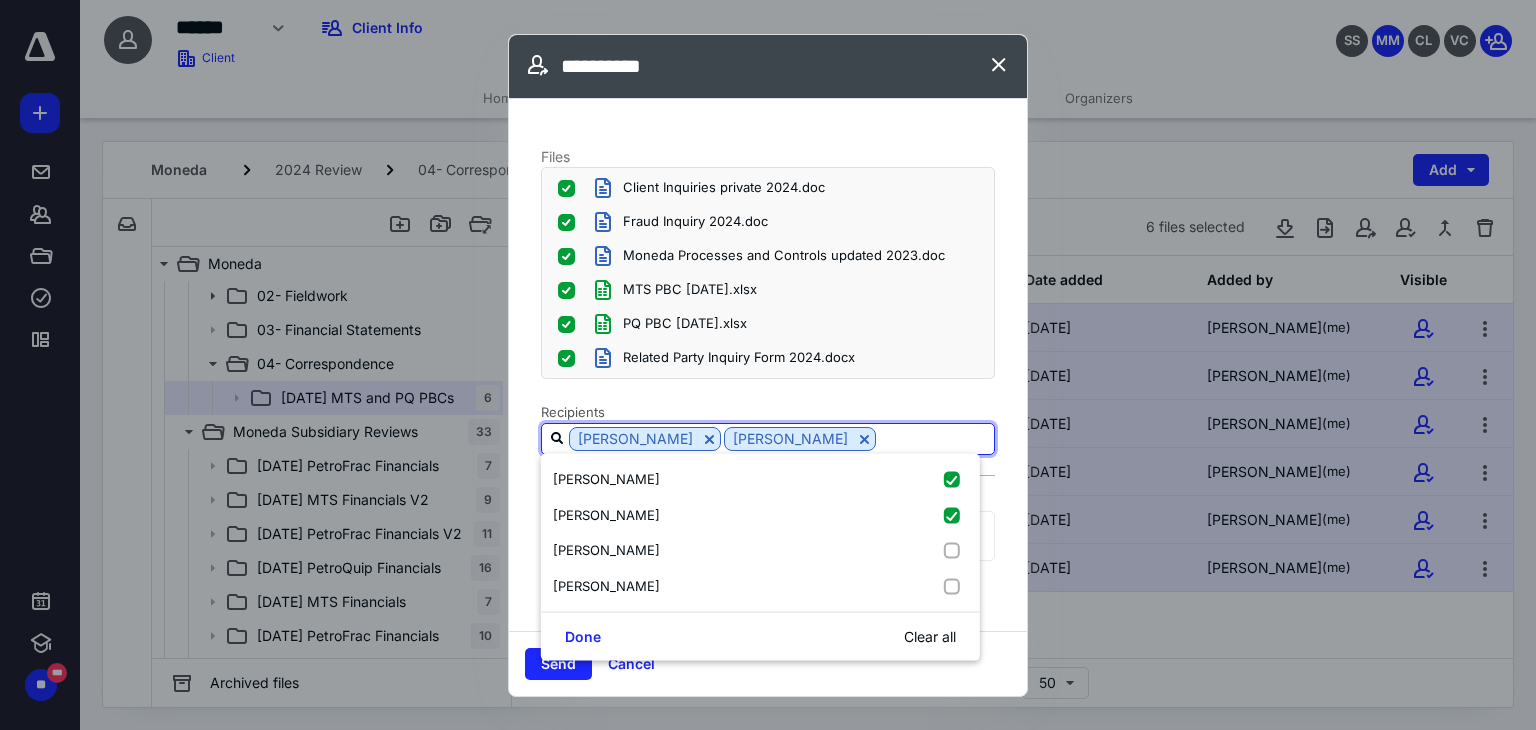 click on "Files Client Inquiries private 2024.doc Fraud Inquiry 2024.doc Moneda Processes and Controls updated 2023.doc MTS PBC [DATE].xlsx PQ PBC [DATE].xlsx Related Party Inquiry Form 2024.docx Recipients [PERSON_NAME] [PERSON_NAME] Message Include a personalized message Templates" at bounding box center [768, 370] 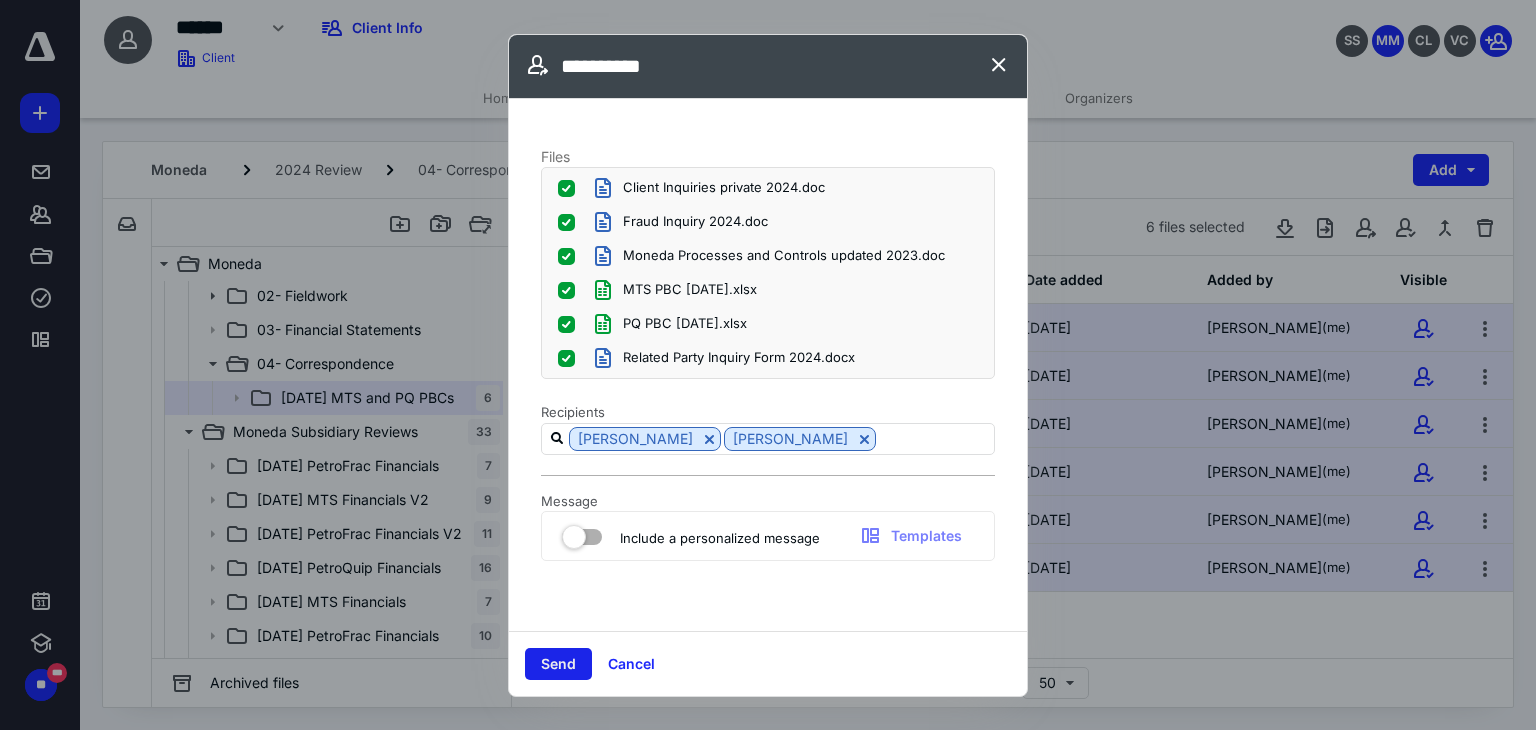 click on "Send" at bounding box center (558, 664) 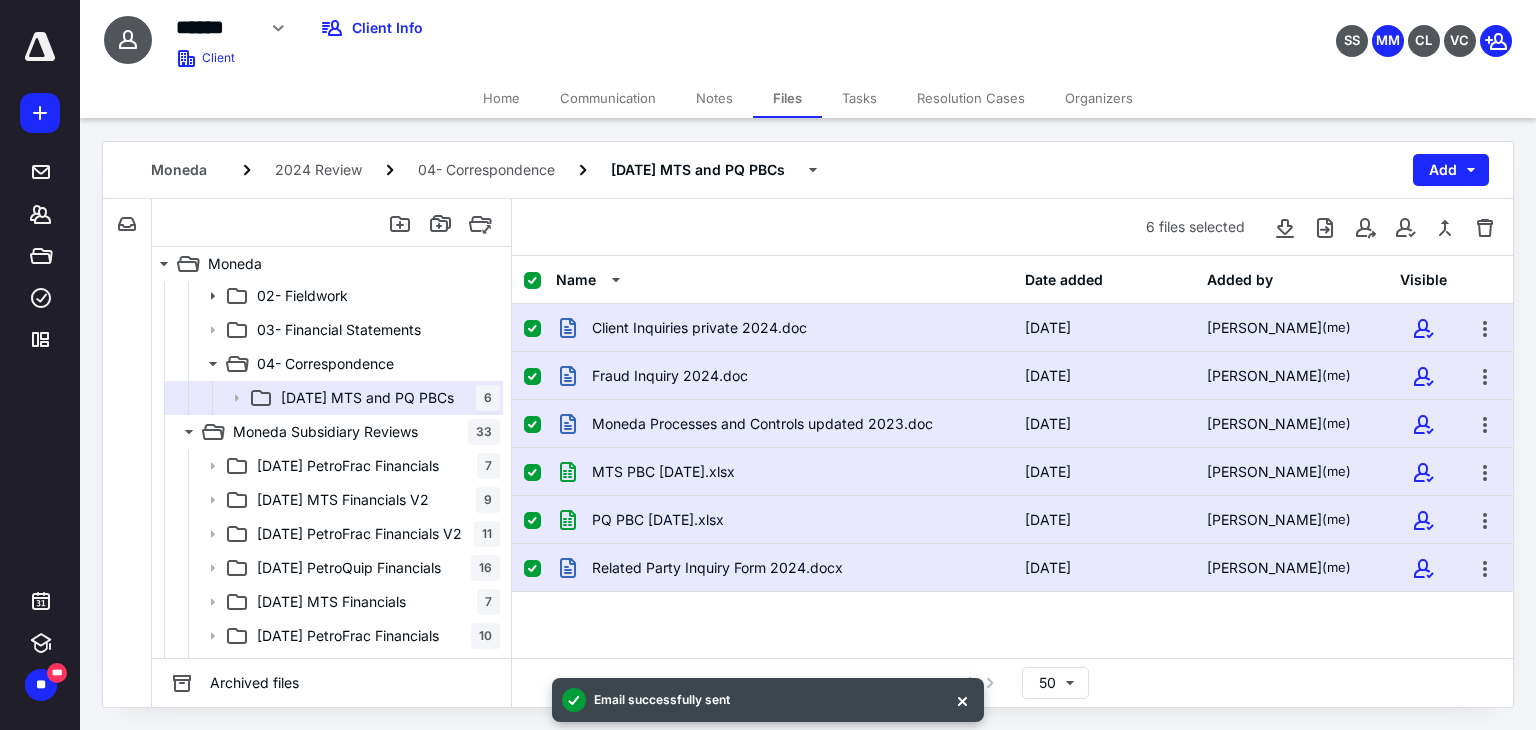 click on "6 files selected" at bounding box center (1012, 227) 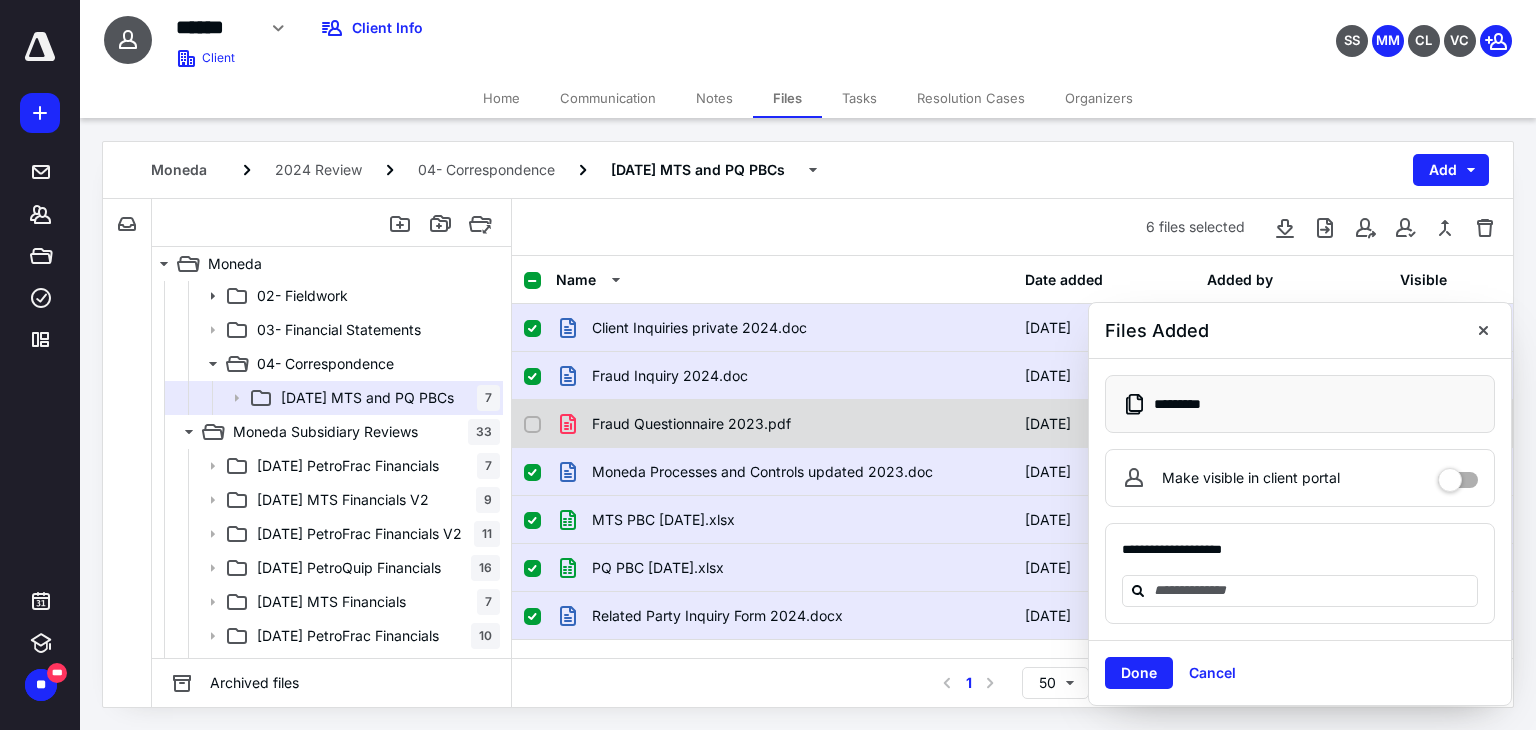 click 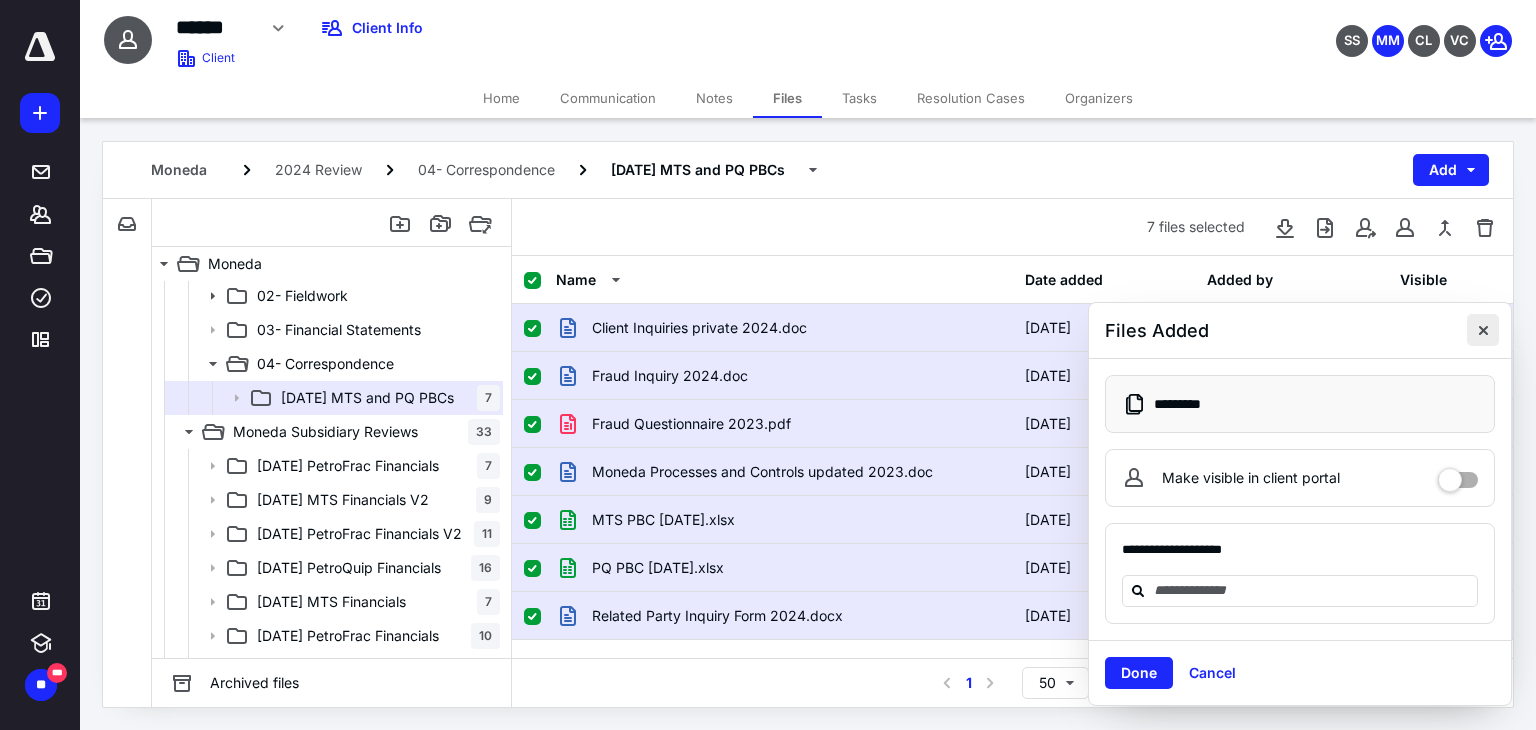 click at bounding box center [1483, 330] 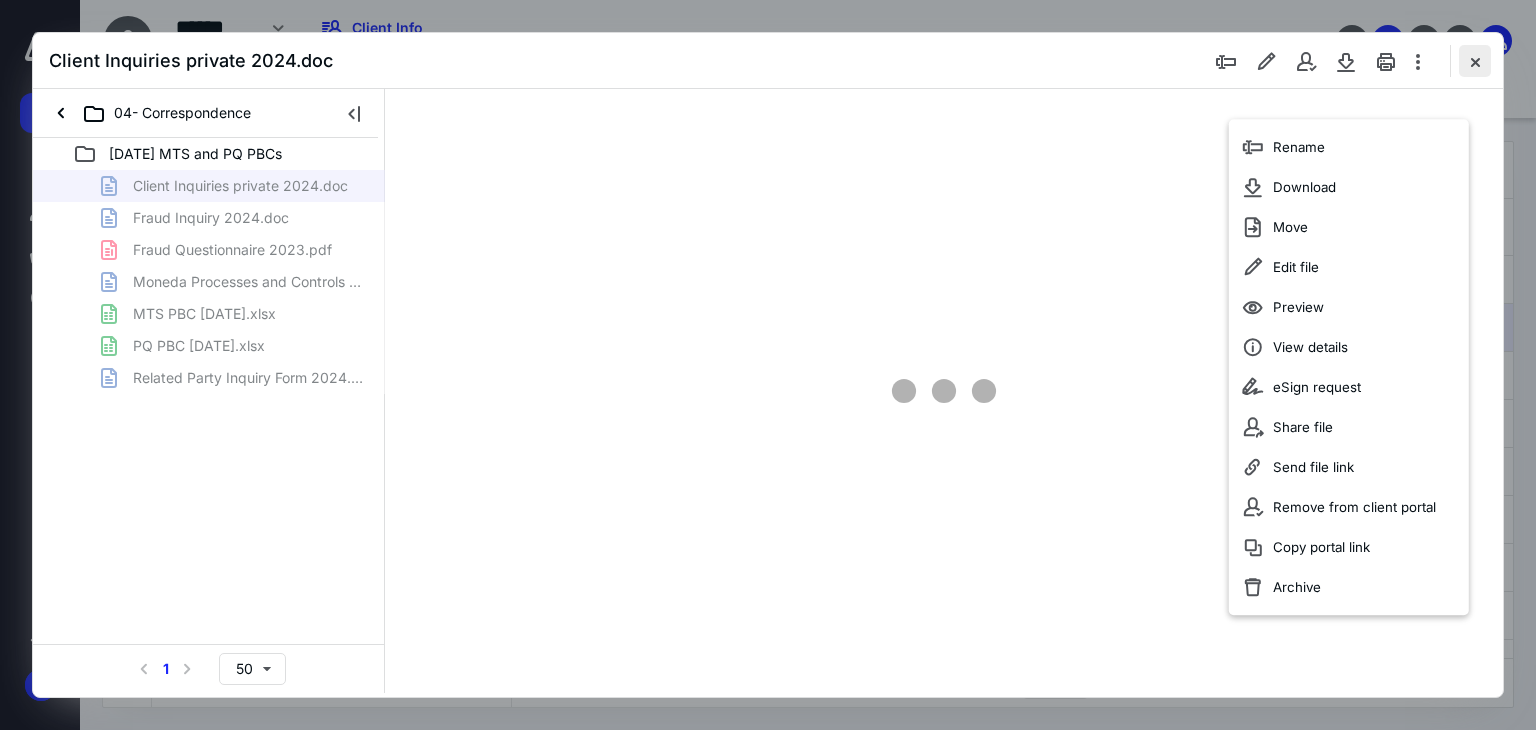 click at bounding box center [1475, 61] 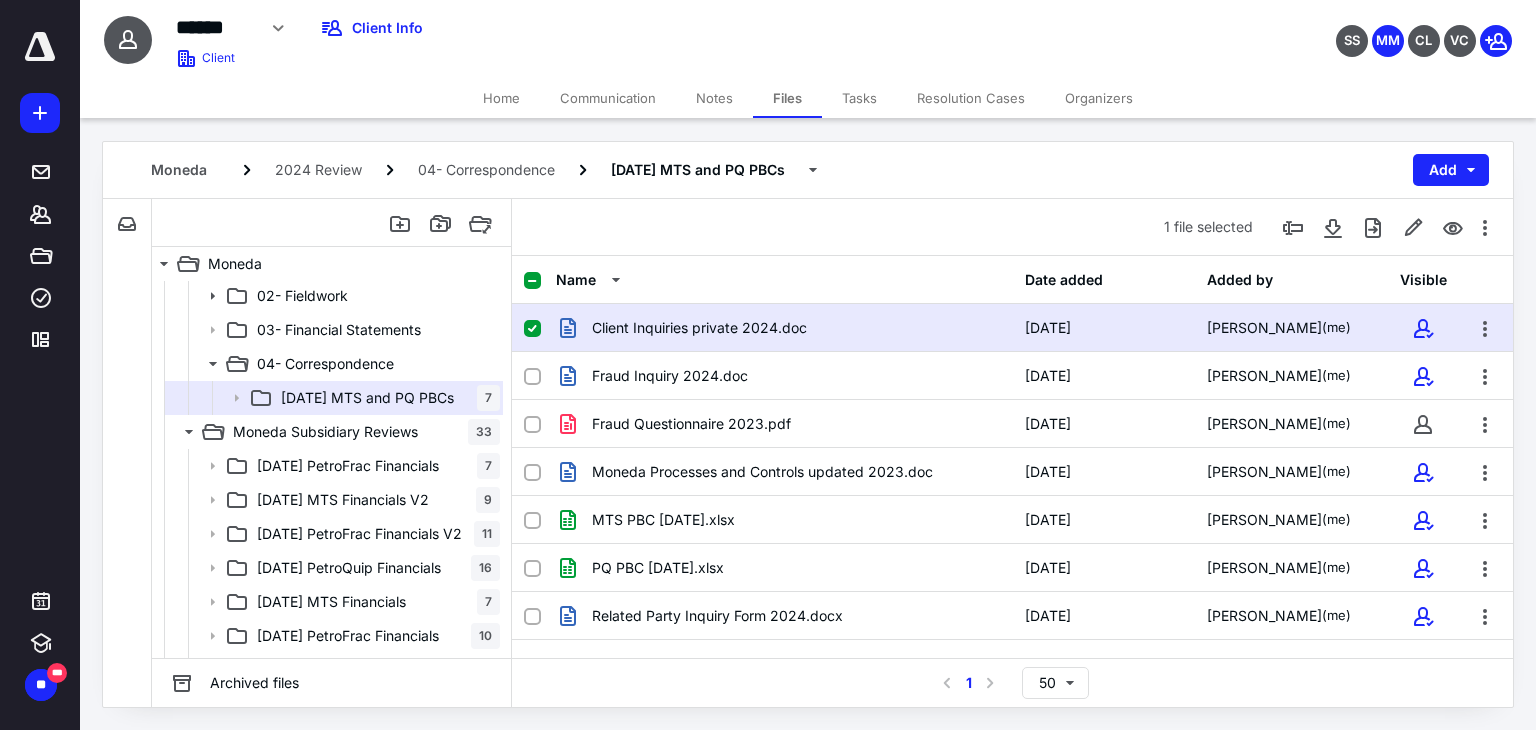 click at bounding box center [532, 281] 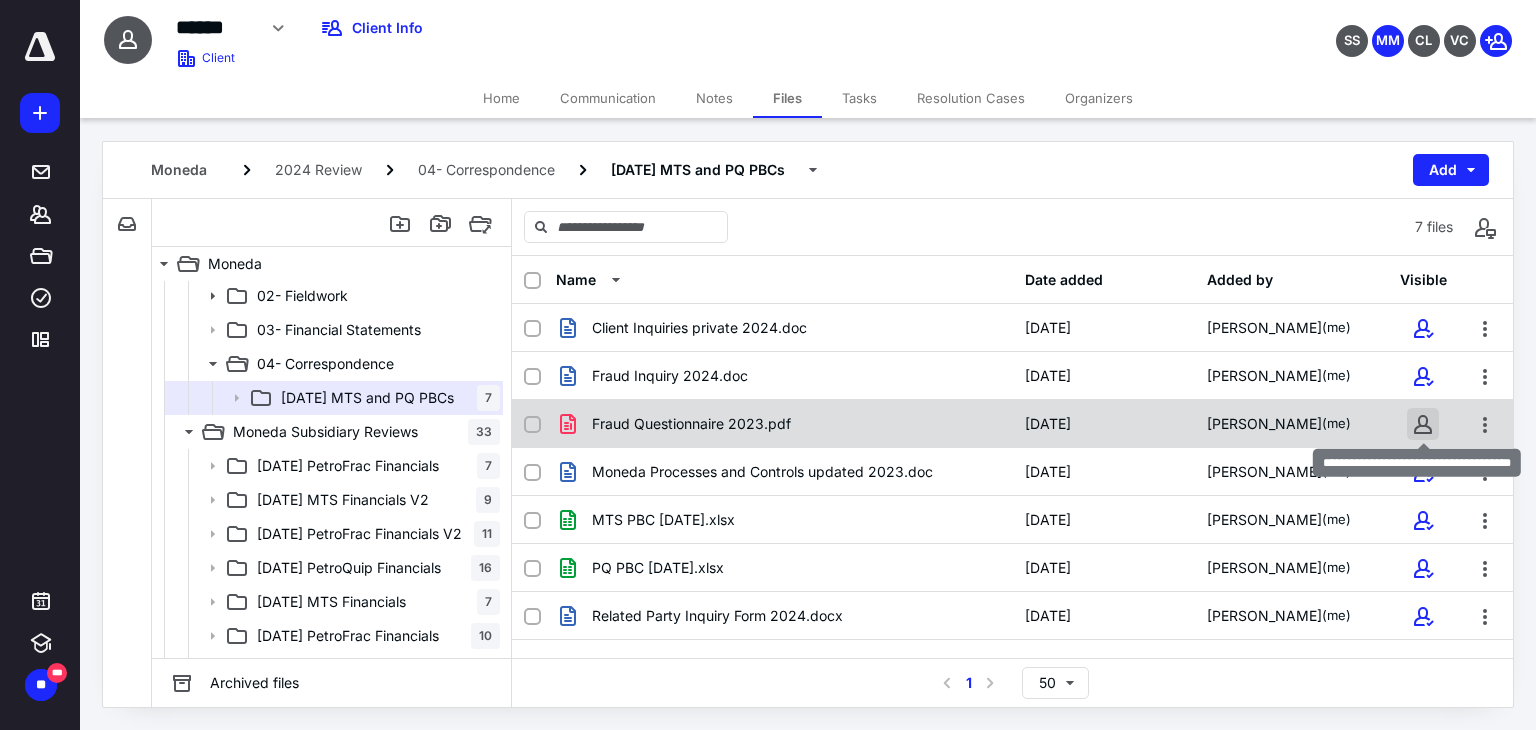 click at bounding box center (1423, 424) 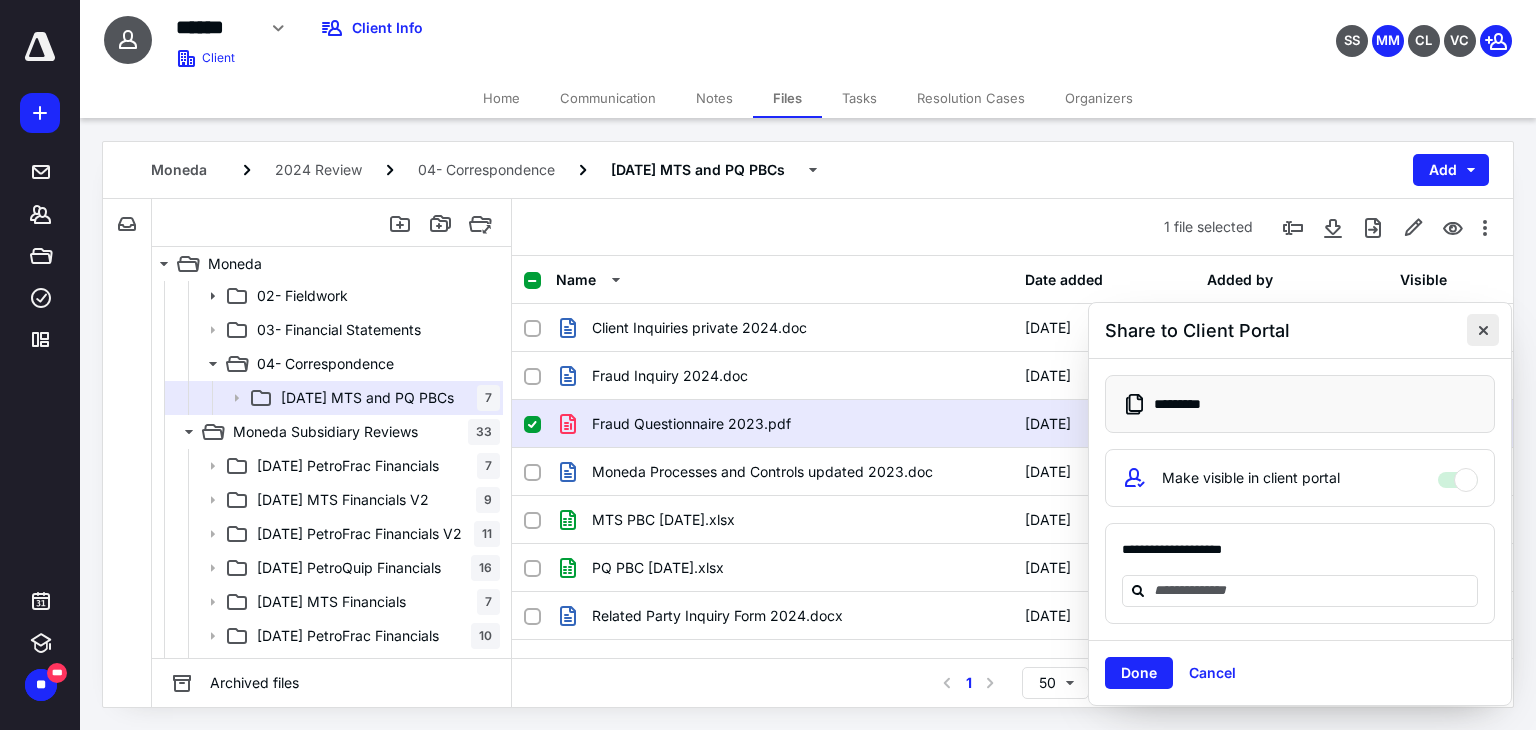 click at bounding box center (1483, 330) 